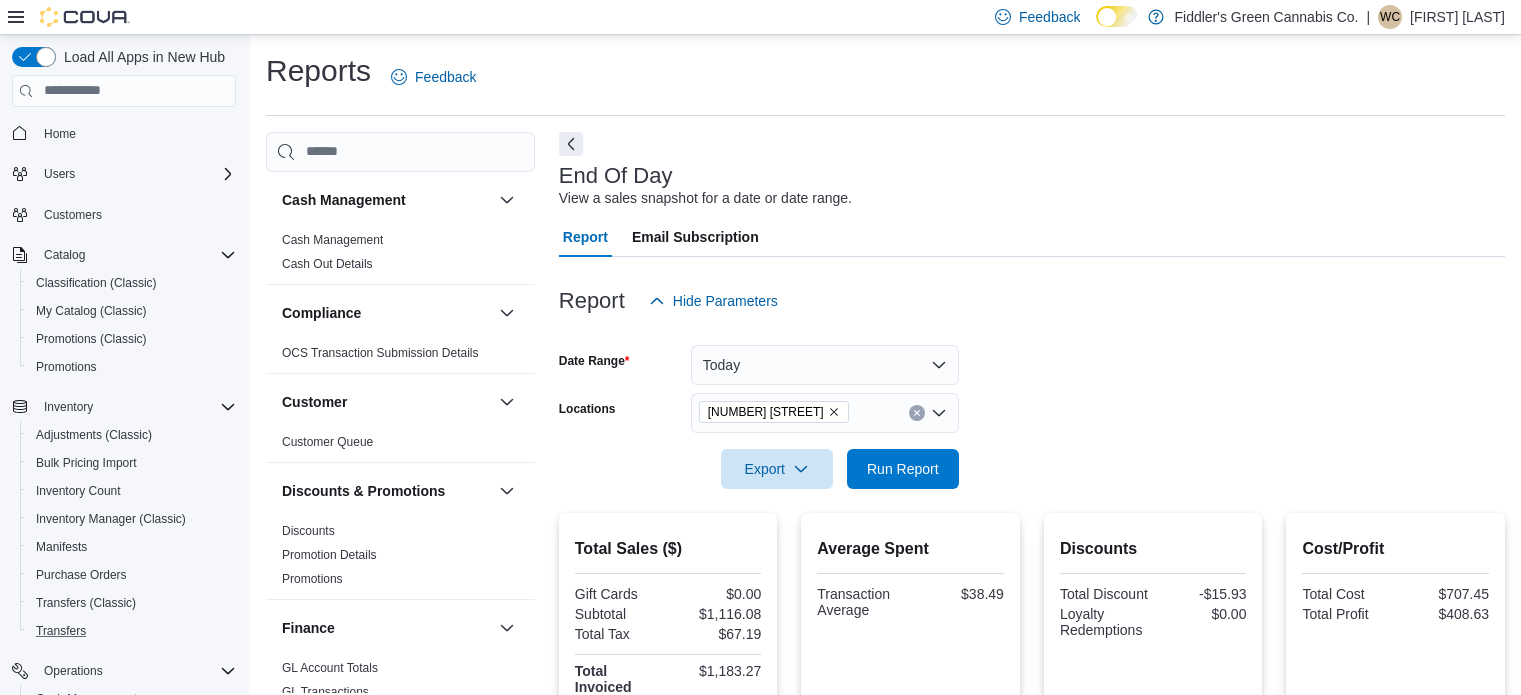 scroll, scrollTop: 0, scrollLeft: 0, axis: both 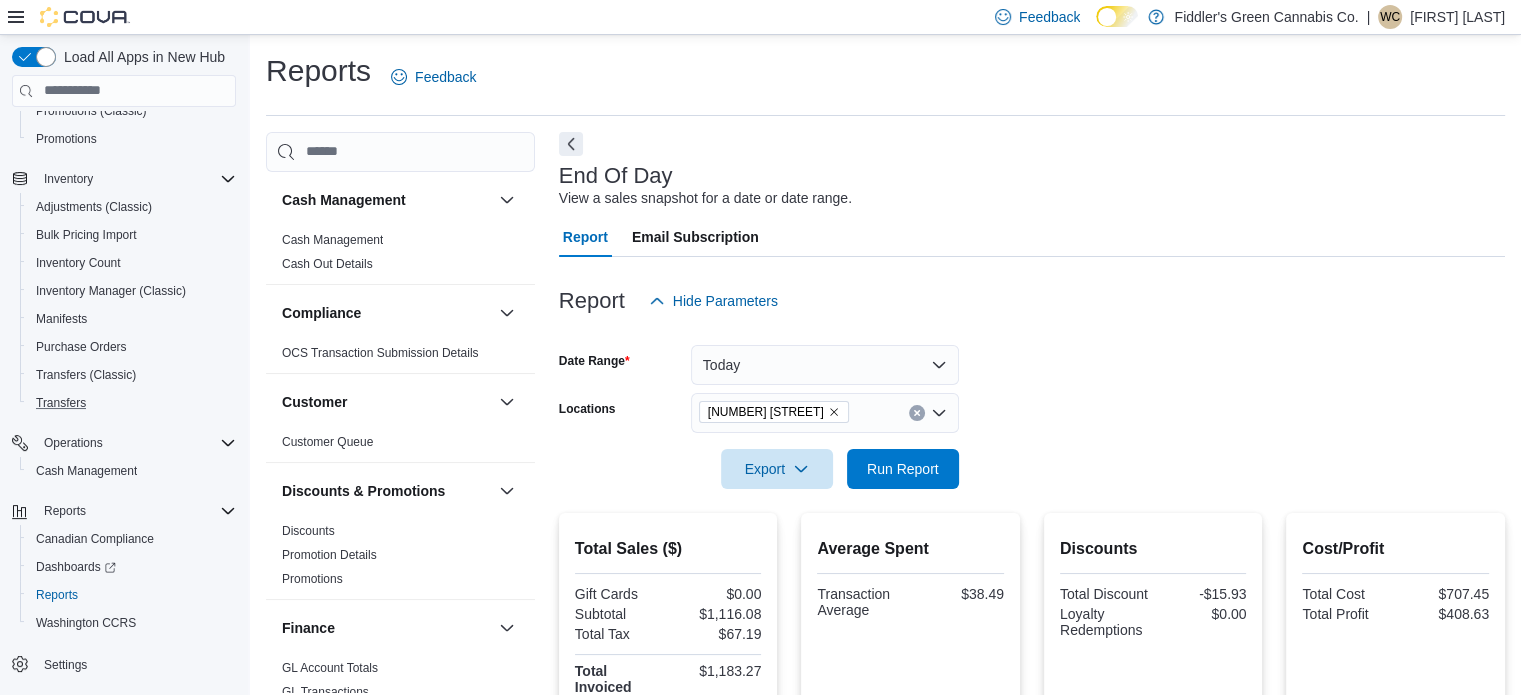 click on "Transfers" at bounding box center (132, 403) 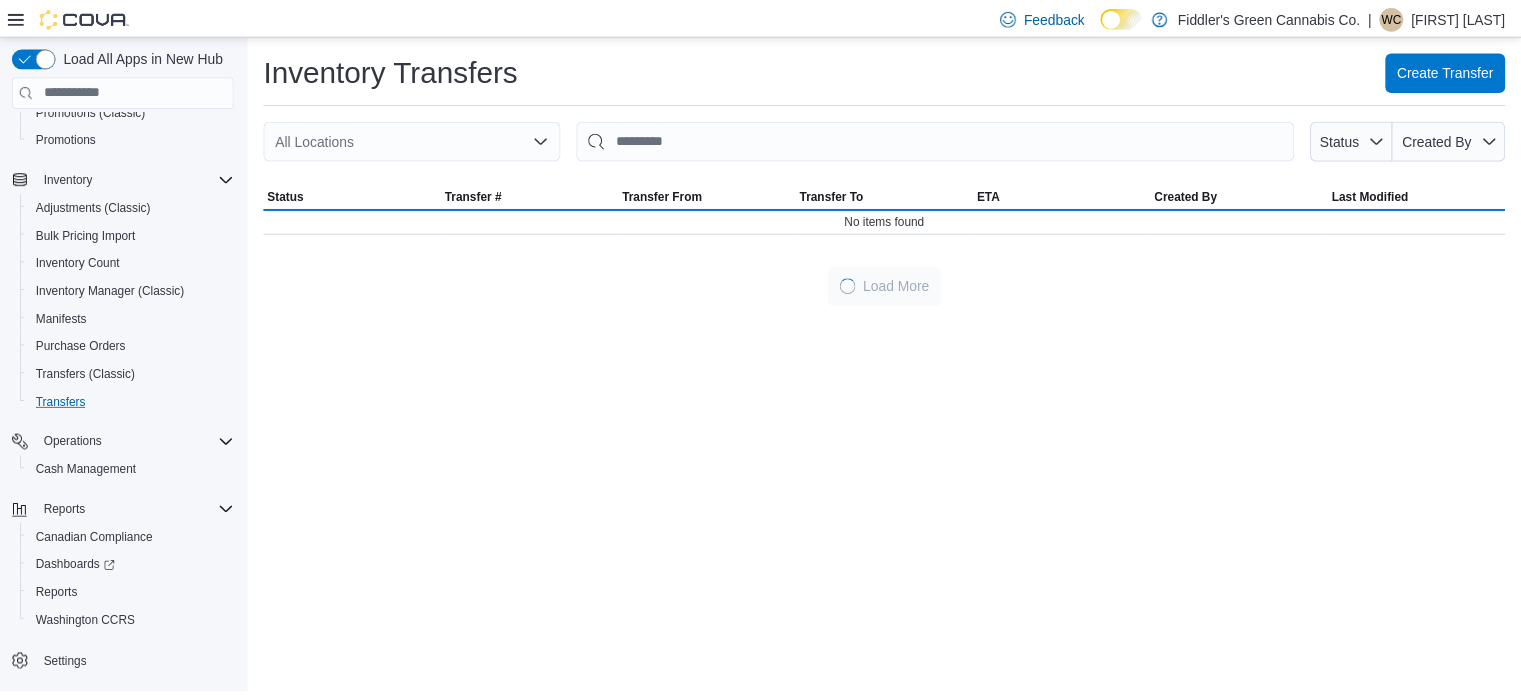 scroll, scrollTop: 179, scrollLeft: 0, axis: vertical 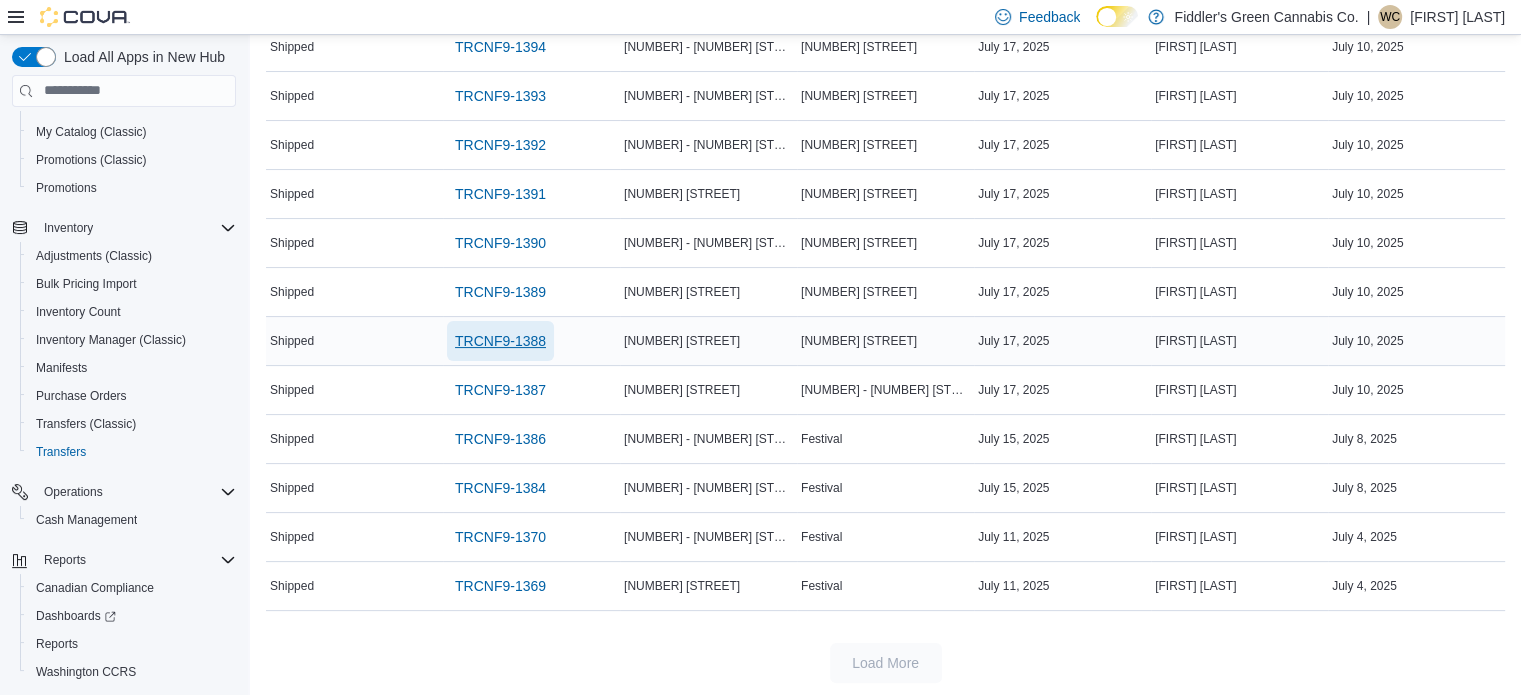click on "TRCNF9-1388" at bounding box center (500, 341) 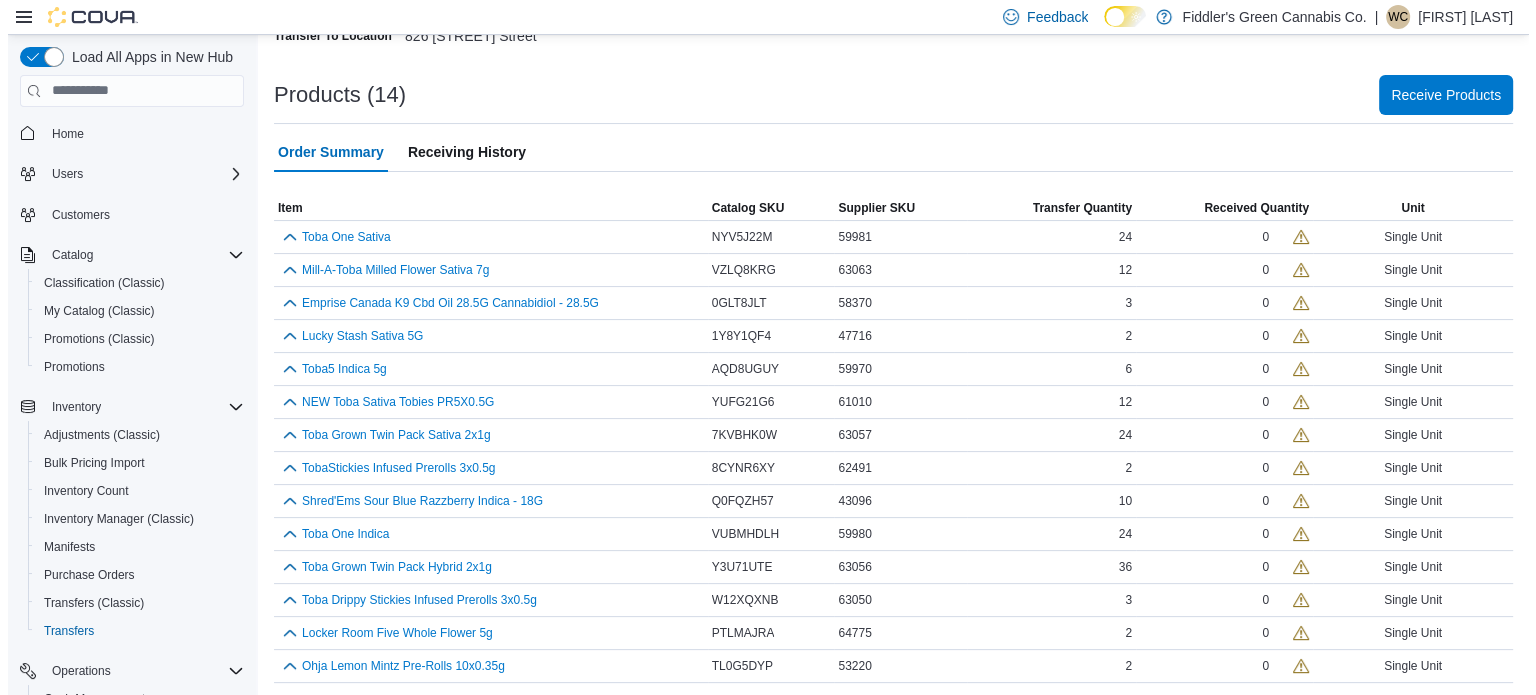 scroll, scrollTop: 0, scrollLeft: 0, axis: both 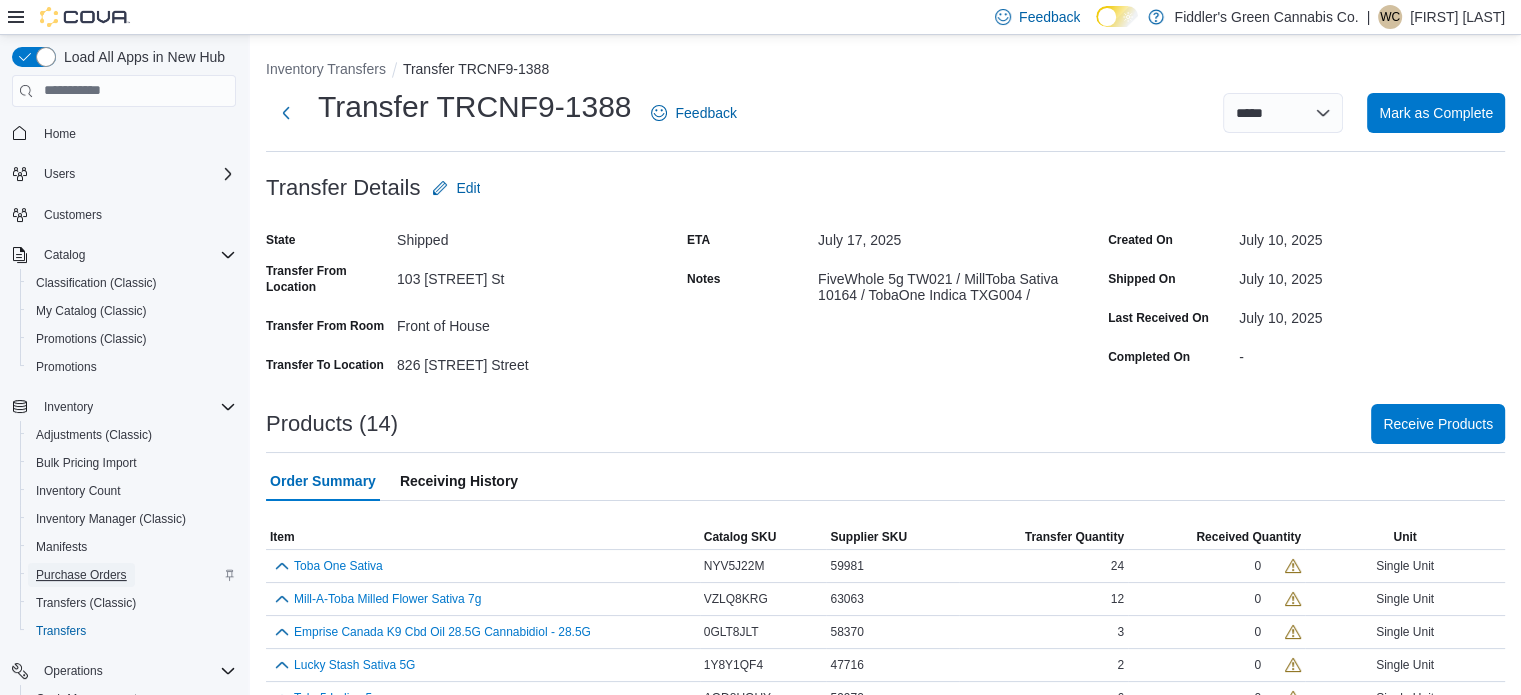 click on "Purchase Orders" at bounding box center [81, 575] 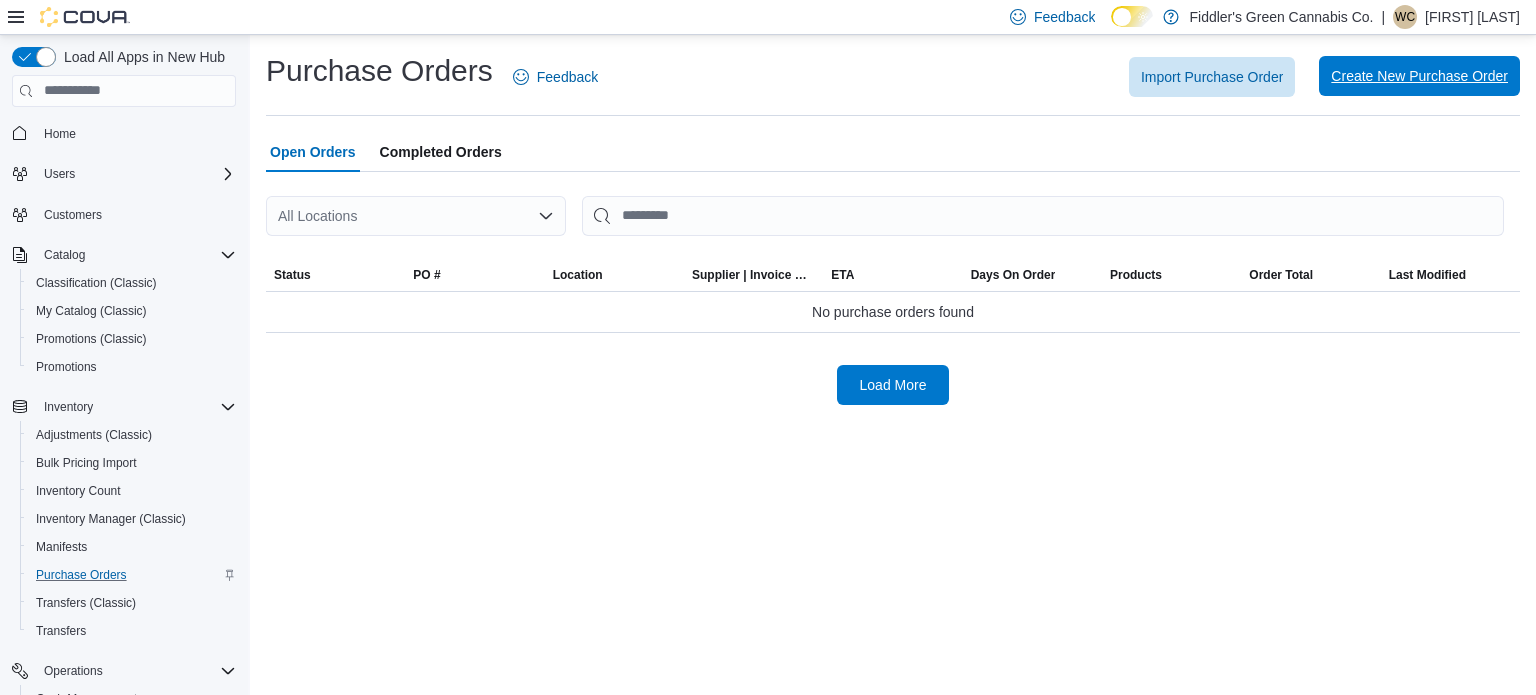 click on "Create New Purchase Order" at bounding box center [1419, 76] 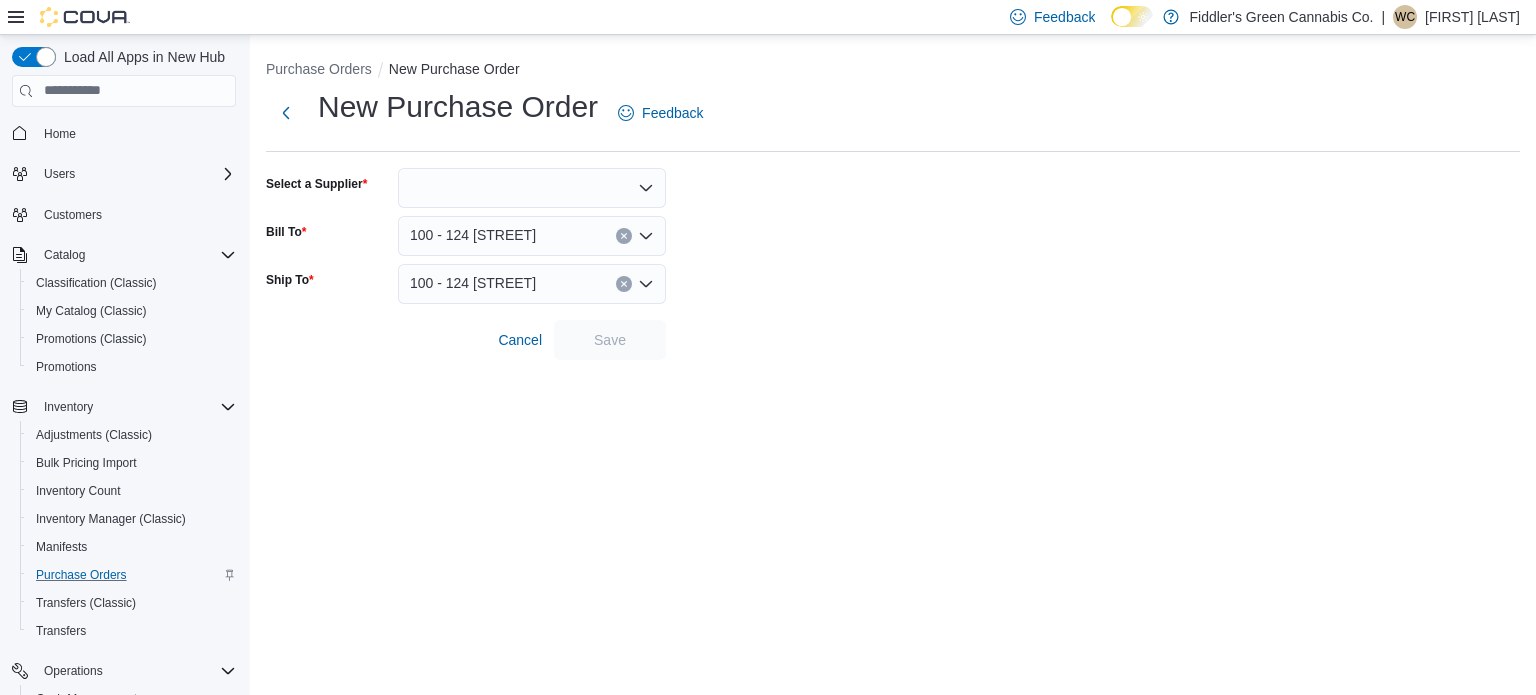 click at bounding box center (532, 188) 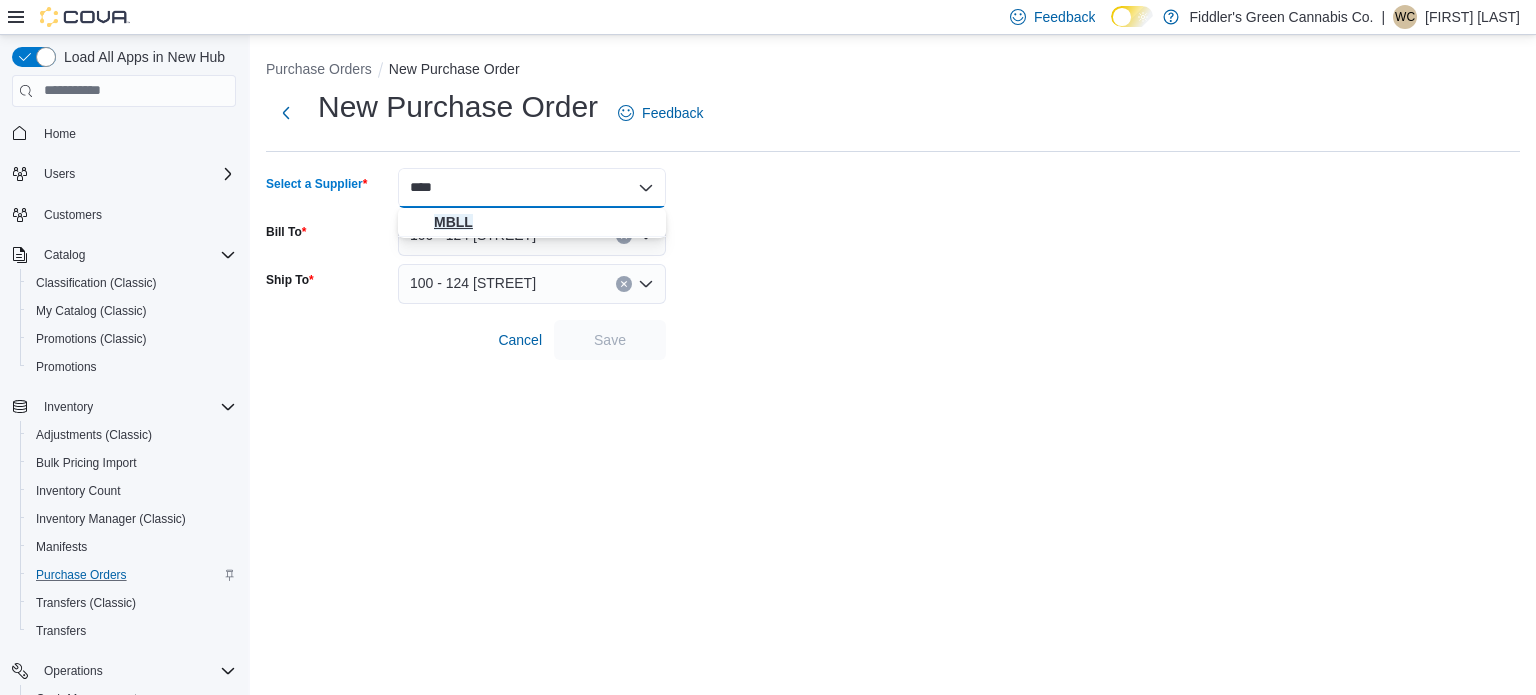 type on "****" 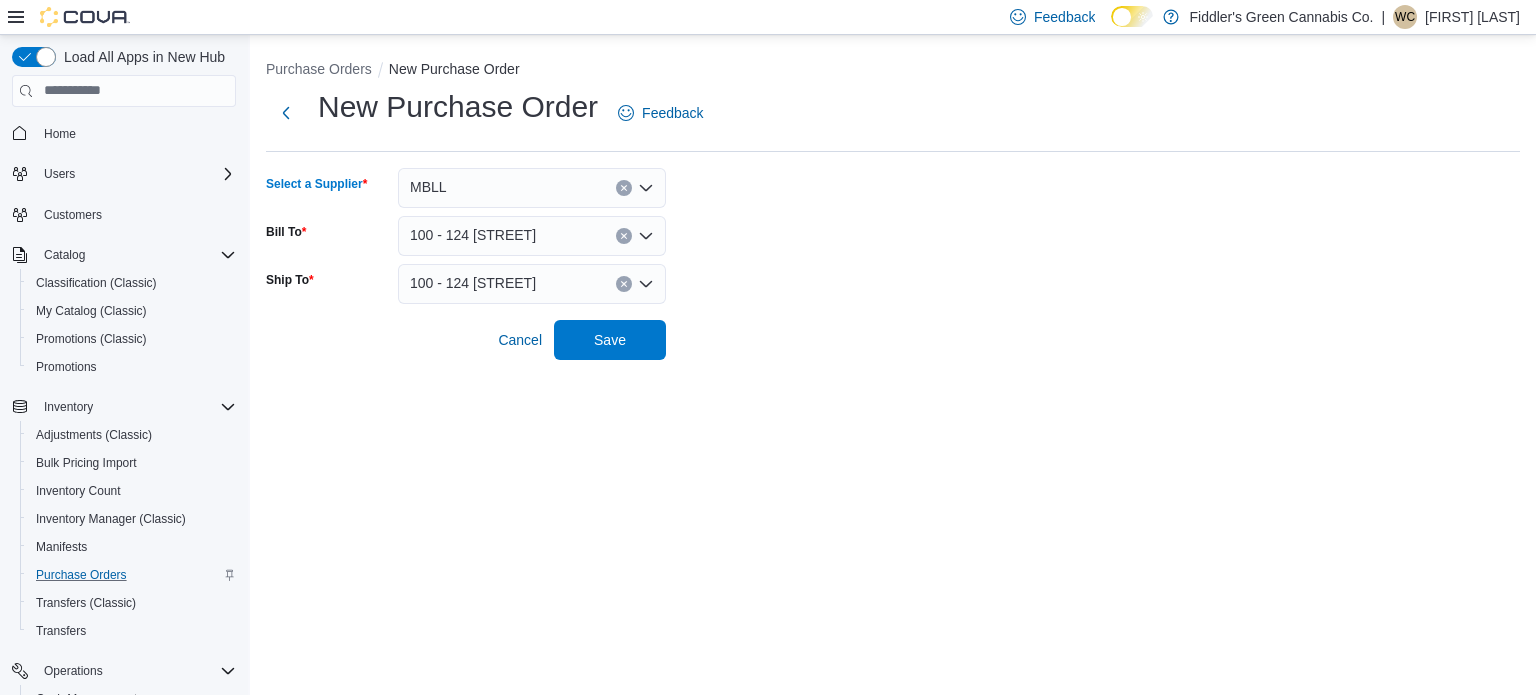click on "100 - 124 King St" at bounding box center [473, 235] 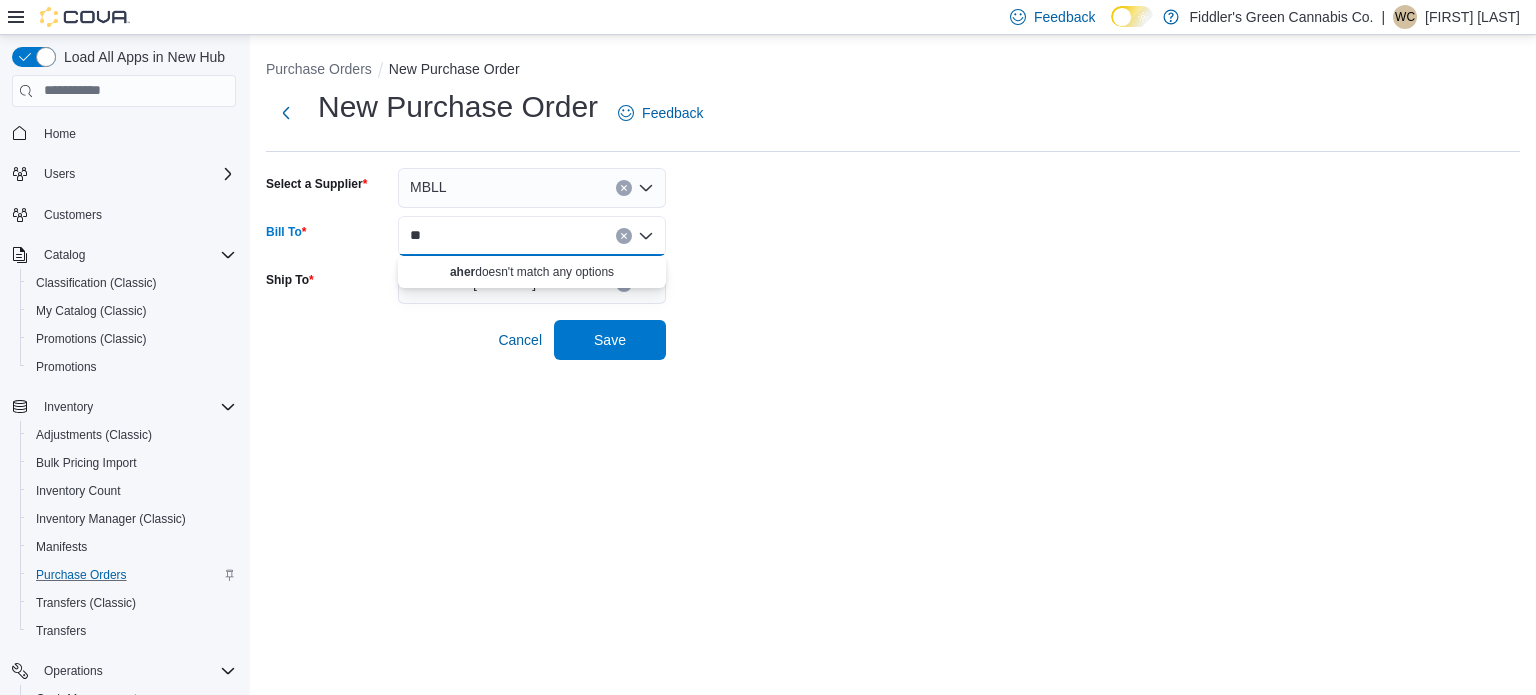 type on "*" 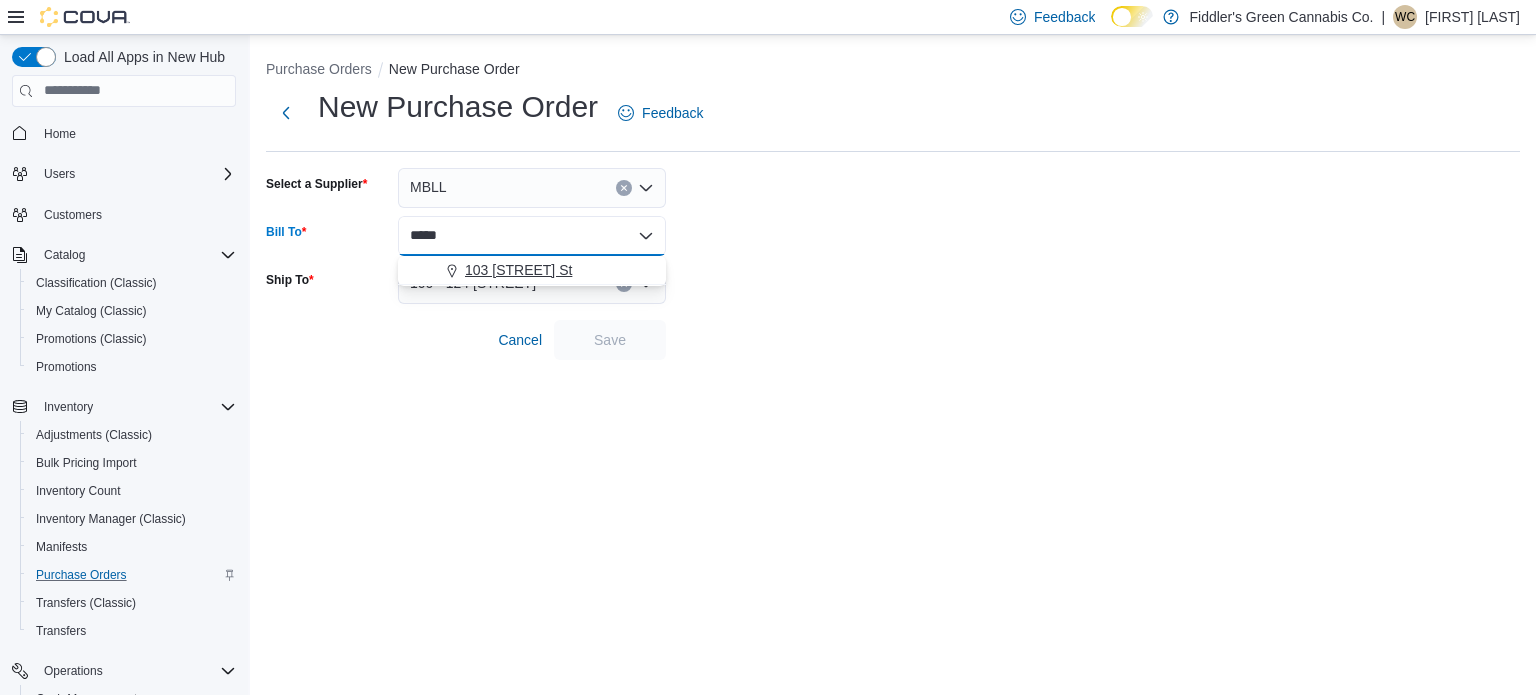 type on "*****" 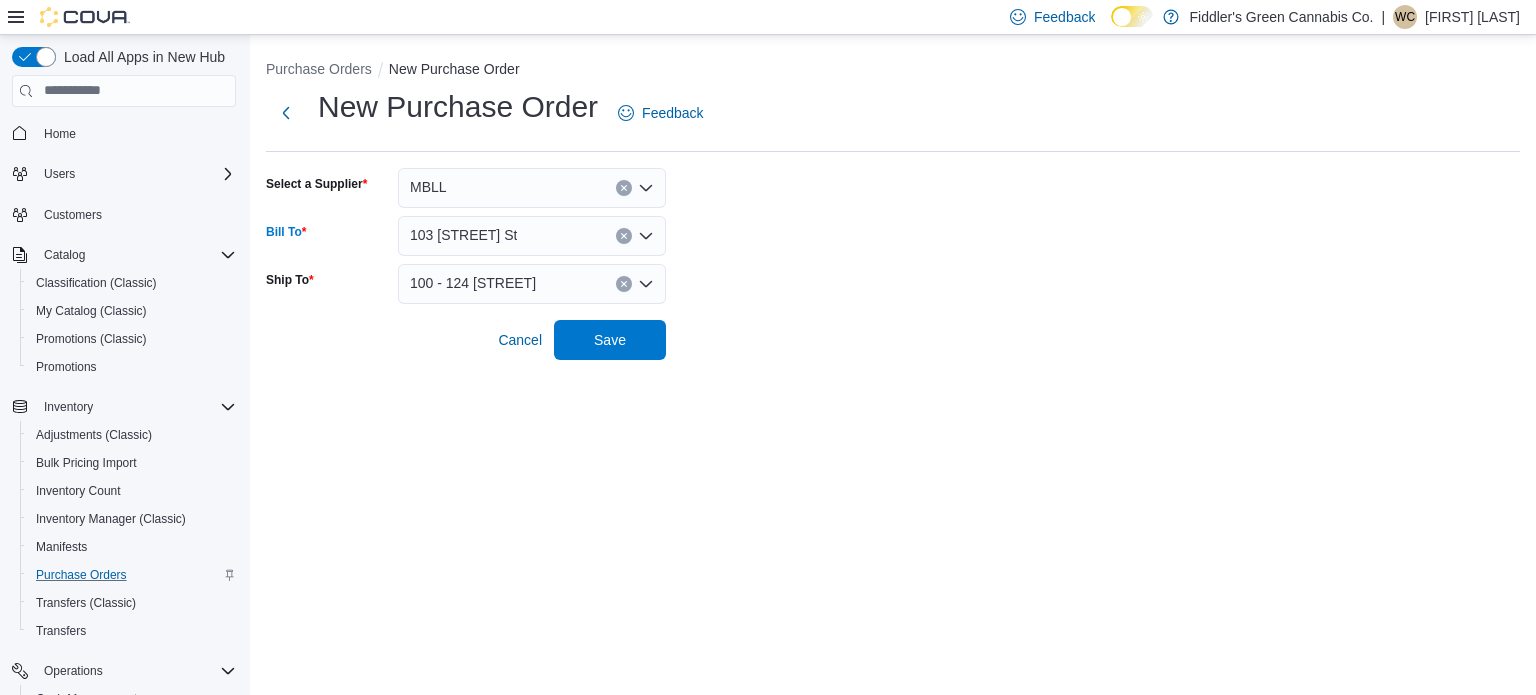 click on "100 - 124 King St" at bounding box center [532, 284] 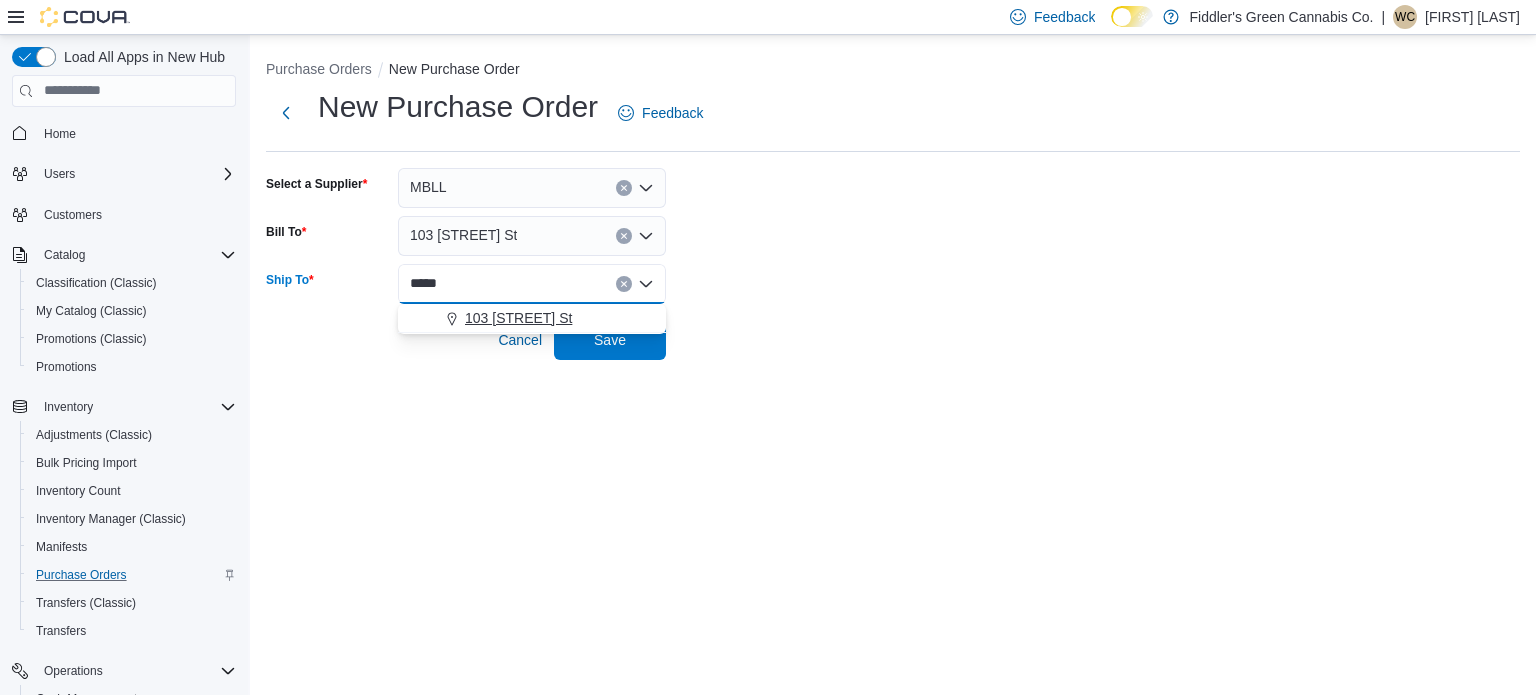 type on "*****" 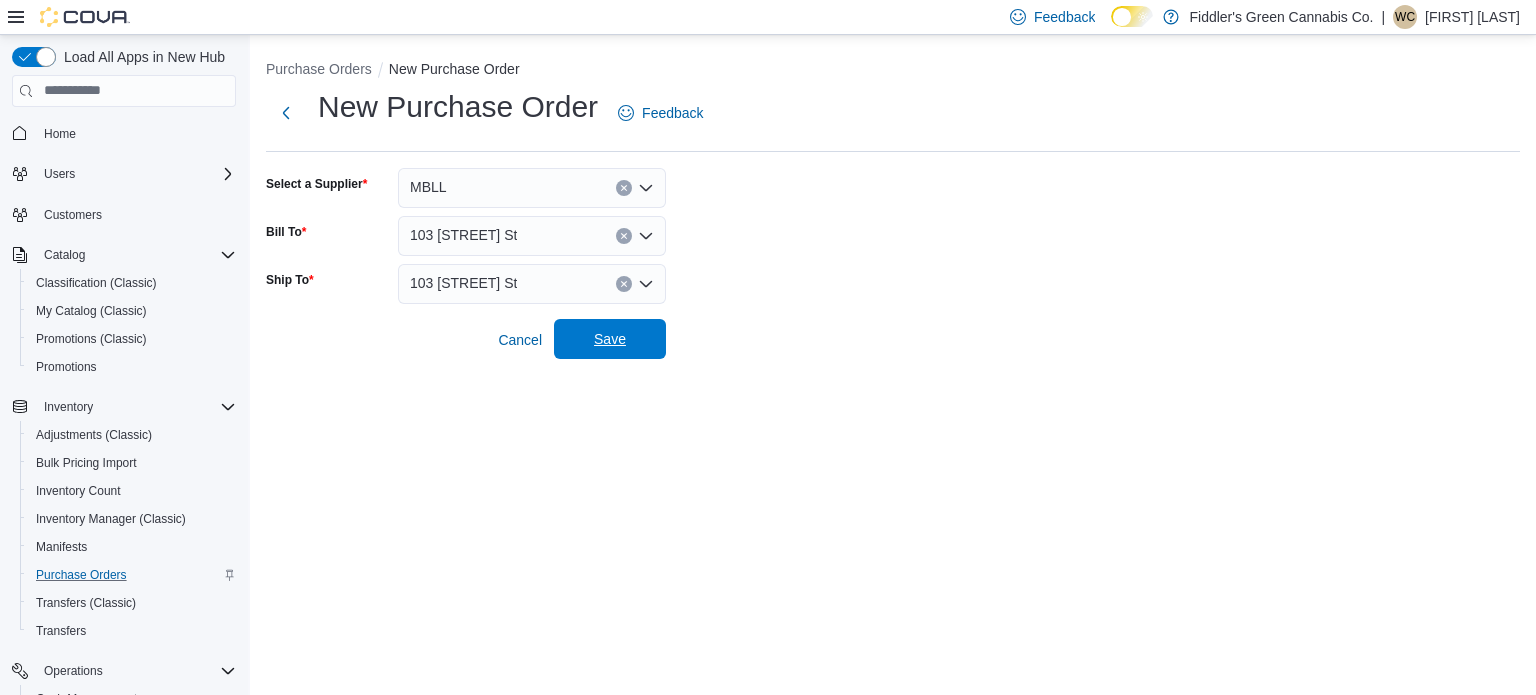 click on "Save" at bounding box center (610, 339) 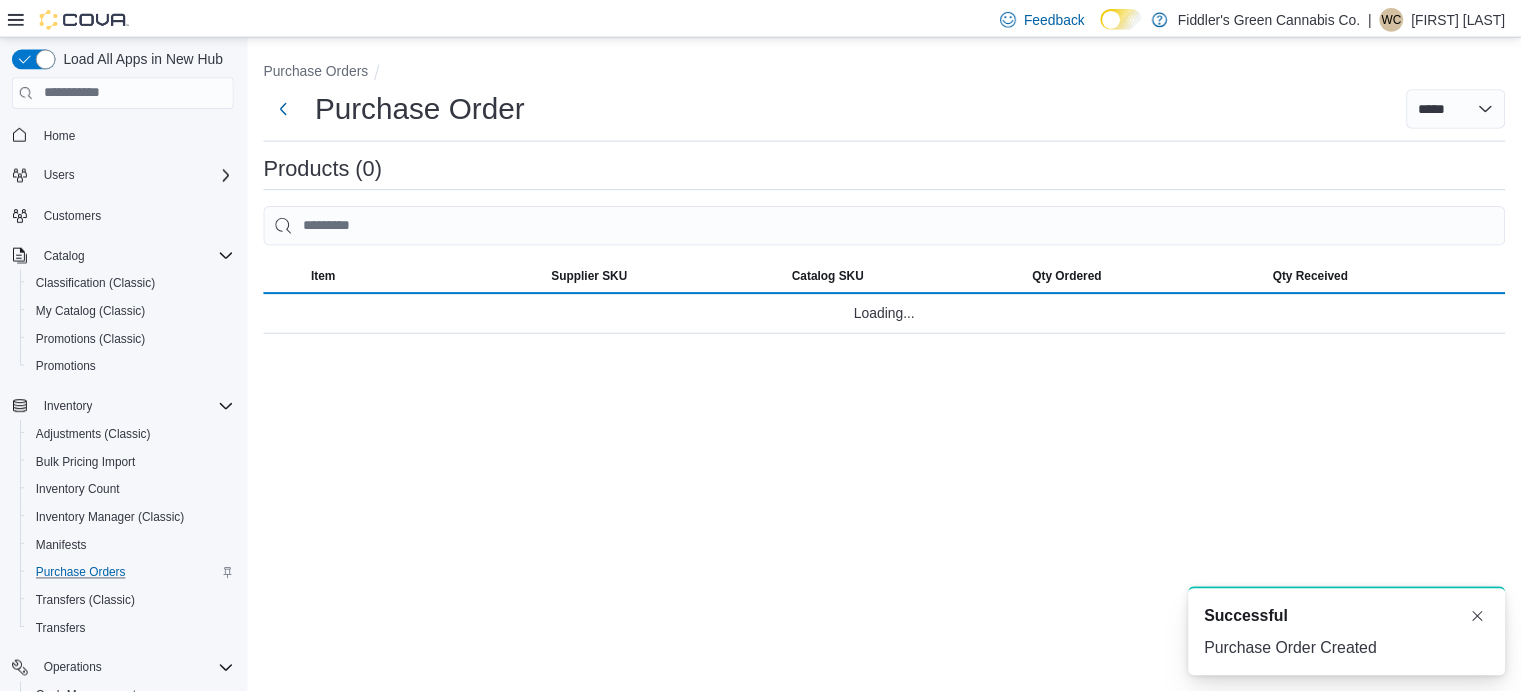 scroll, scrollTop: 0, scrollLeft: 0, axis: both 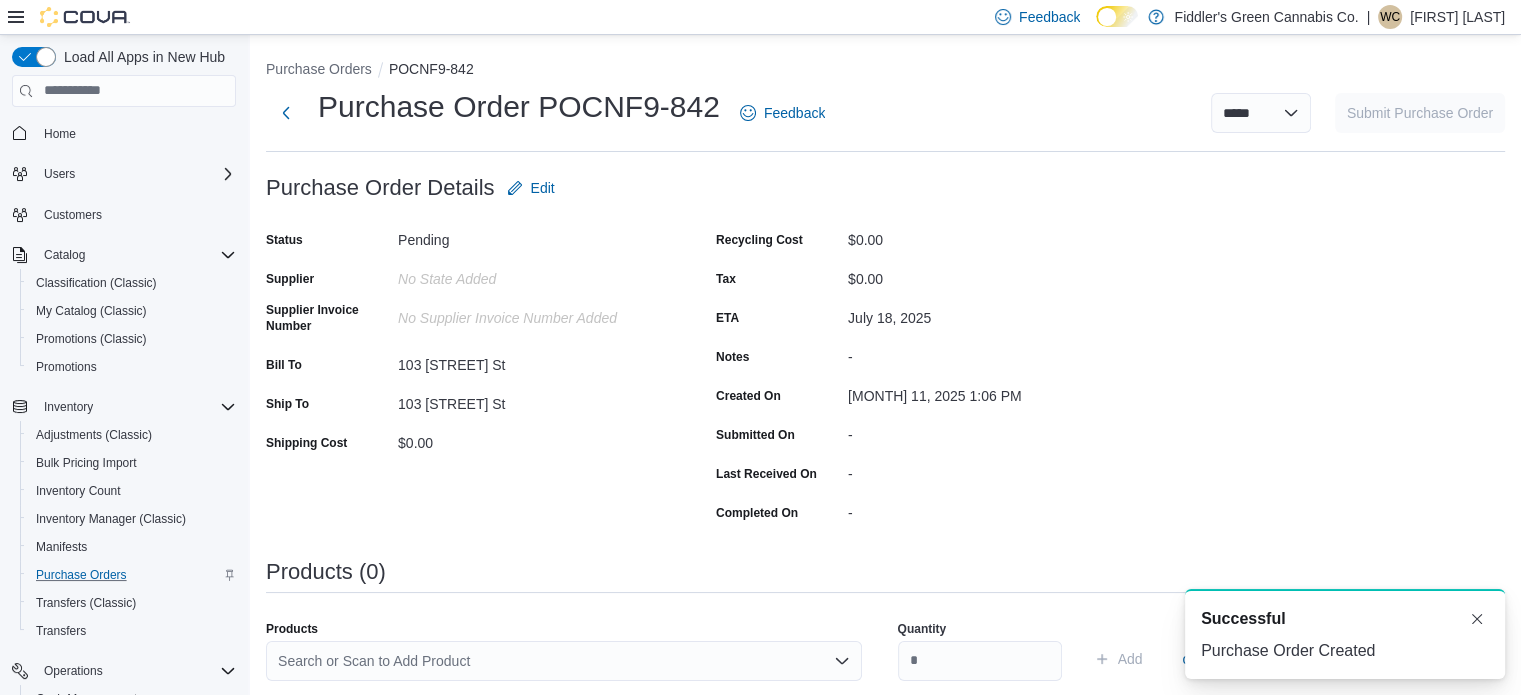 click on "Search or Scan to Add Product" at bounding box center (564, 661) 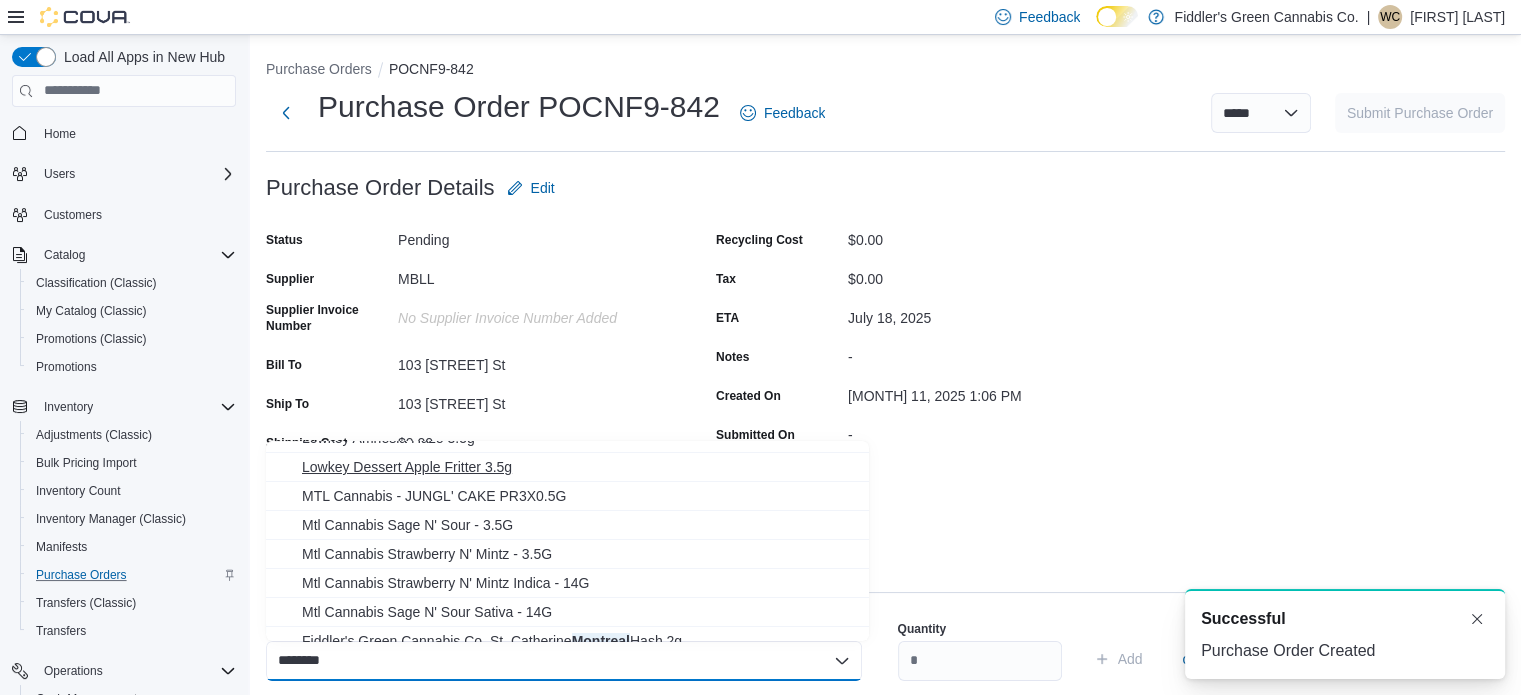 scroll, scrollTop: 90, scrollLeft: 0, axis: vertical 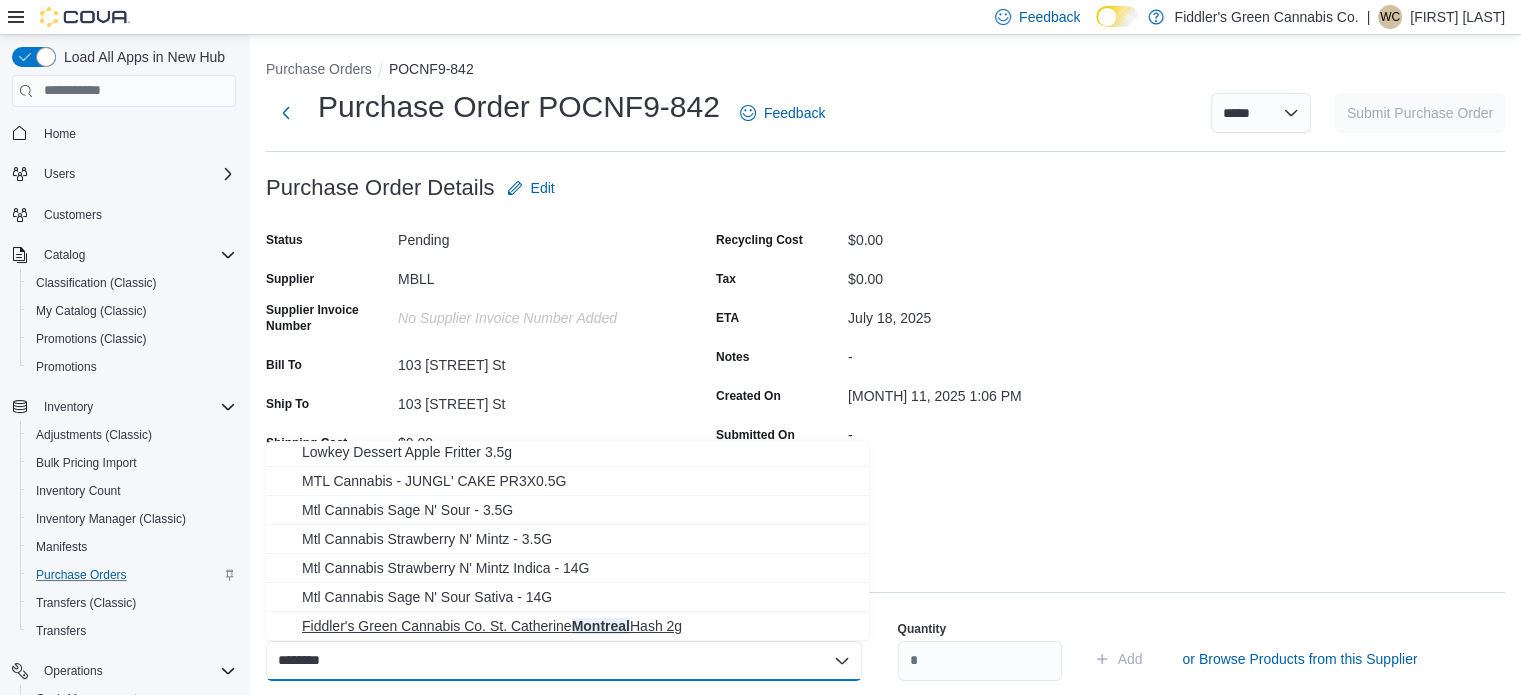 type on "********" 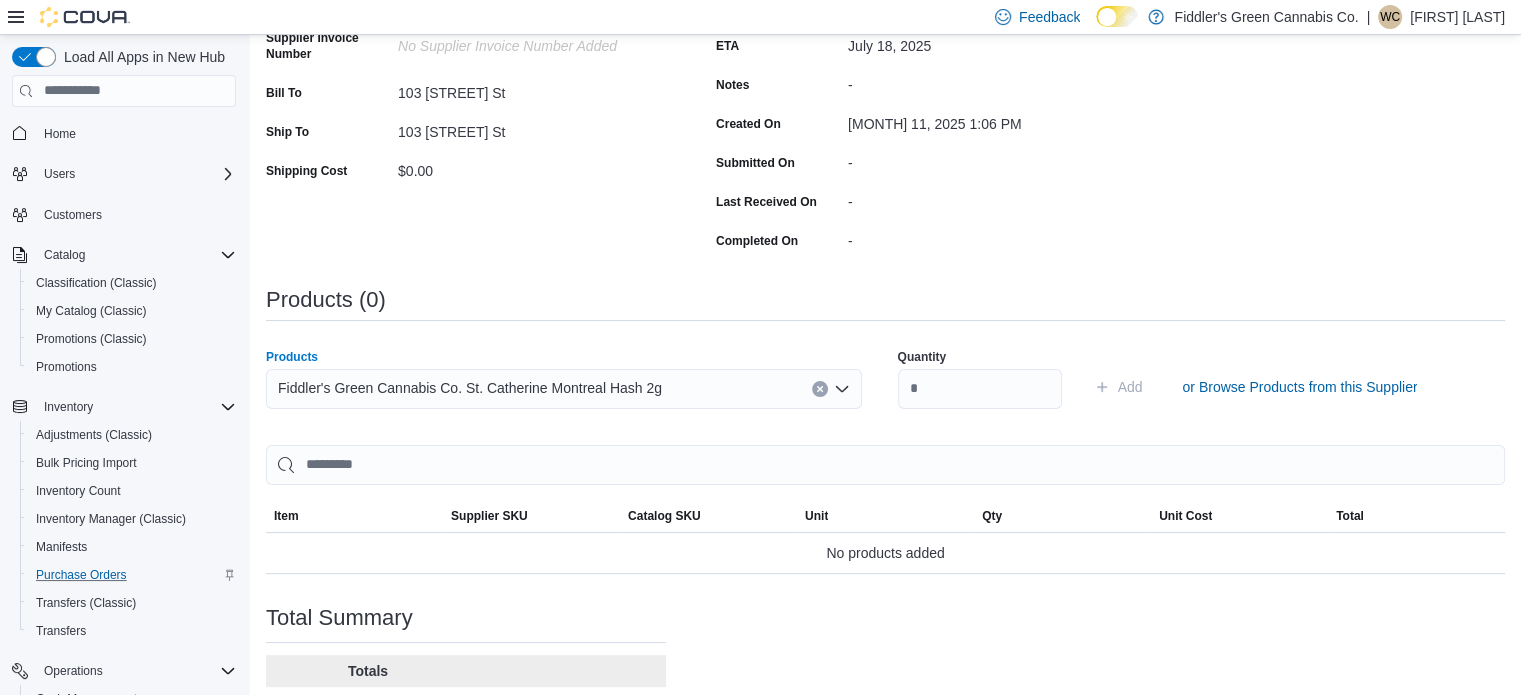 scroll, scrollTop: 274, scrollLeft: 0, axis: vertical 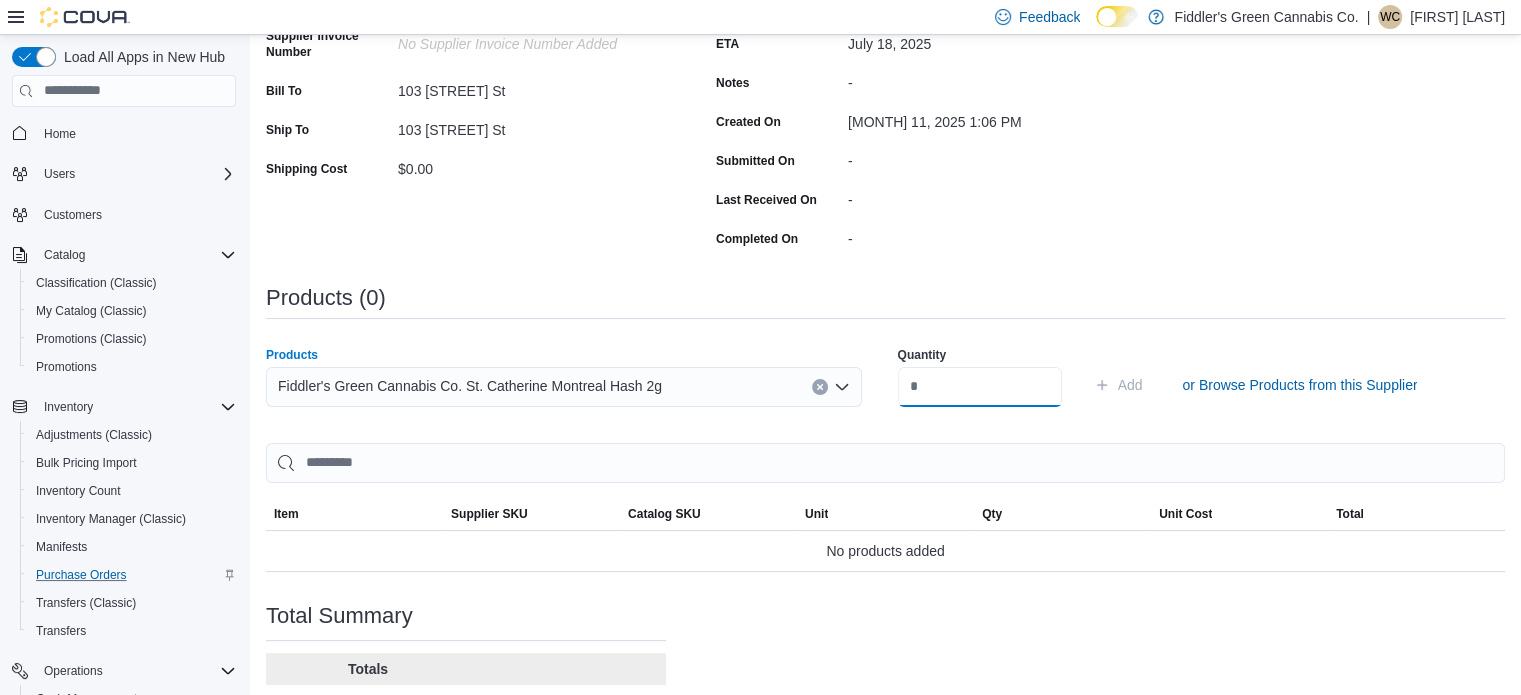 click at bounding box center (980, 387) 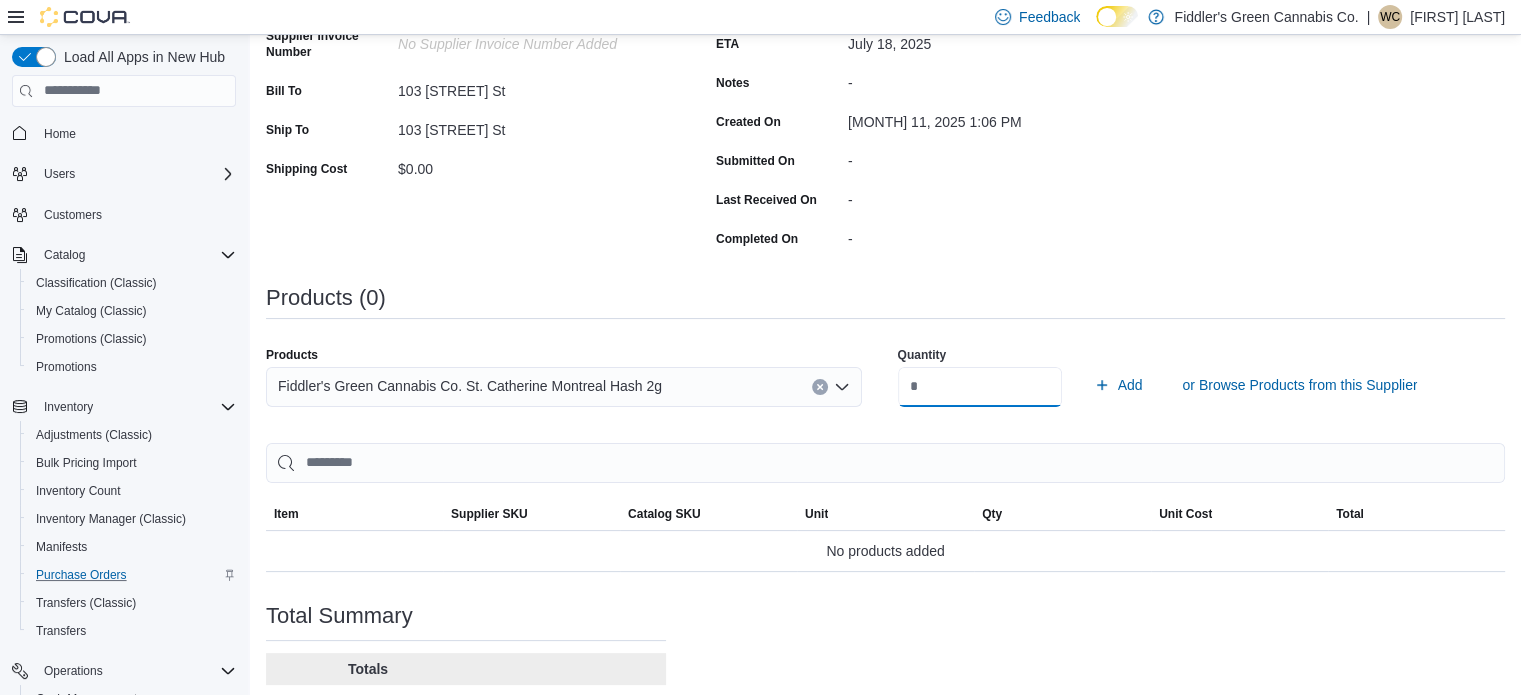 type on "**" 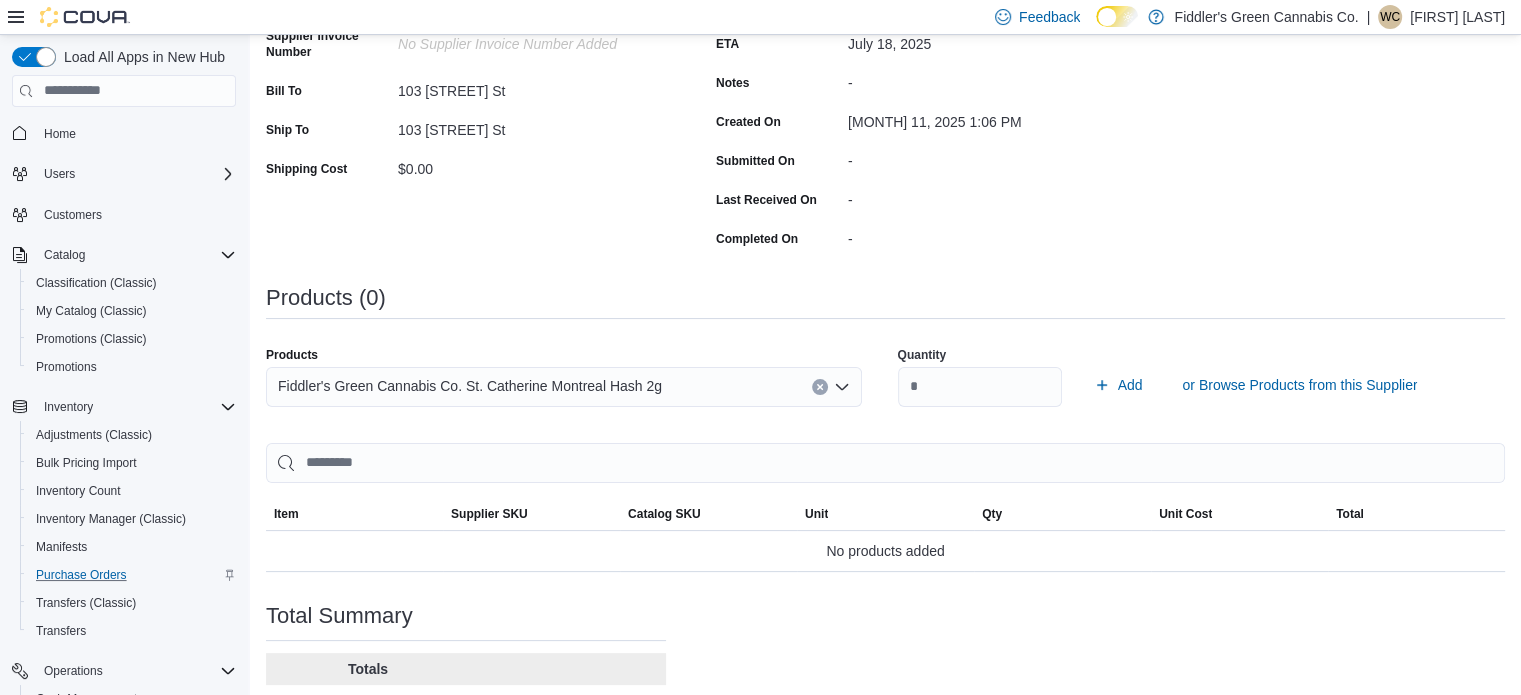 click on "Purchase Order: POCNF9-842 Feedback Purchase Order Details   Edit Status Pending Supplier MBLL Supplier Invoice Number No Supplier Invoice Number added Bill To 103 Sherbrook St Ship To 103 Sherbrook St Shipping Cost $0.00 Recycling Cost $0.00 Tax $0.00 ETA July 18, 2025 Notes - Created On July 11, 2025 1:06 PM Submitted On - Last Received On - Completed On - Products (0)     Products Fiddler's Green Cannabis Co. St. Catherine Montreal Hash 2g Quantity  ** Add or Browse Products from this Supplier Sorting EuiBasicTable with search callback Item Supplier SKU Catalog SKU Unit Qty Unit Cost Total No products added  Total Summary   Totals Subtotal $0.00 Shipping $0.00 Recycling $0.00 Tax $0.00 Total $0.00" at bounding box center (885, 368) 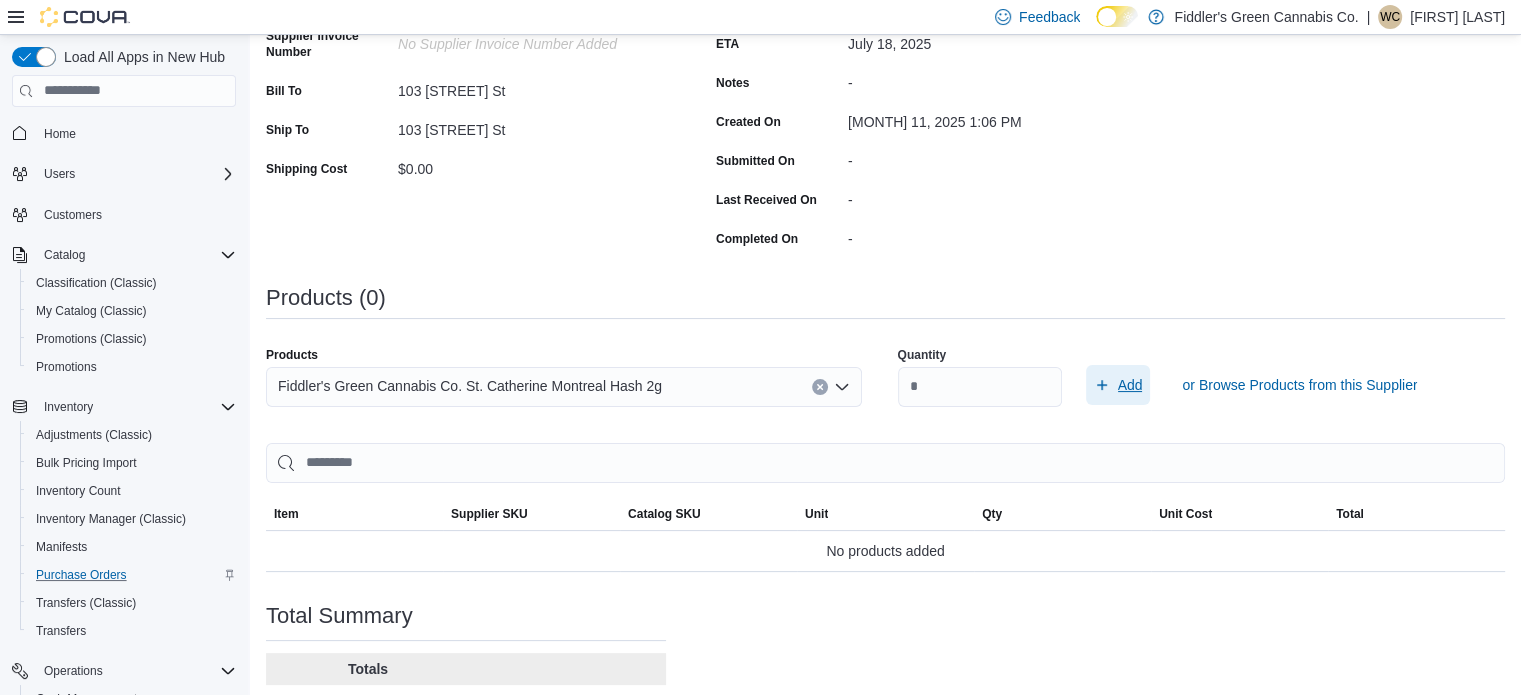 click on "Add" at bounding box center (1118, 385) 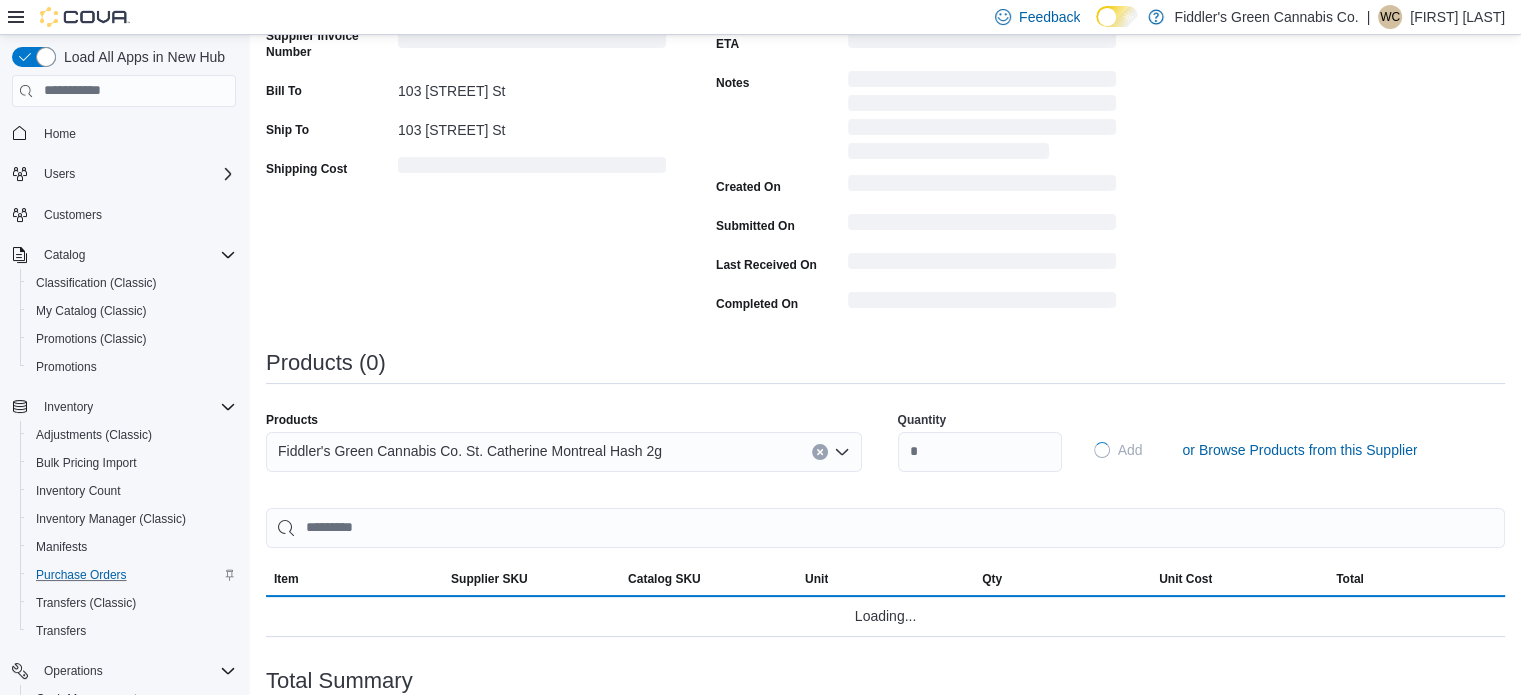 type 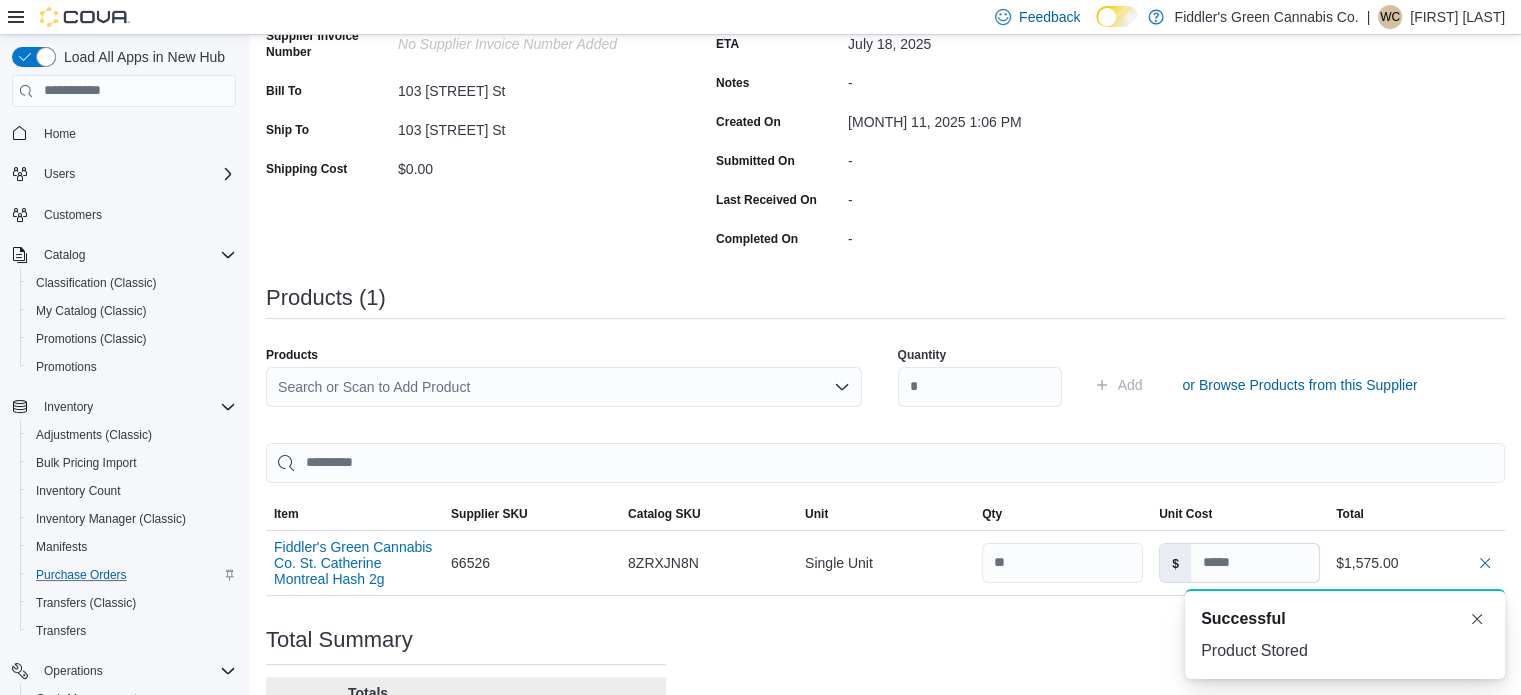 scroll, scrollTop: 0, scrollLeft: 0, axis: both 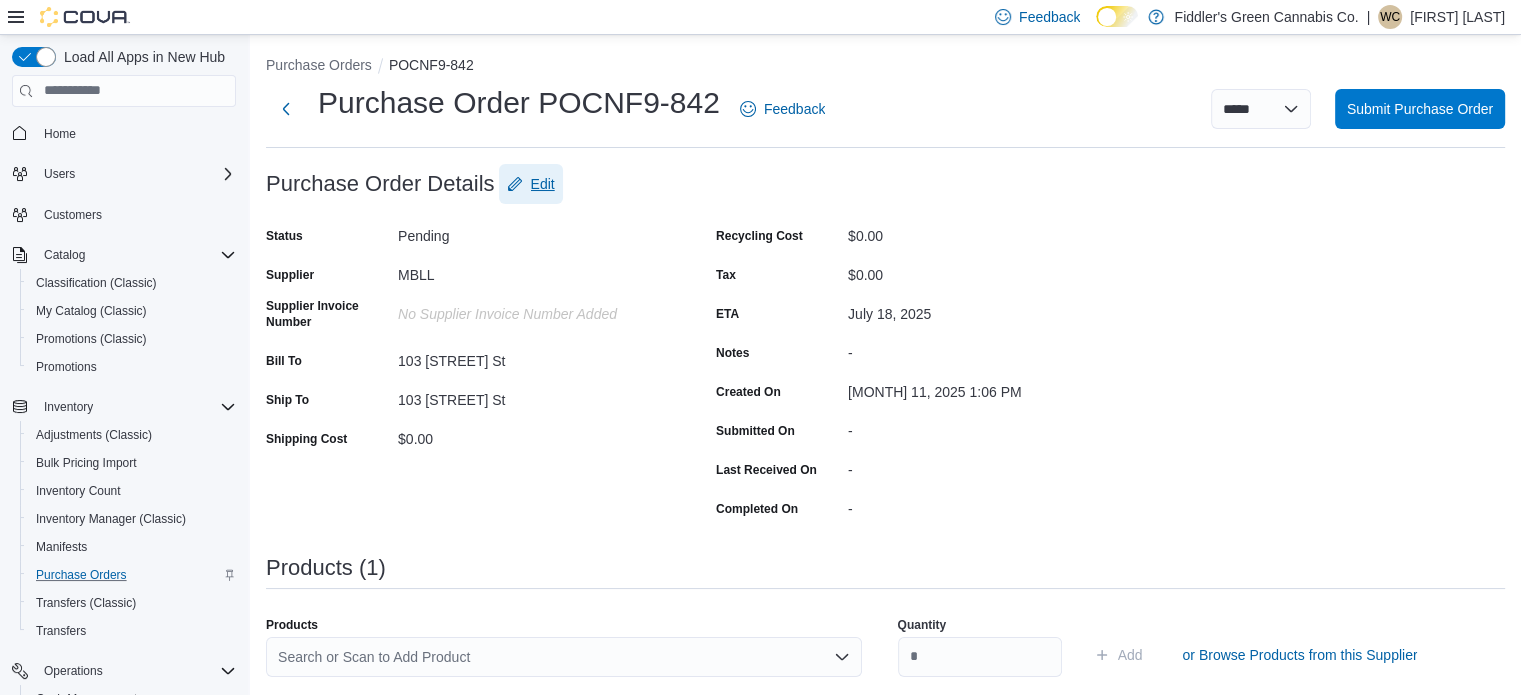 click on "Edit" at bounding box center [543, 184] 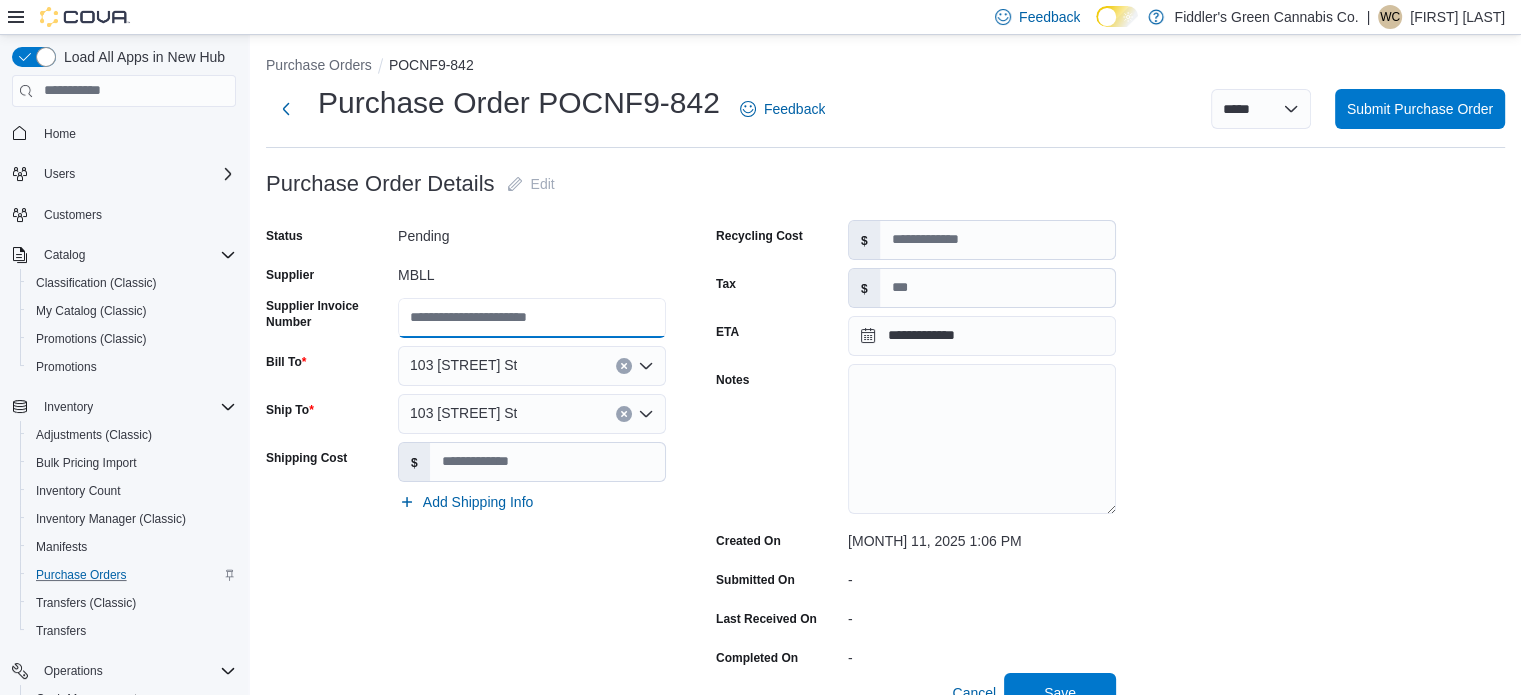 click on "Supplier Invoice Number" at bounding box center [532, 318] 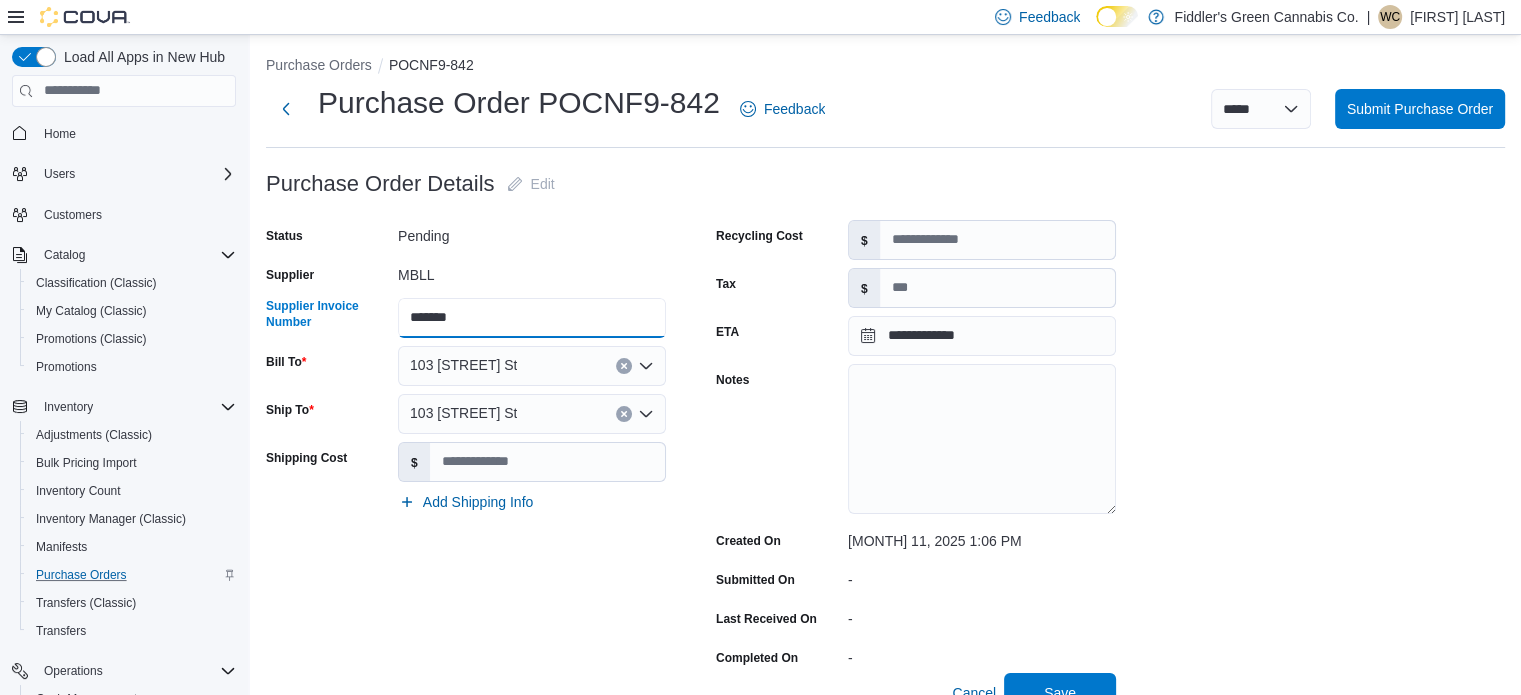 type on "*******" 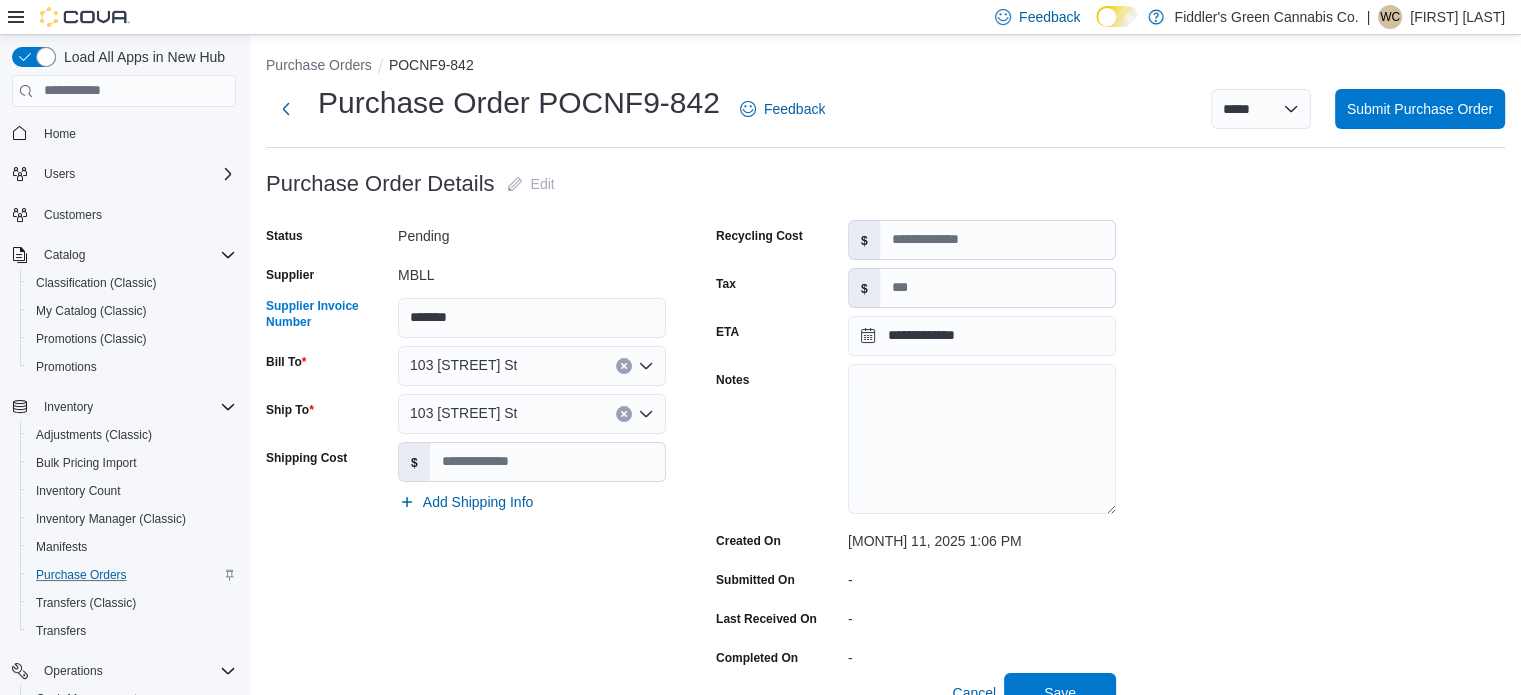 click on "**********" at bounding box center (885, 744) 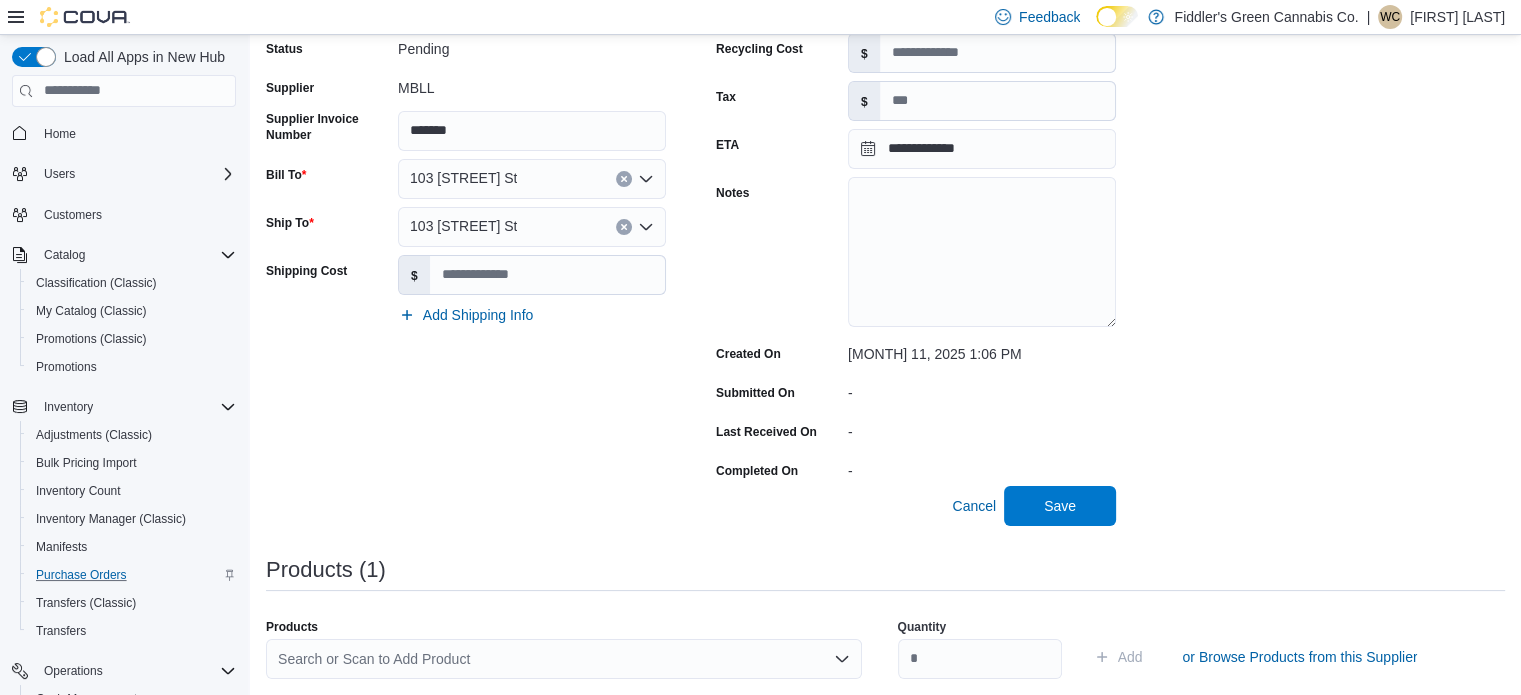 scroll, scrollTop: 192, scrollLeft: 0, axis: vertical 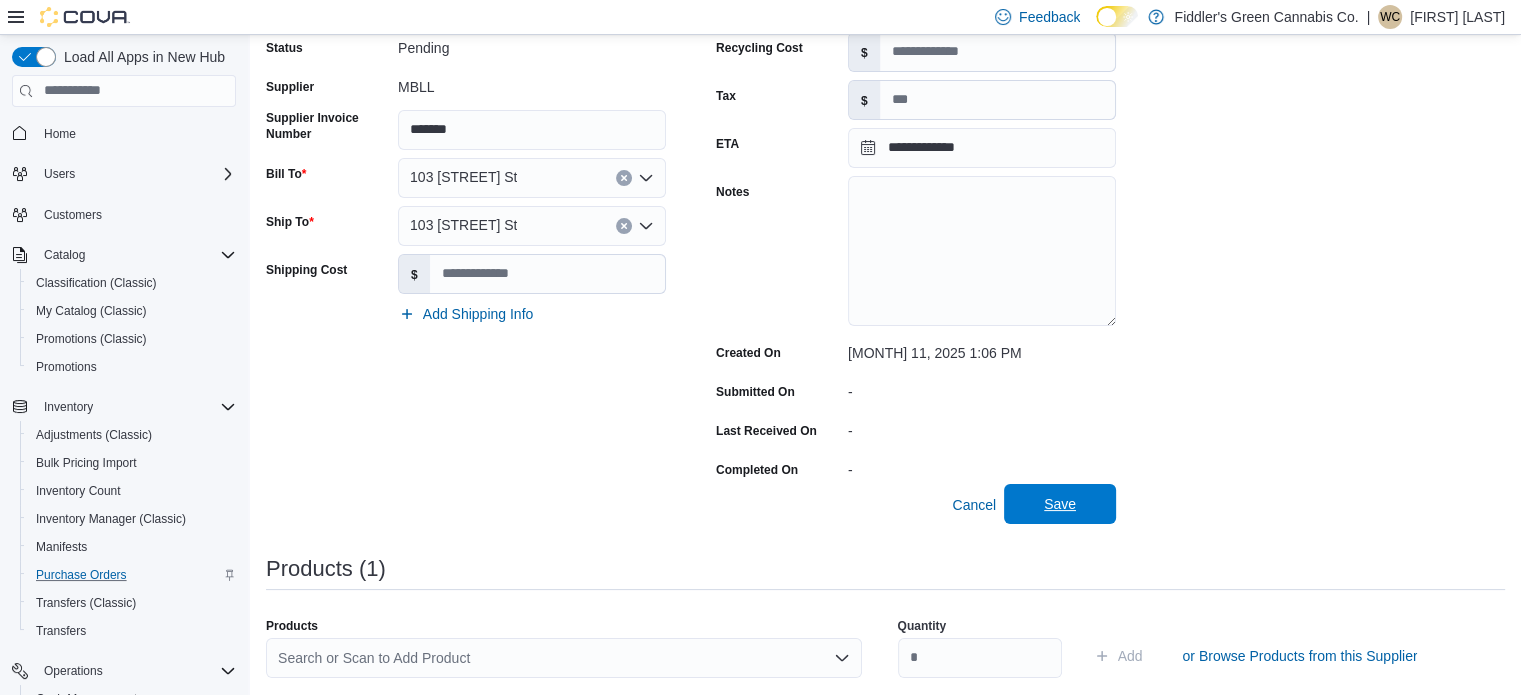 click on "Save" at bounding box center [1060, 504] 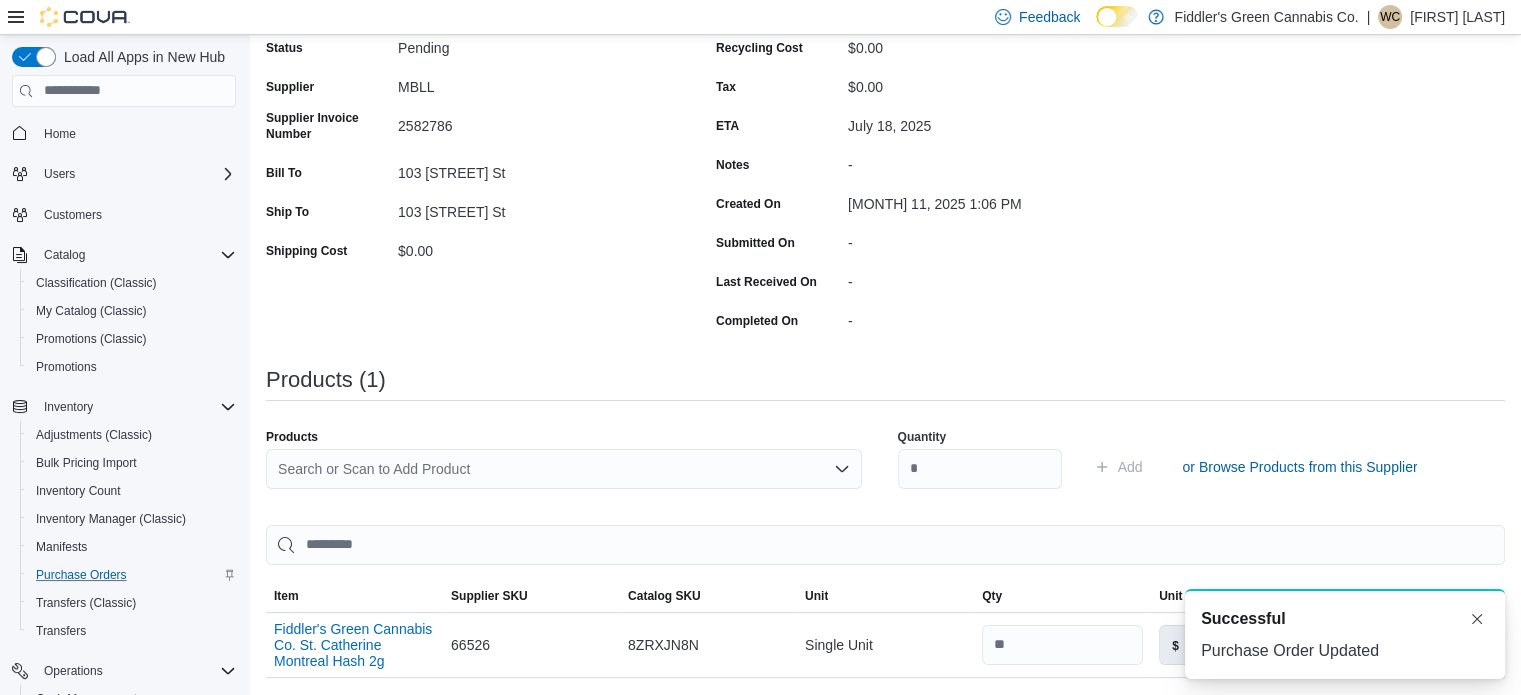 scroll, scrollTop: 0, scrollLeft: 0, axis: both 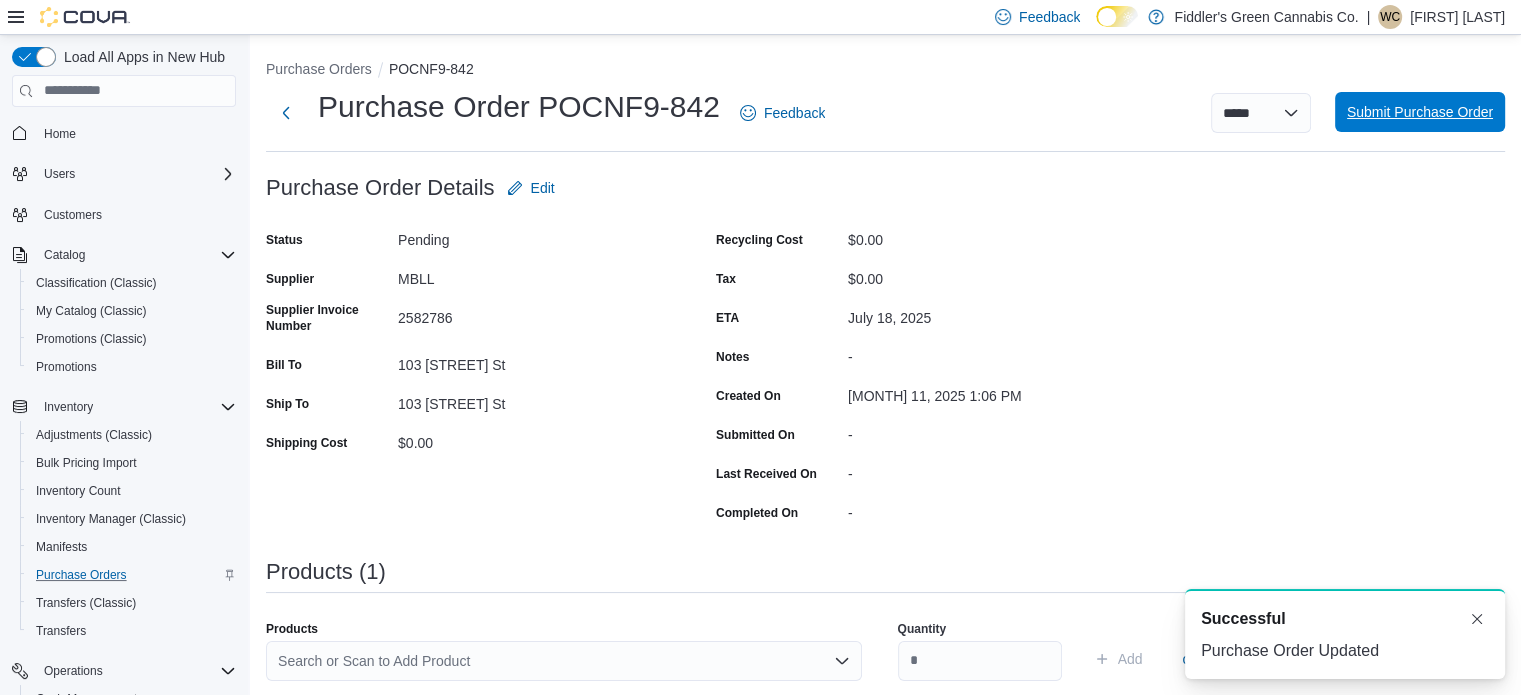 click on "Submit Purchase Order" at bounding box center [1420, 112] 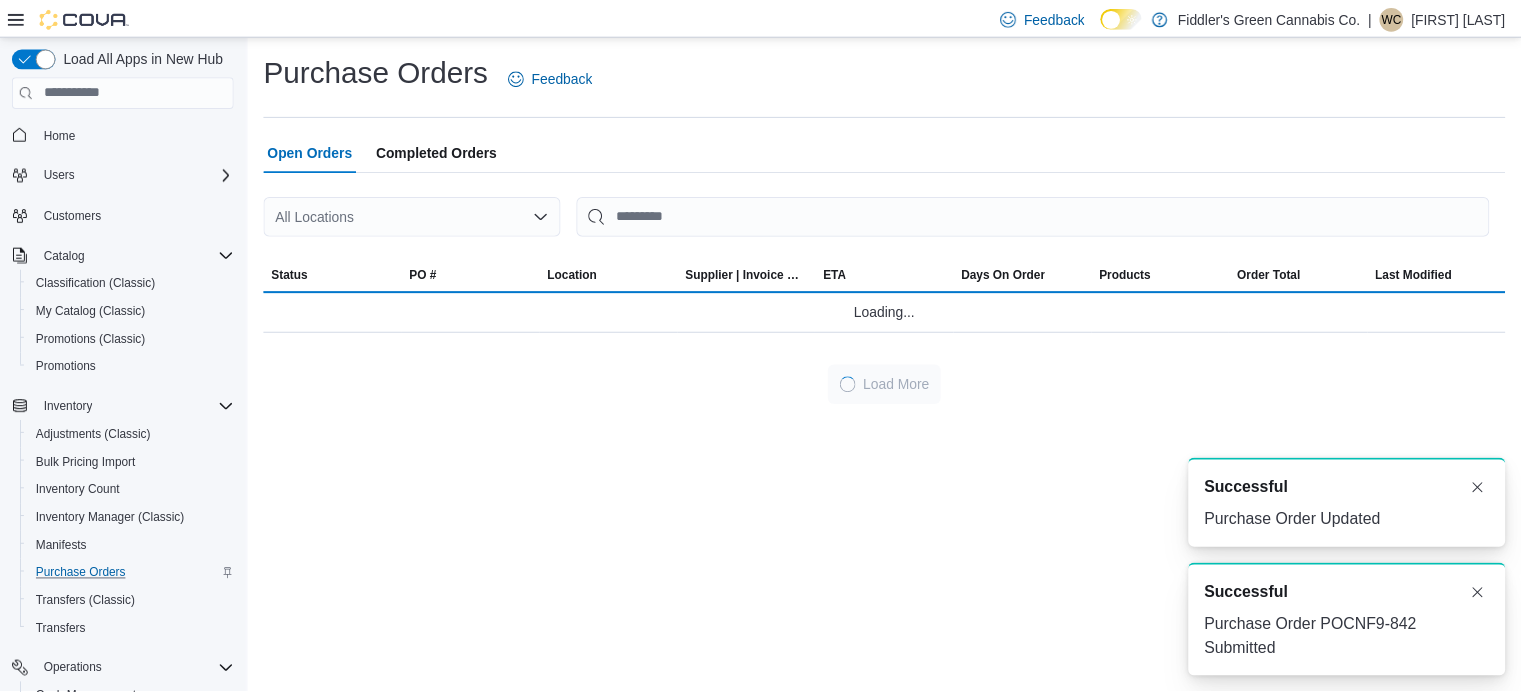 scroll, scrollTop: 0, scrollLeft: 0, axis: both 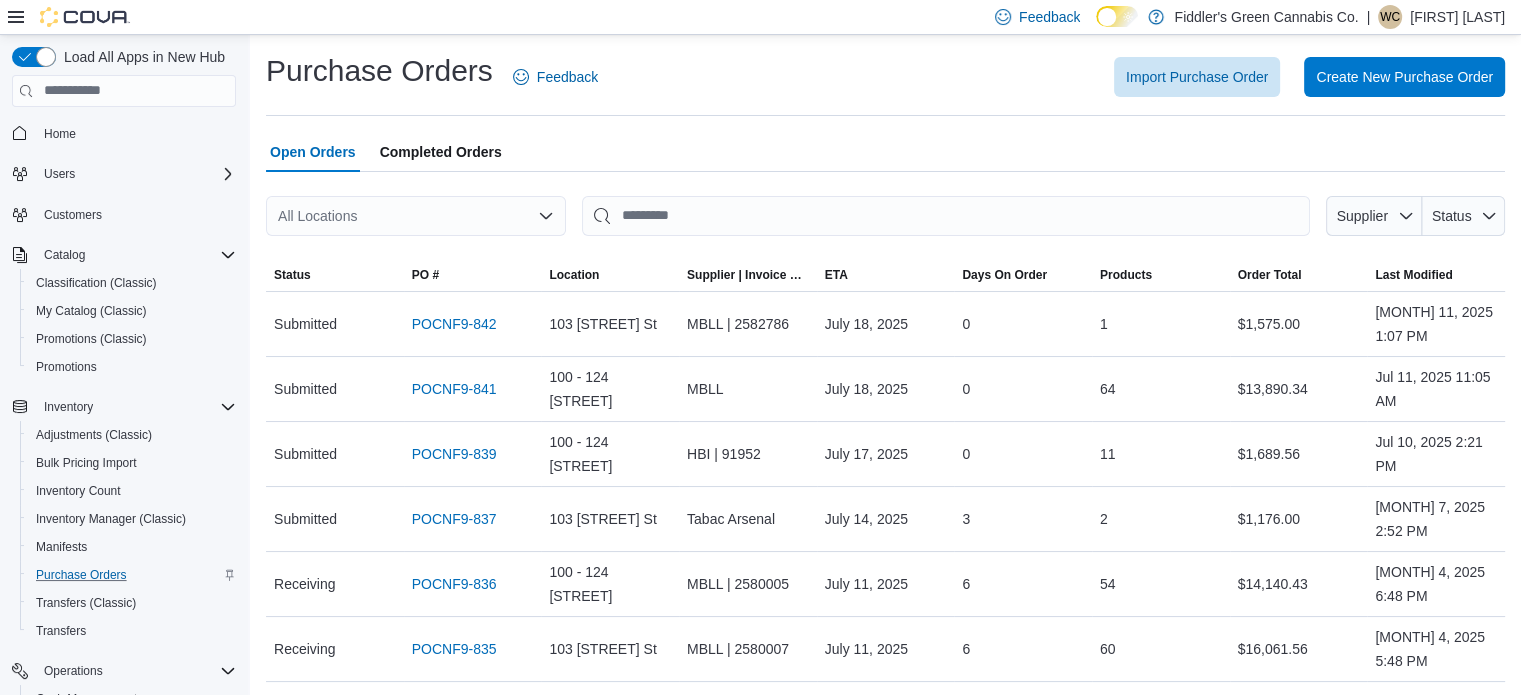 click on "Purchase Orders Feedback Import Purchase Order Create New Purchase Order Open Orders Completed Orders All Locations Supplier Status Sorting This table contains 15 rows. Status PO # Location Supplier | Invoice Number ETA Days On Order Products Order Total Last Modified Status Submitted PO # POCNF9-842 Location 103 Sherbrook St Supplier | Invoice Number MBLL | 2582786 ETA July 18, 2025 Days On Order 0 Products 1 Order Total $1,575.00 Last Modified Jul 11, 2025 1:07 PM Status Submitted PO # POCNF9-841 Location 100 - 124 King St Supplier | Invoice Number MBLL ETA July 18, 2025 Days On Order 0 Products 64 Order Total $13,890.34 Last Modified Jul 11, 2025 11:05 AM Status Submitted PO # POCNF9-839 Location 100 - 124 King St Supplier | Invoice Number HBI | 91952 ETA July 17, 2025 Days On Order 0 Products 11 Order Total $1,689.56 Last Modified Jul 10, 2025 2:21 PM Status Submitted PO # POCNF9-837 Location 103 Sherbrook St Supplier | Invoice Number Tabac Arsenal ETA July 14, 2025 Days On Order 3 Products 2 Order Total" at bounding box center [885, 695] 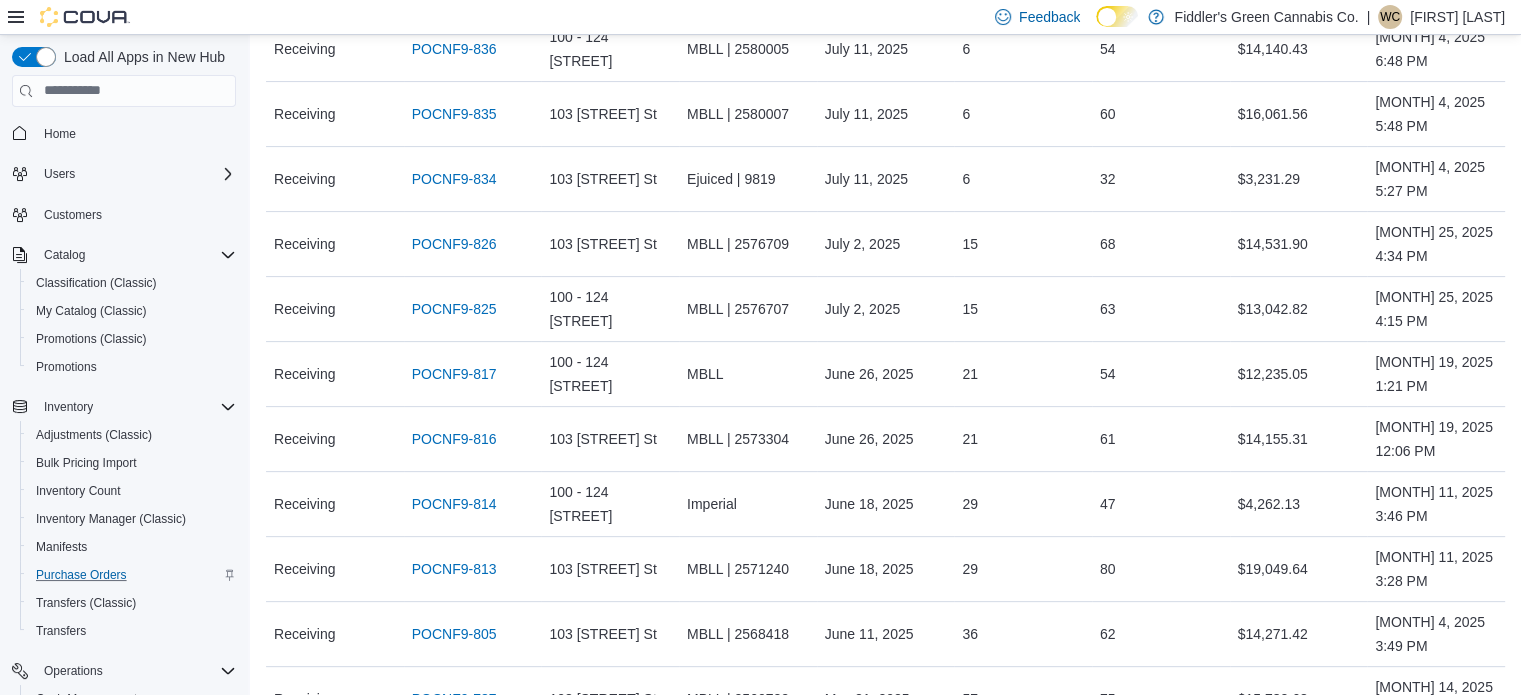 scroll, scrollTop: 656, scrollLeft: 0, axis: vertical 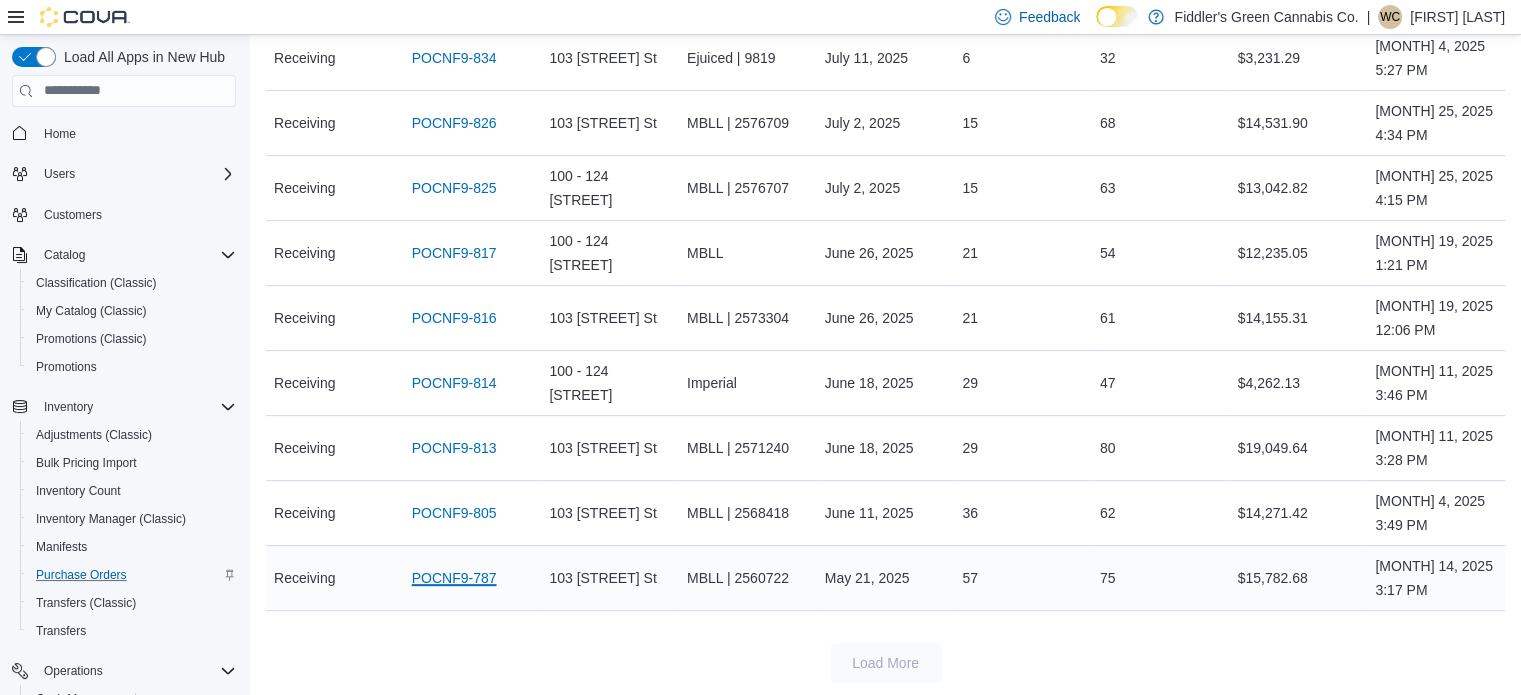 click on "POCNF9-787" at bounding box center (454, 578) 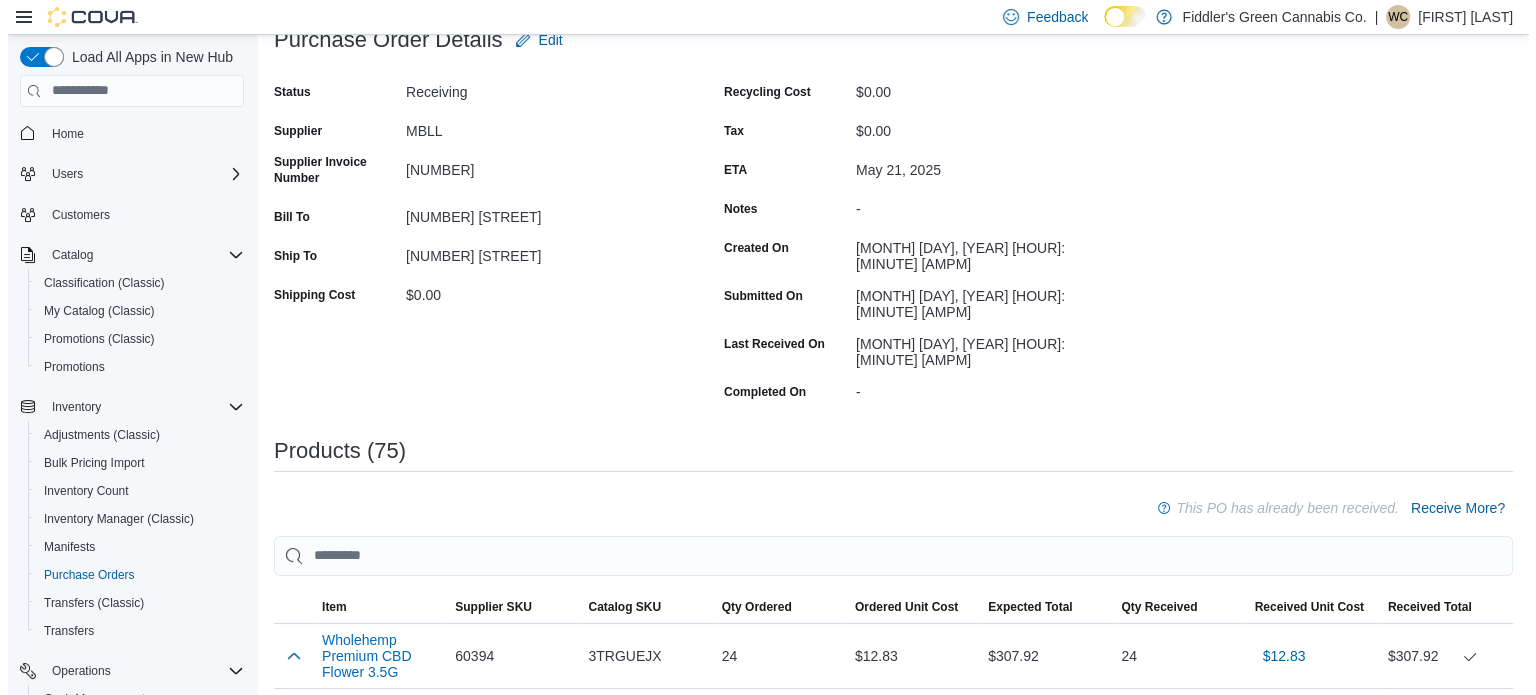 scroll, scrollTop: 0, scrollLeft: 0, axis: both 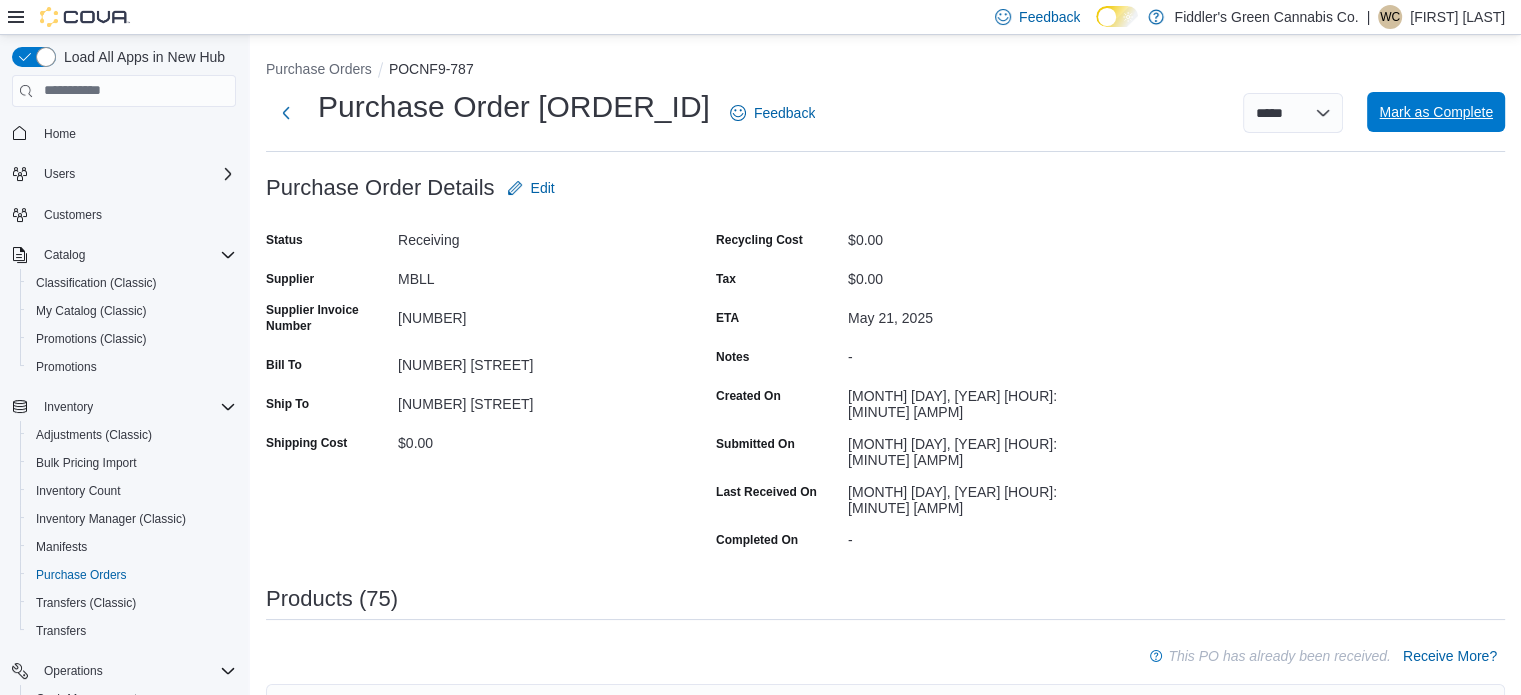 click on "Mark as Complete" at bounding box center [1436, 112] 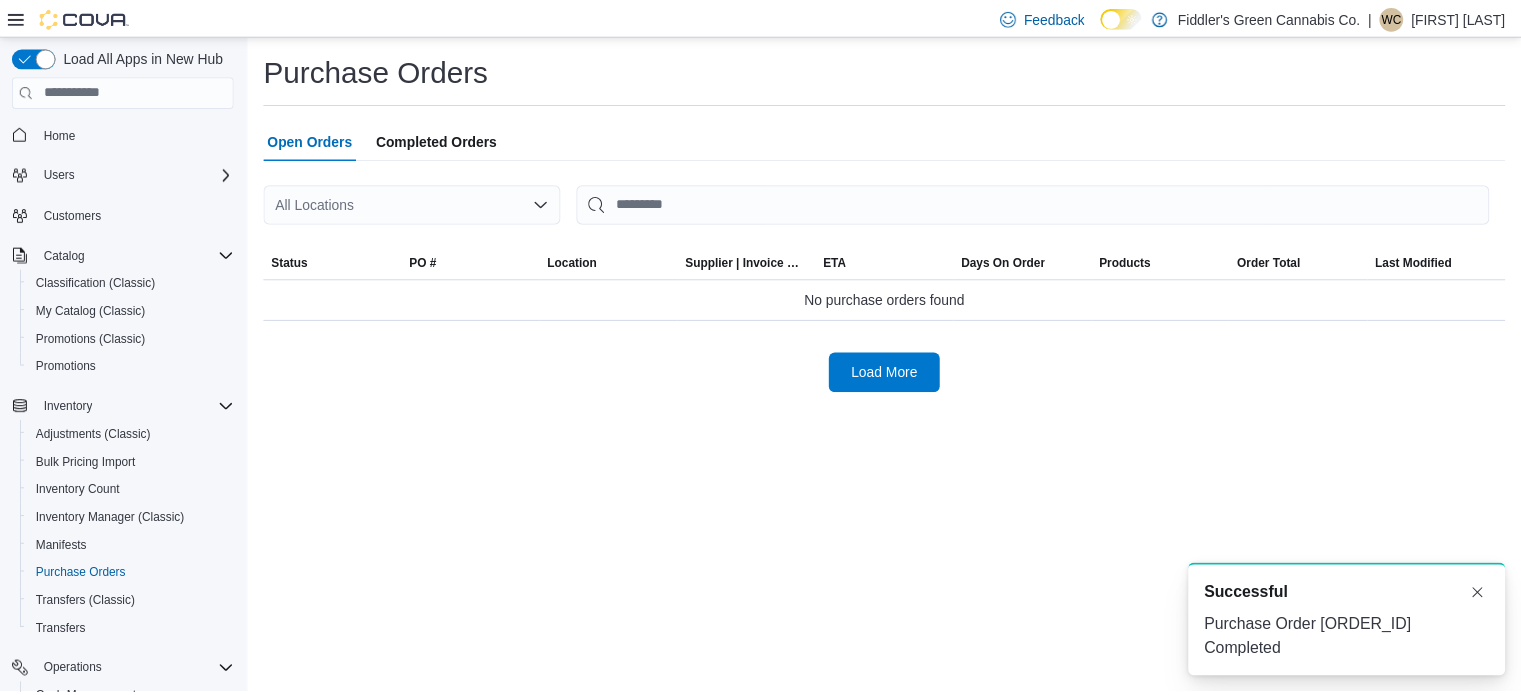 scroll, scrollTop: 0, scrollLeft: 0, axis: both 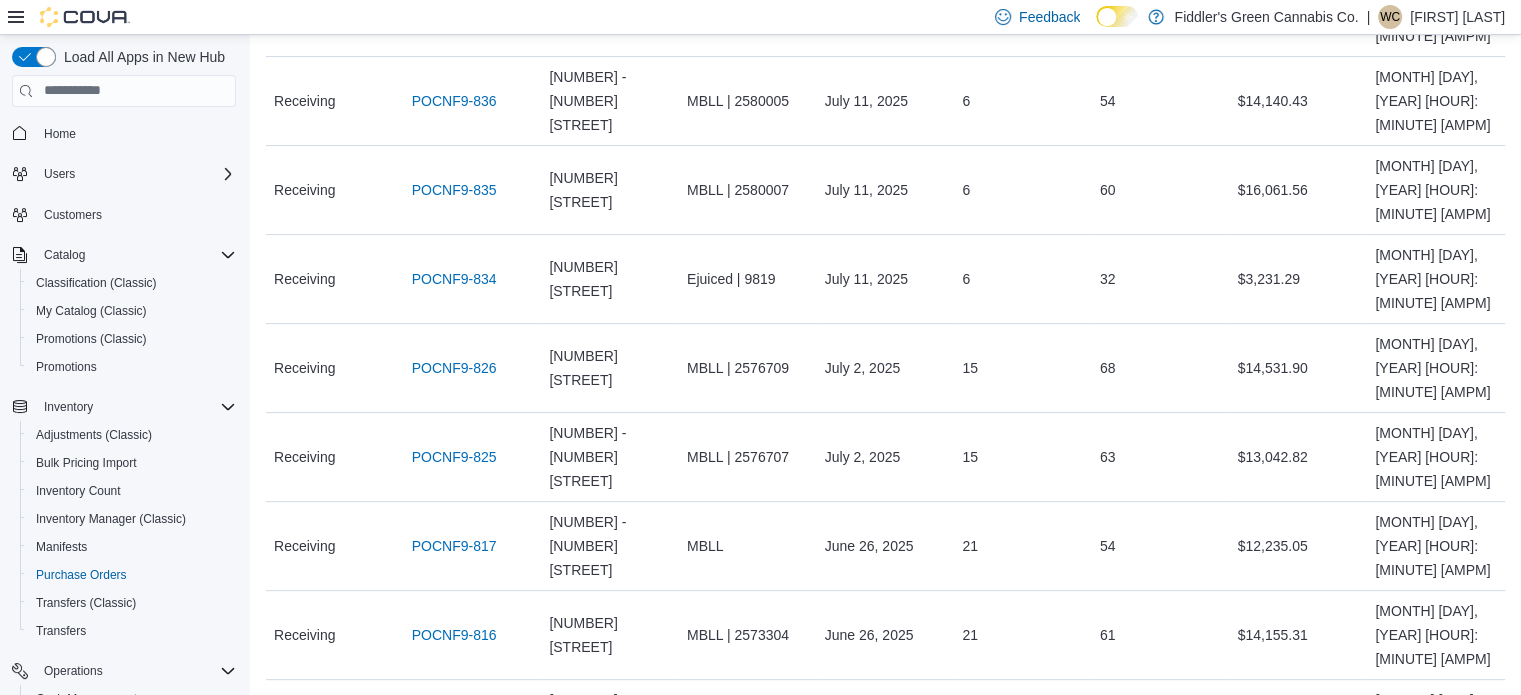 click on "POCNF9-805" at bounding box center [454, 902] 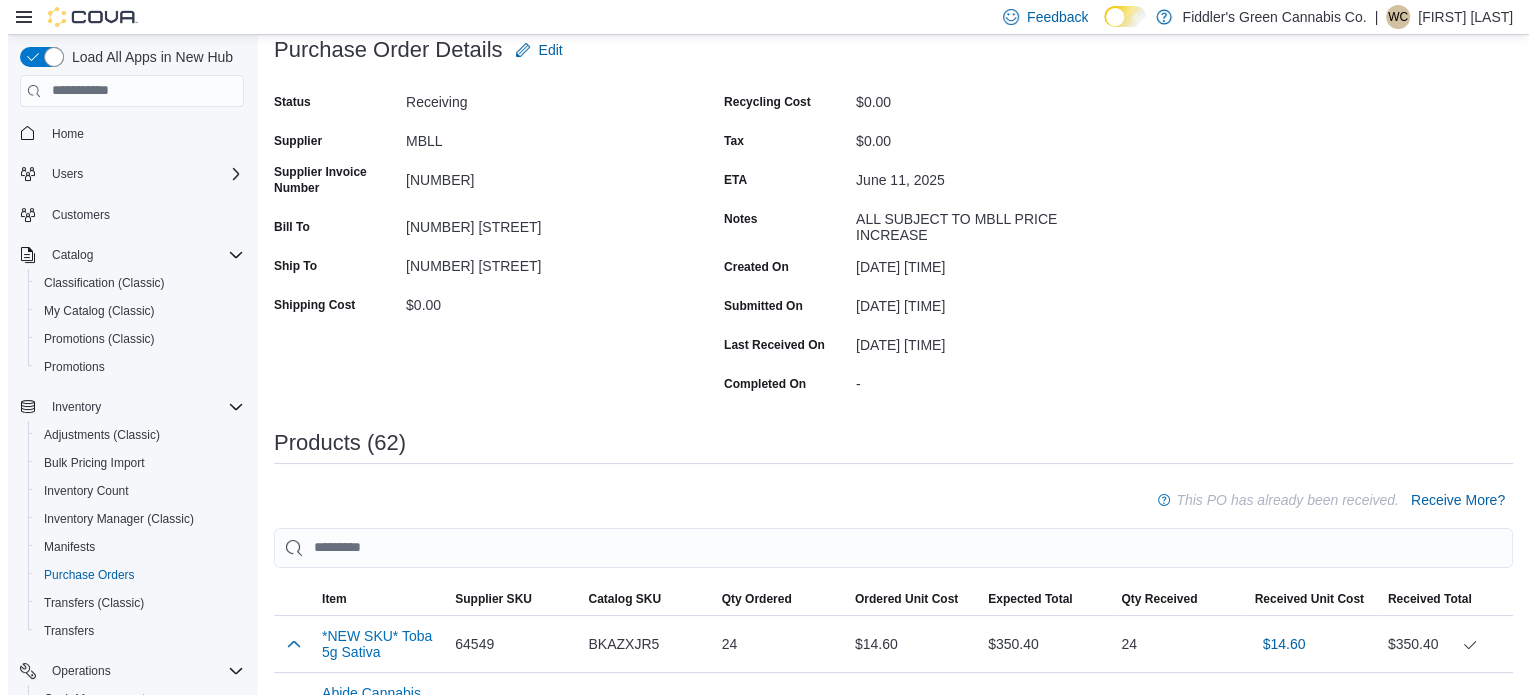 scroll, scrollTop: 0, scrollLeft: 0, axis: both 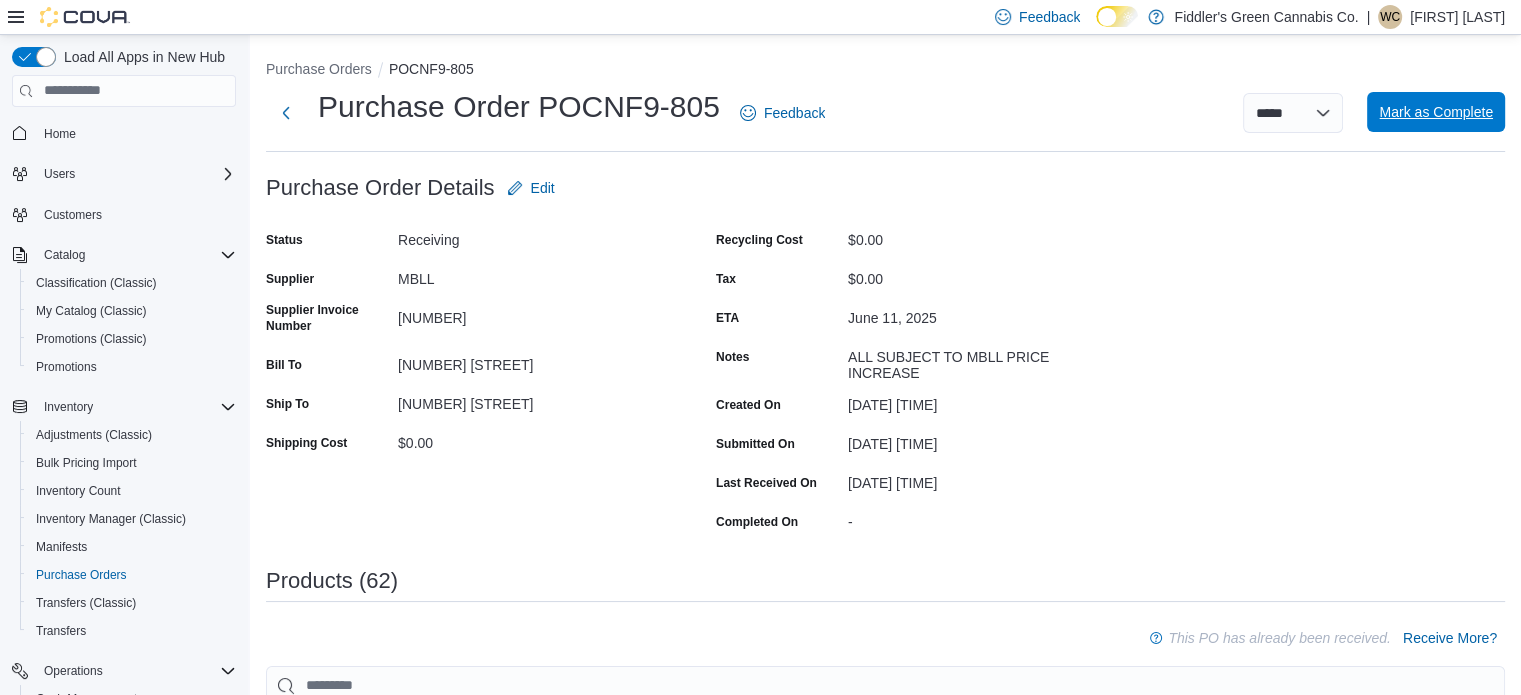 click on "Mark as Complete" at bounding box center (1436, 112) 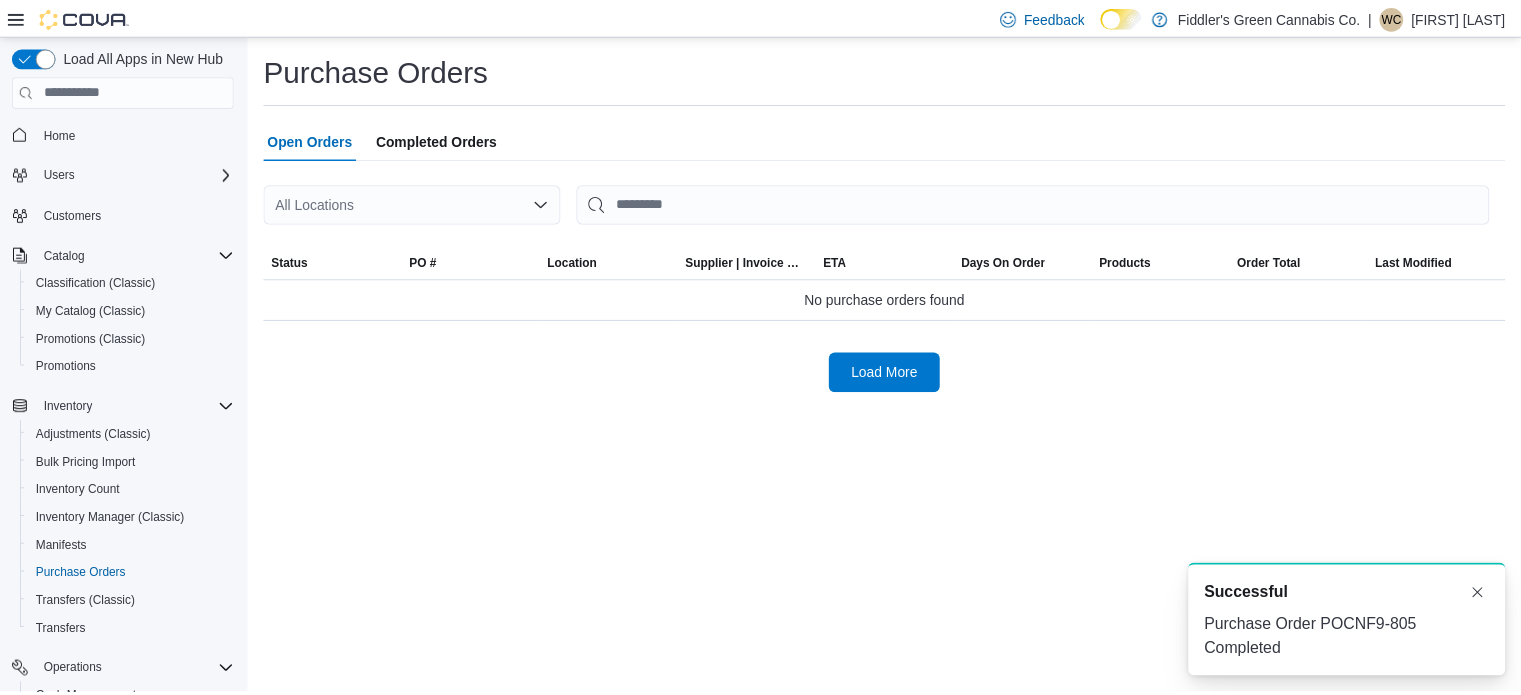 scroll, scrollTop: 0, scrollLeft: 0, axis: both 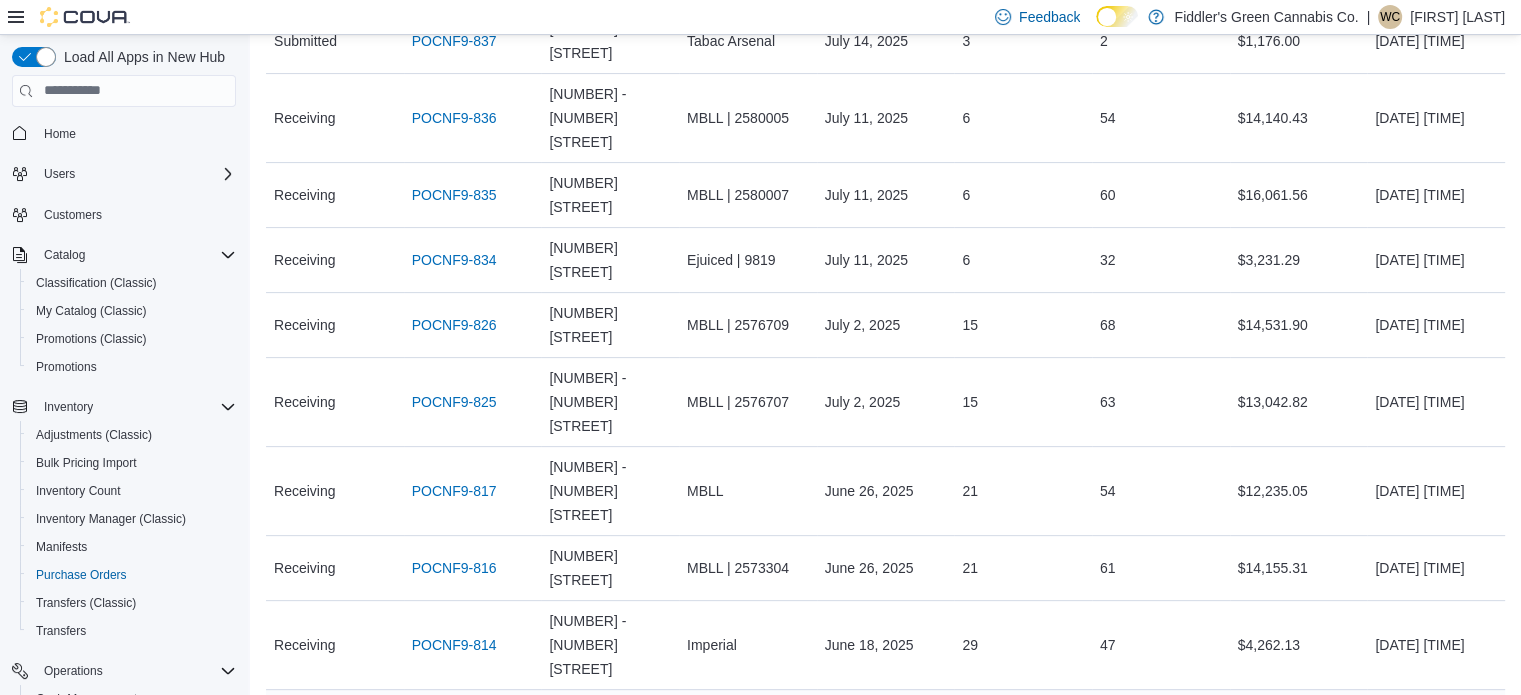 click on "POCNF9-813" at bounding box center (454, 722) 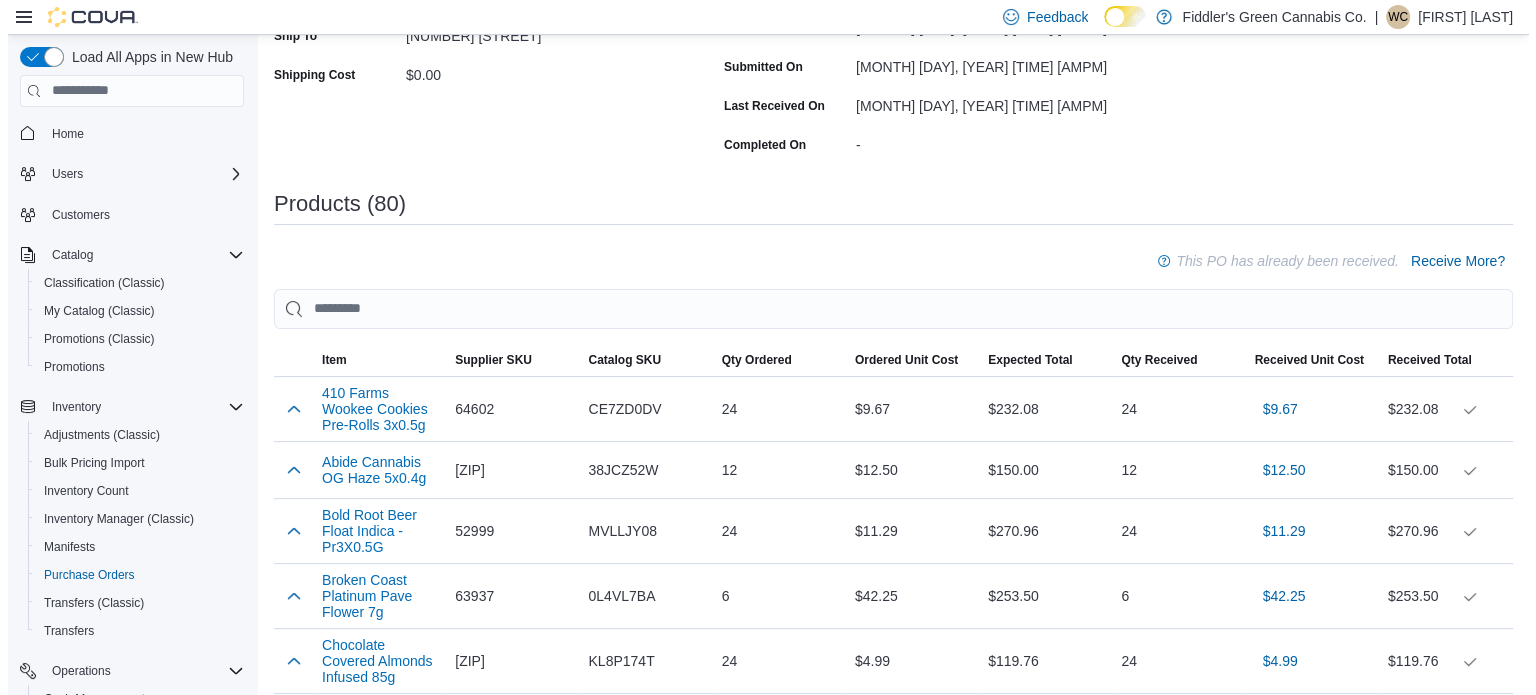 scroll, scrollTop: 0, scrollLeft: 0, axis: both 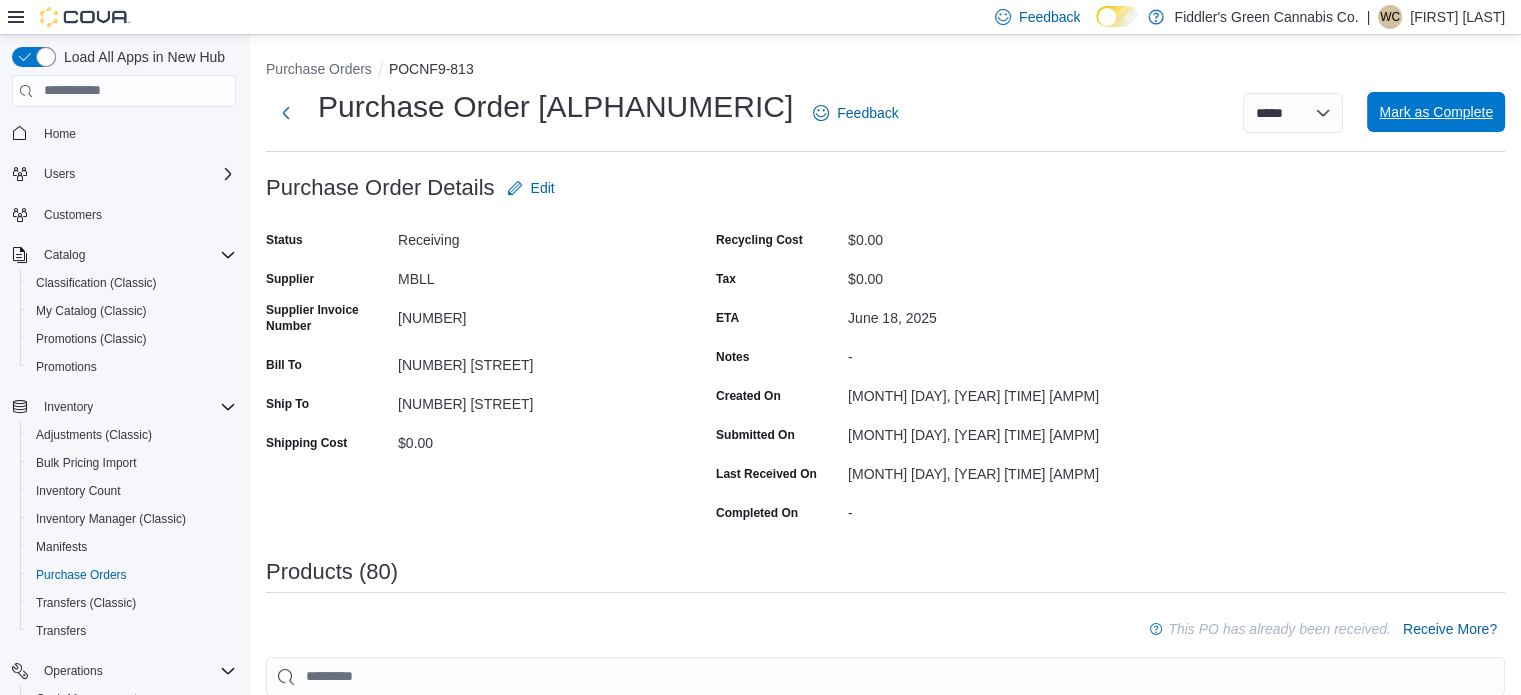 click on "Mark as Complete" at bounding box center (1436, 112) 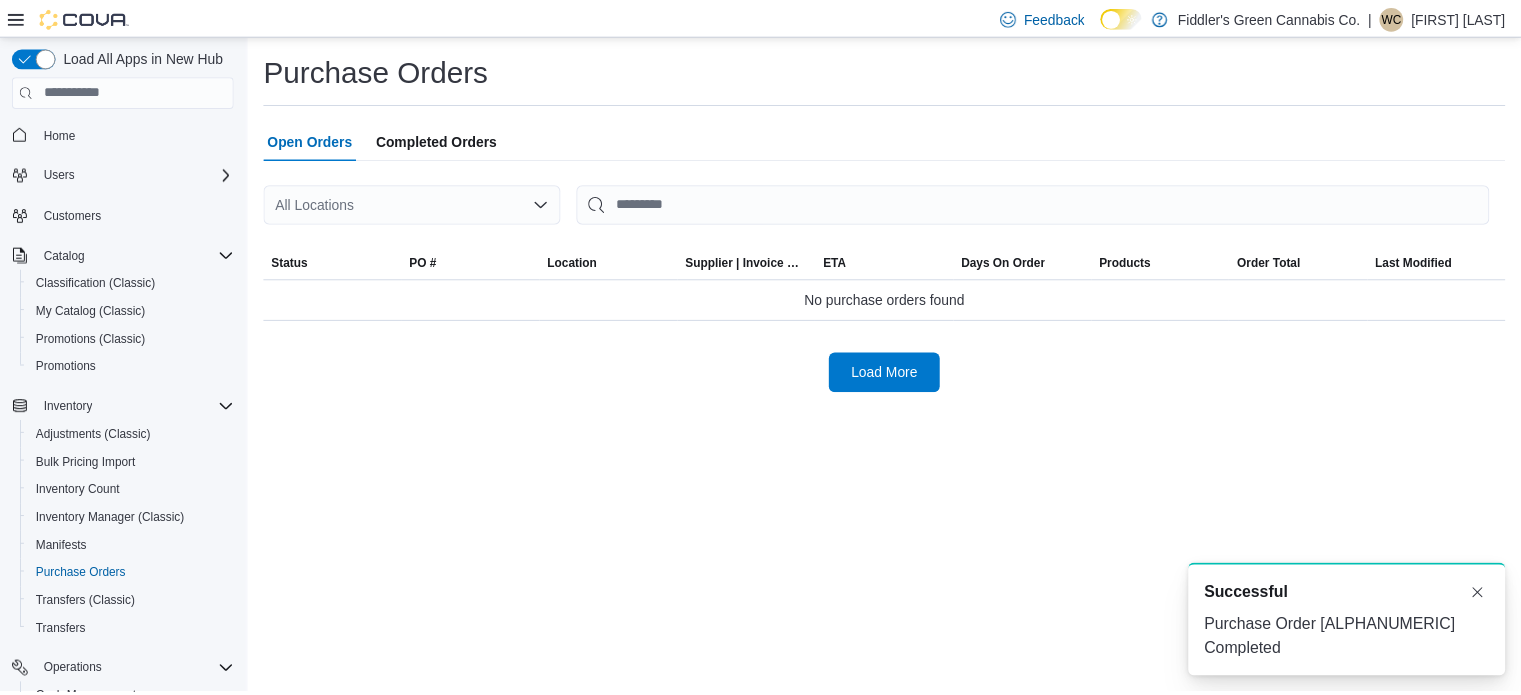 scroll, scrollTop: 0, scrollLeft: 0, axis: both 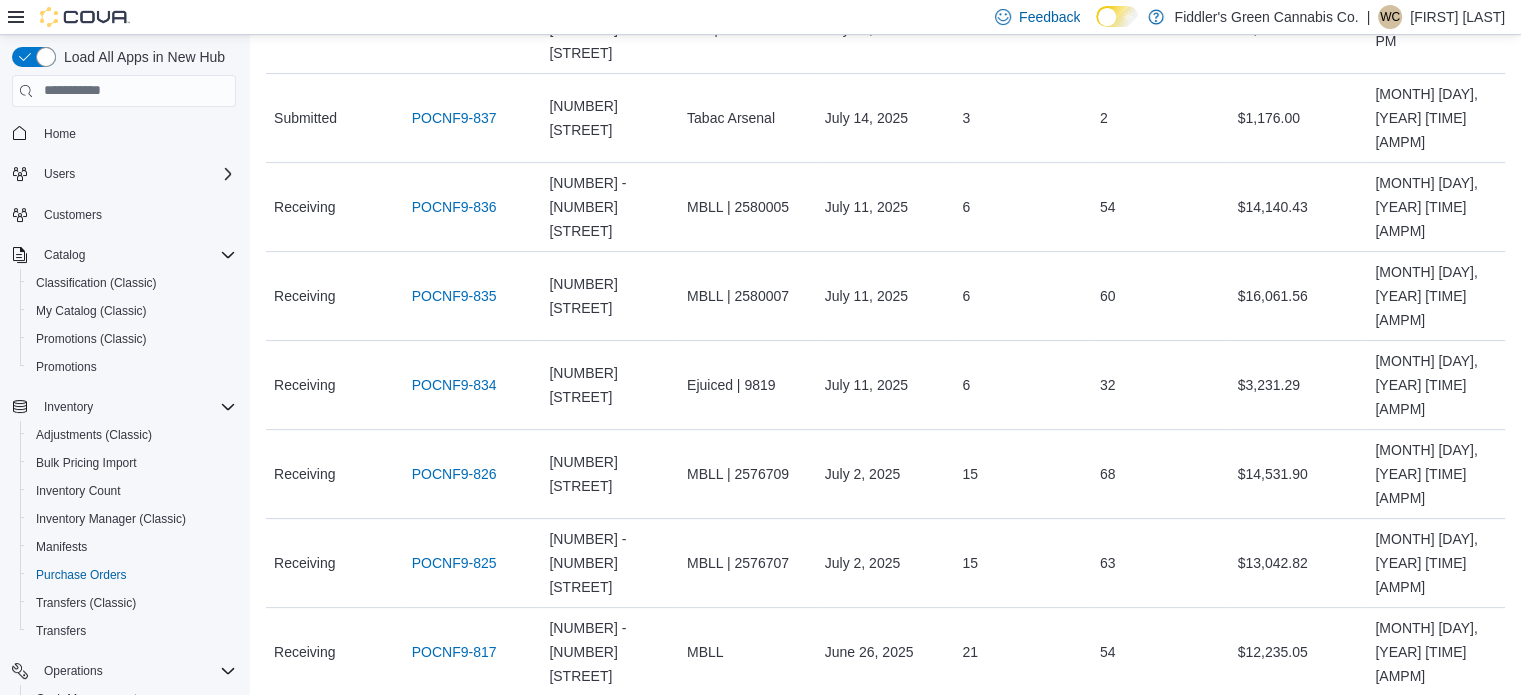 click on "POCNF9-814" at bounding box center (454, 830) 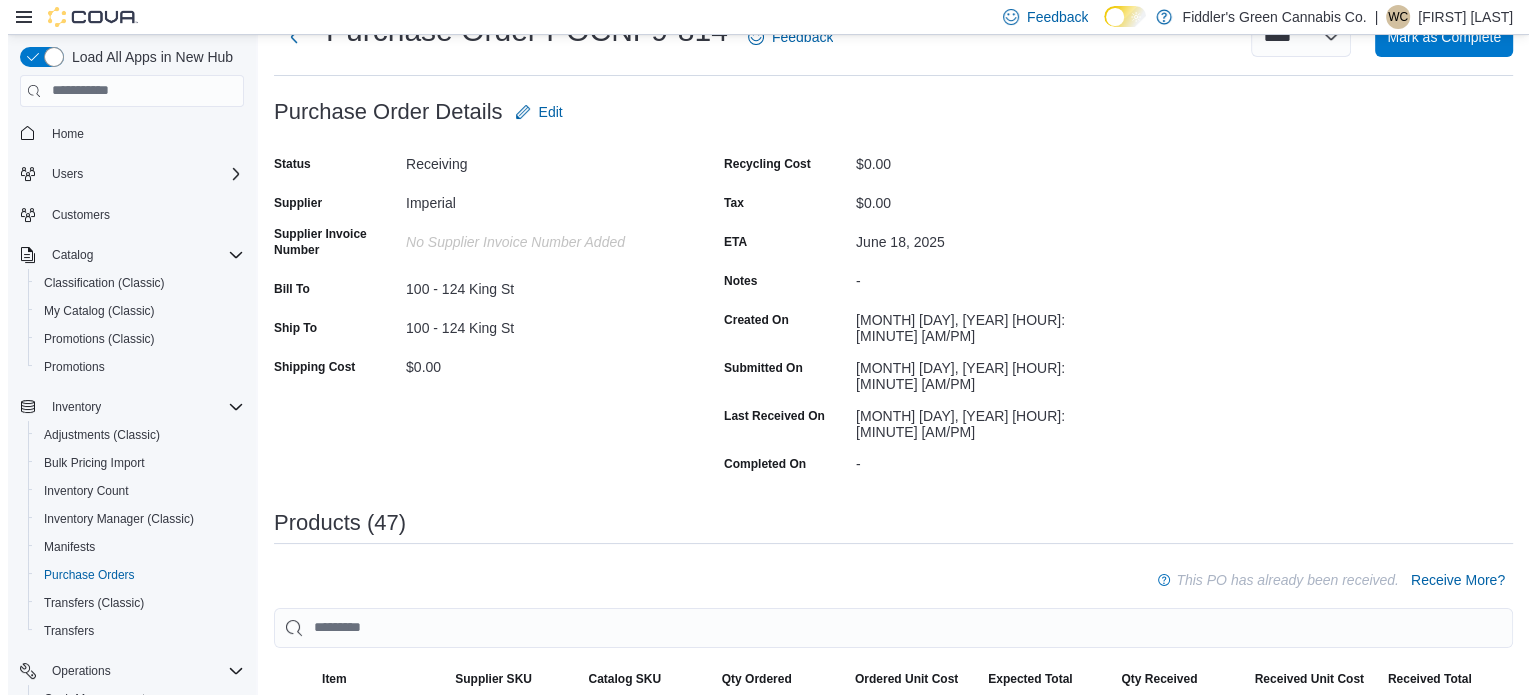scroll, scrollTop: 0, scrollLeft: 0, axis: both 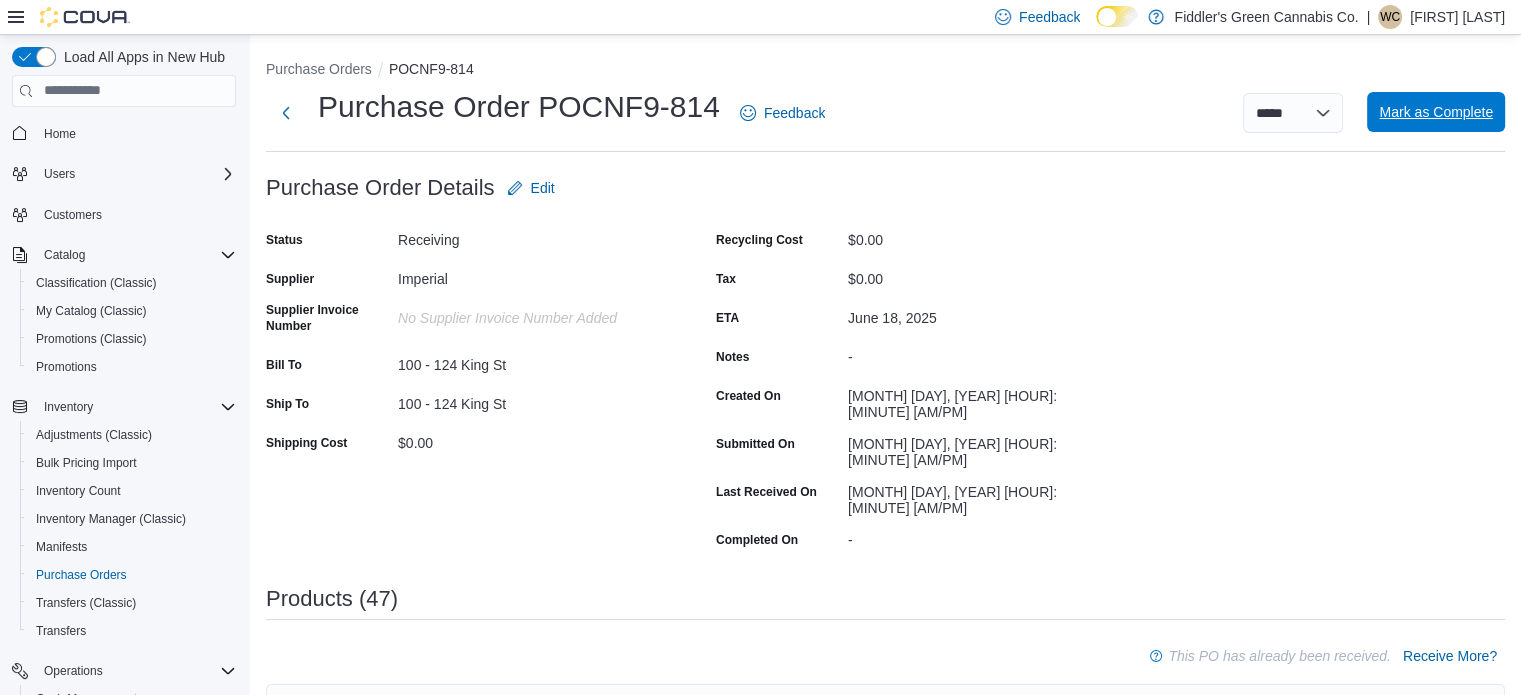 click on "Mark as Complete" at bounding box center [1436, 112] 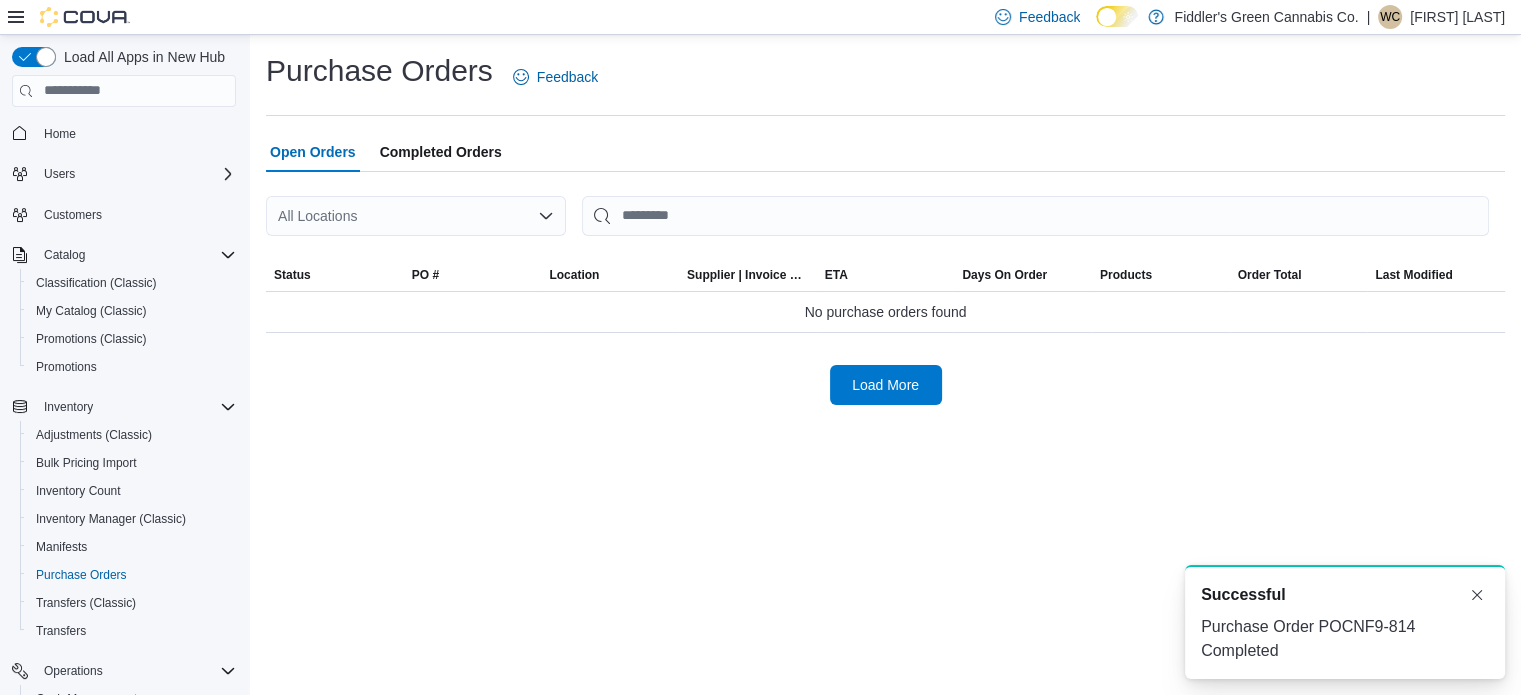 scroll, scrollTop: 0, scrollLeft: 0, axis: both 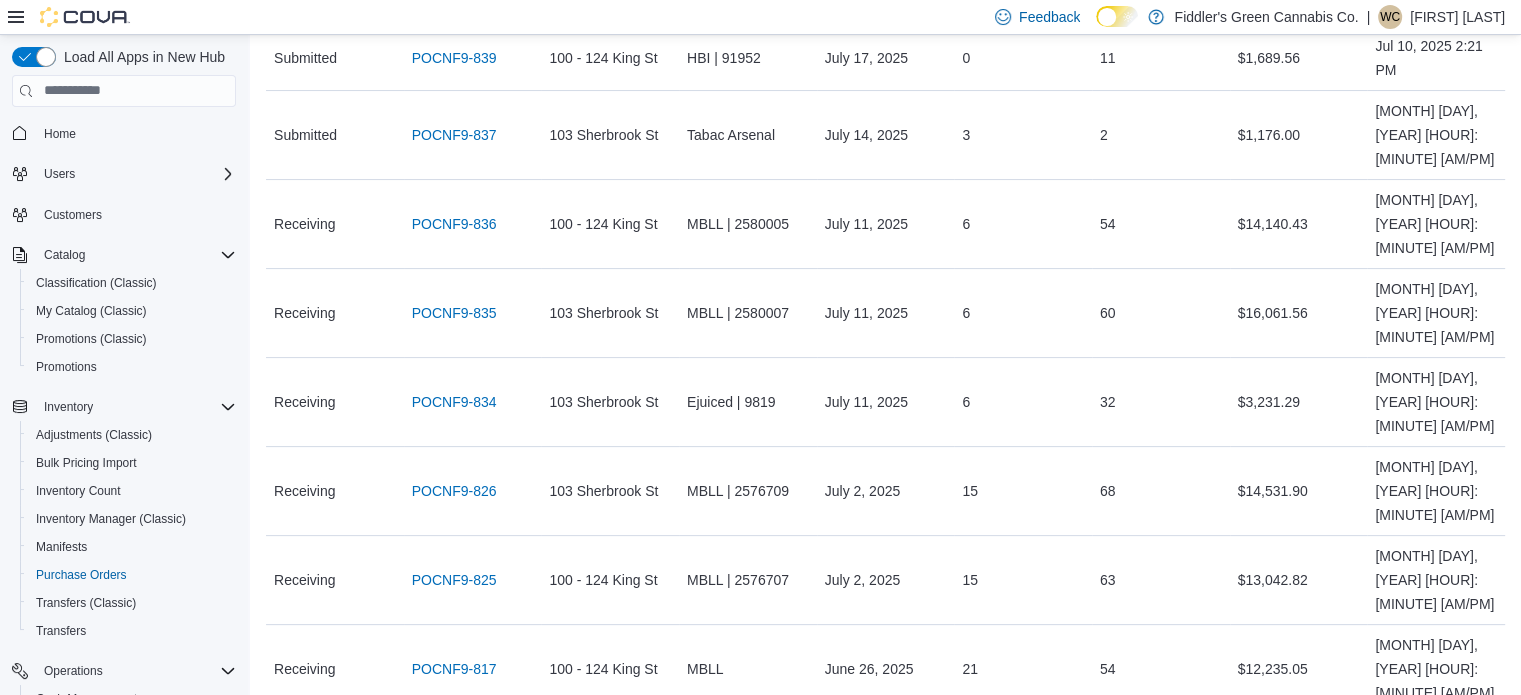 click on "POCNF9-816" at bounding box center [454, 758] 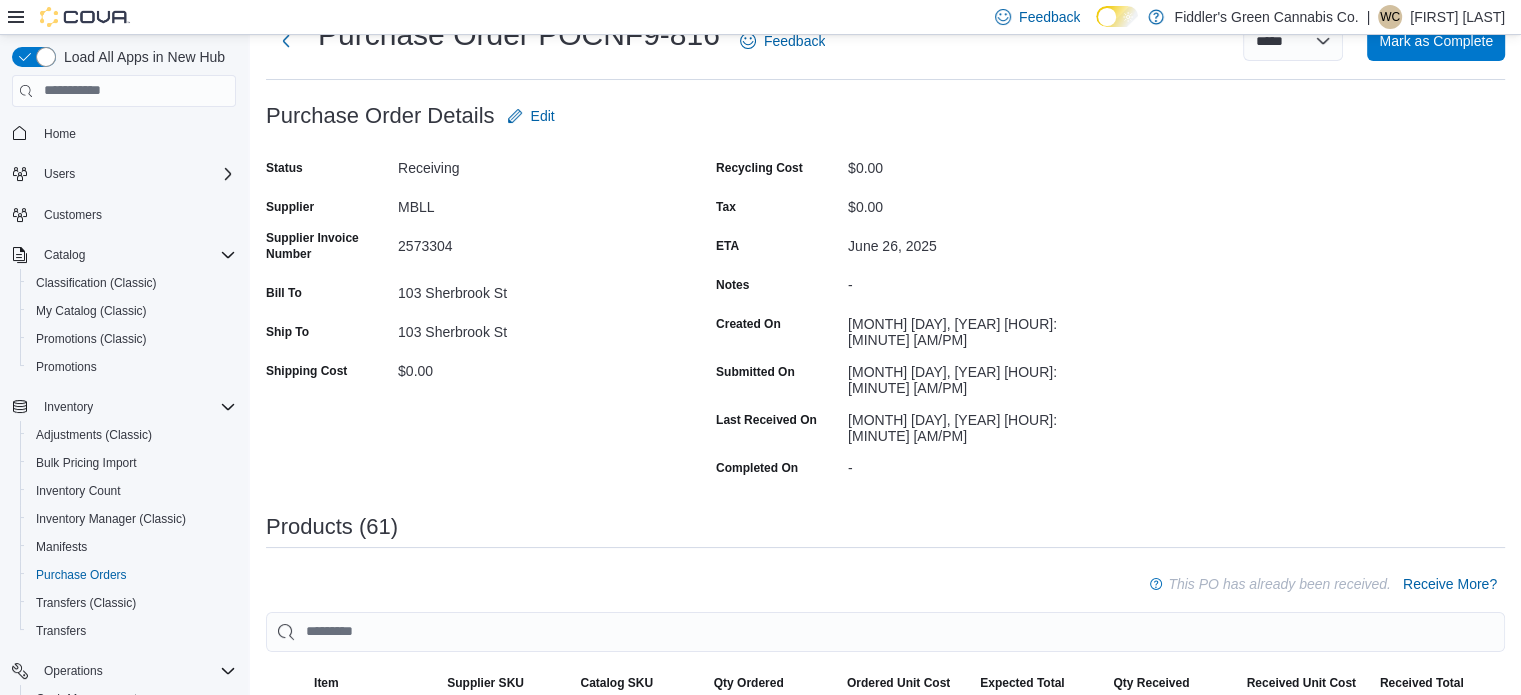 scroll, scrollTop: 0, scrollLeft: 0, axis: both 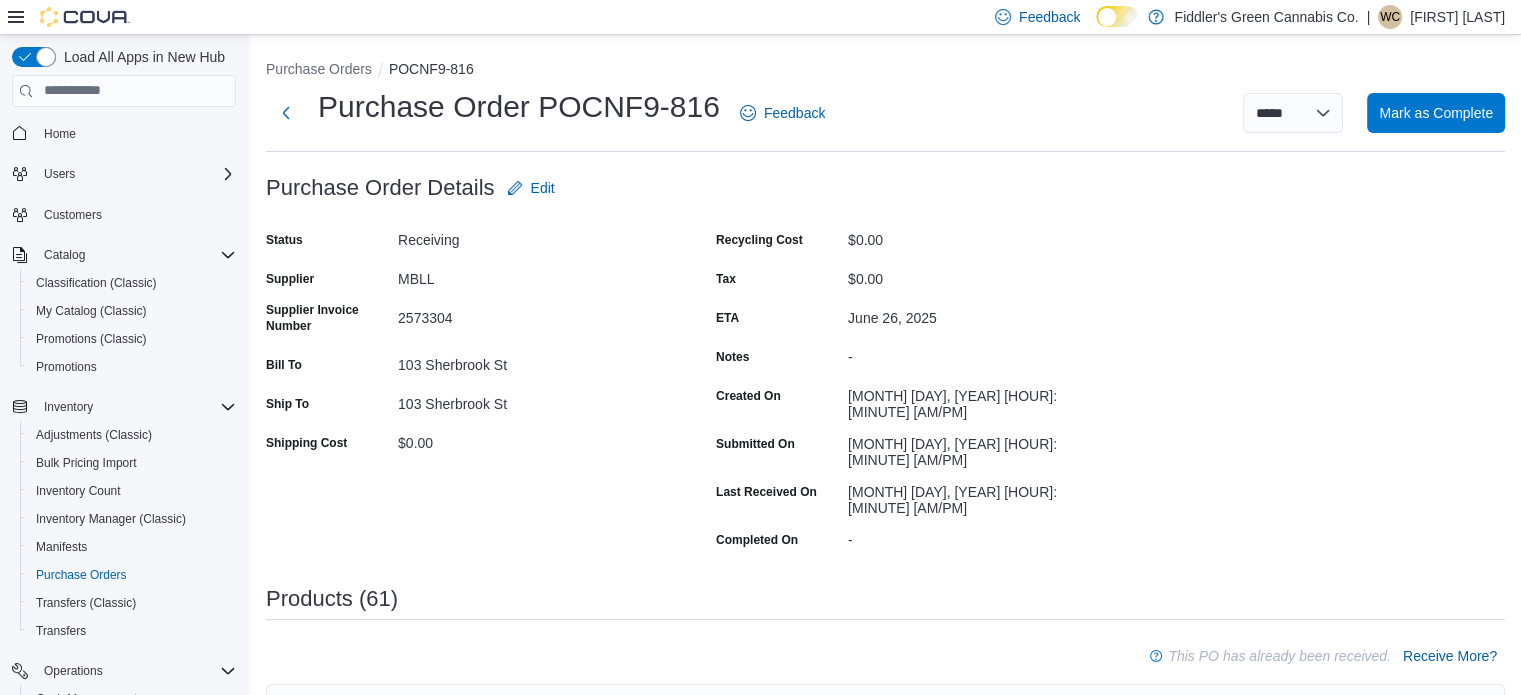 click on "2573304" at bounding box center [532, 314] 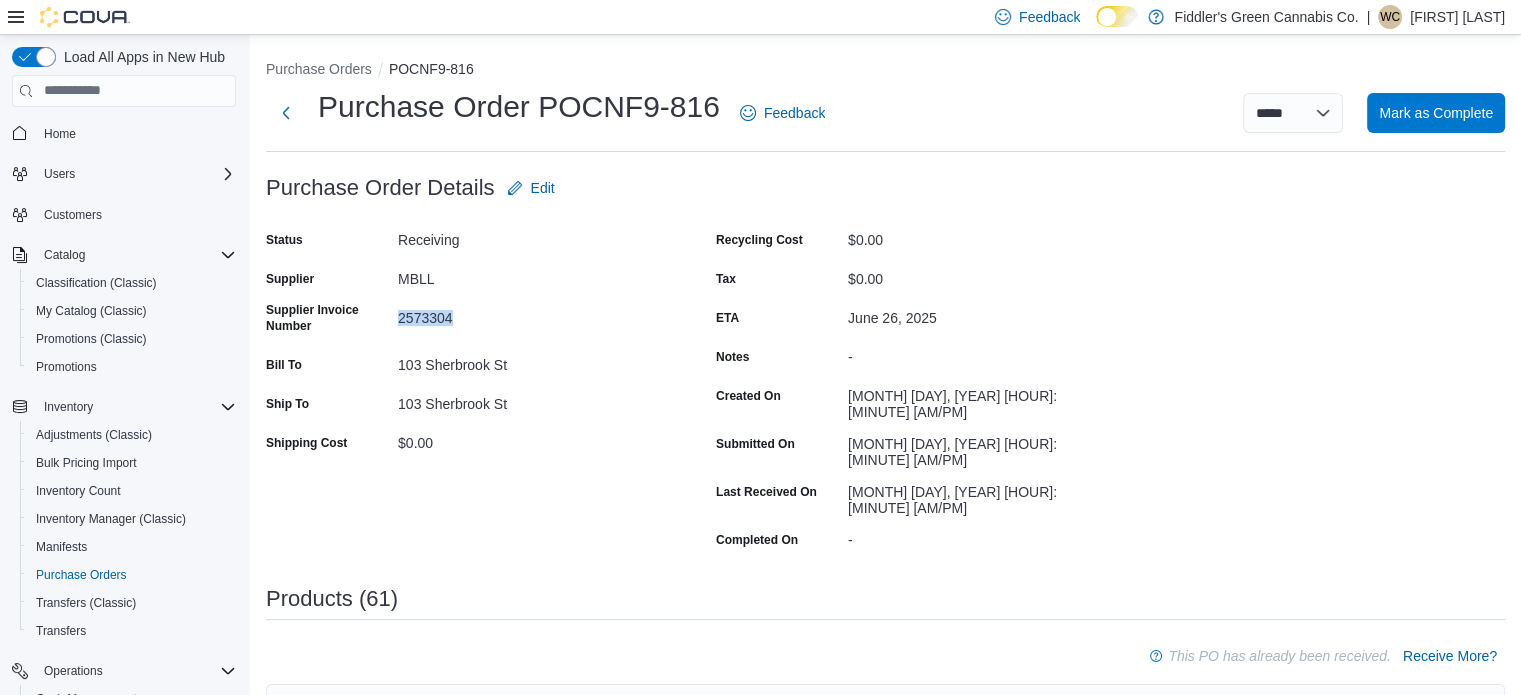 click on "2573304" at bounding box center (532, 314) 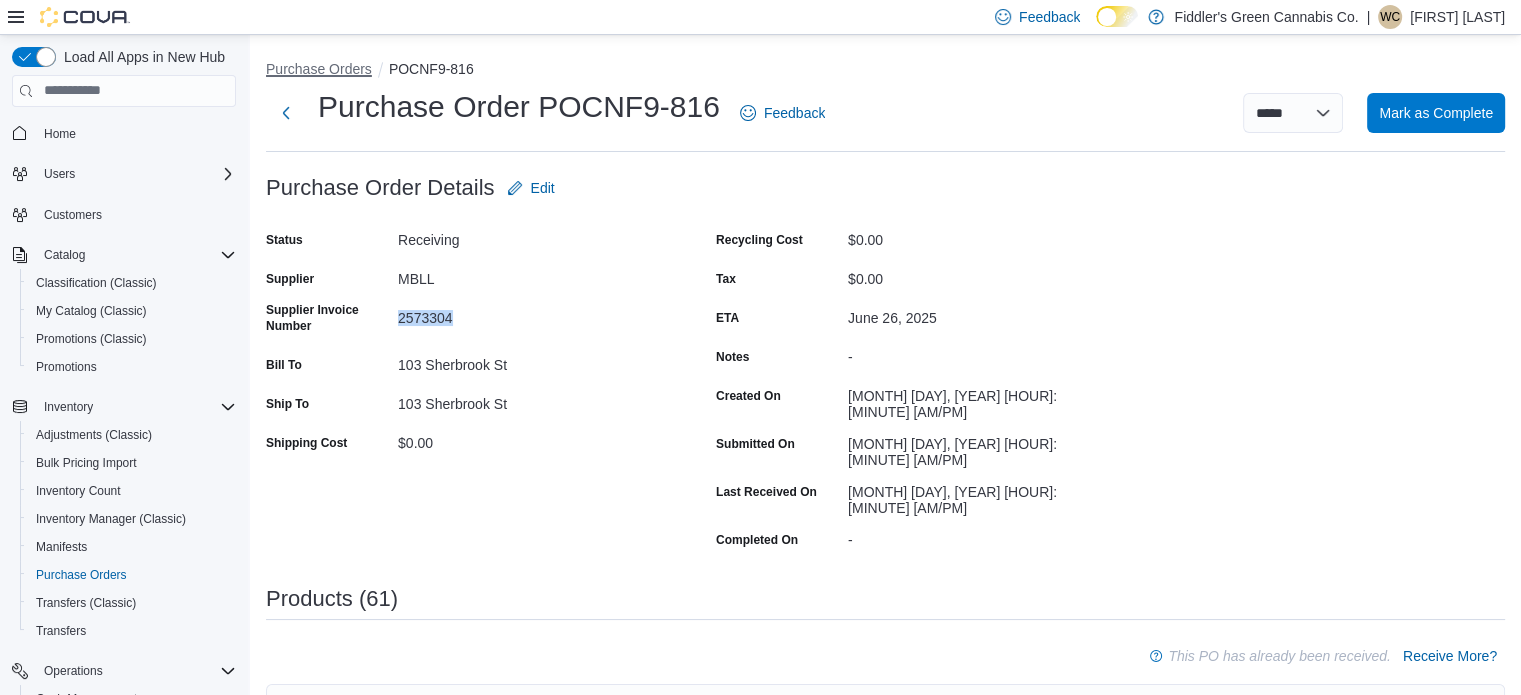 click on "Purchase Orders" at bounding box center [319, 69] 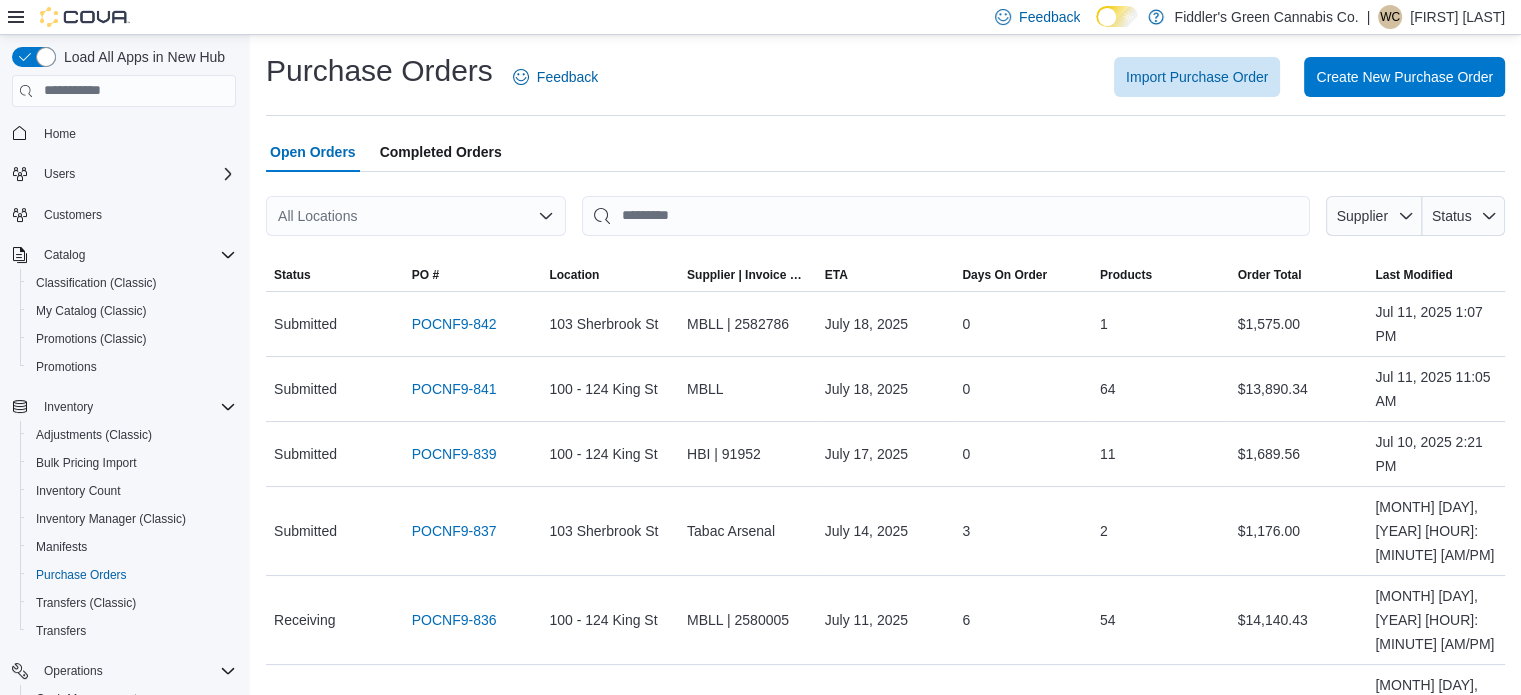 scroll, scrollTop: 396, scrollLeft: 0, axis: vertical 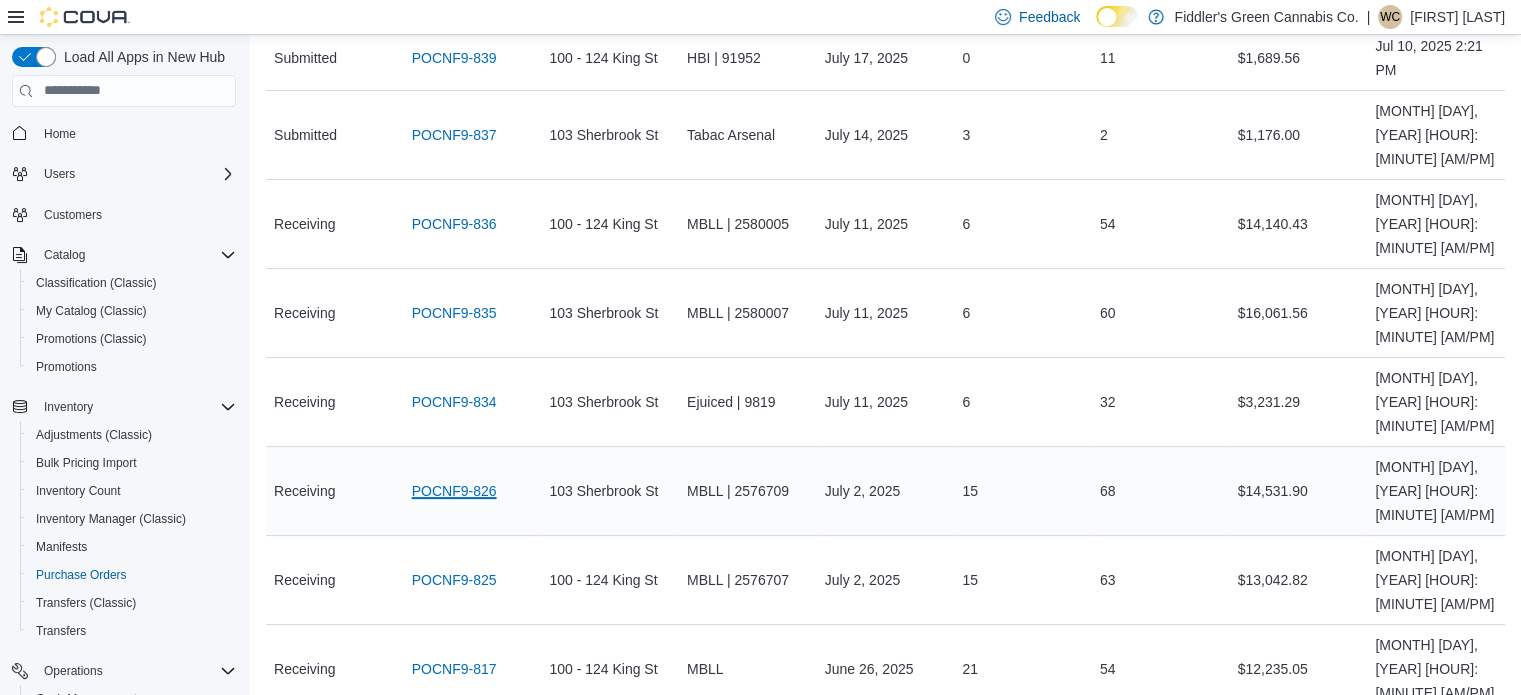 click on "POCNF9-826" at bounding box center (454, 491) 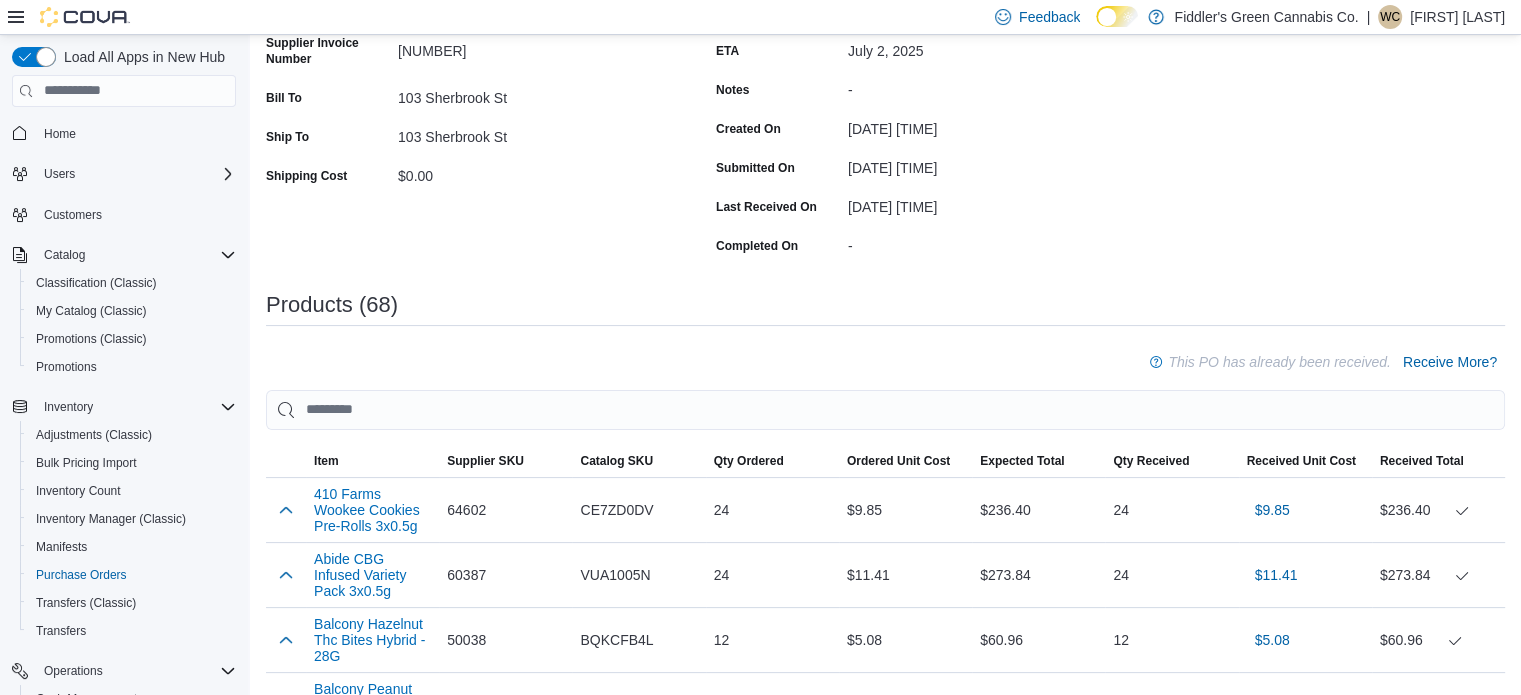 scroll, scrollTop: 0, scrollLeft: 0, axis: both 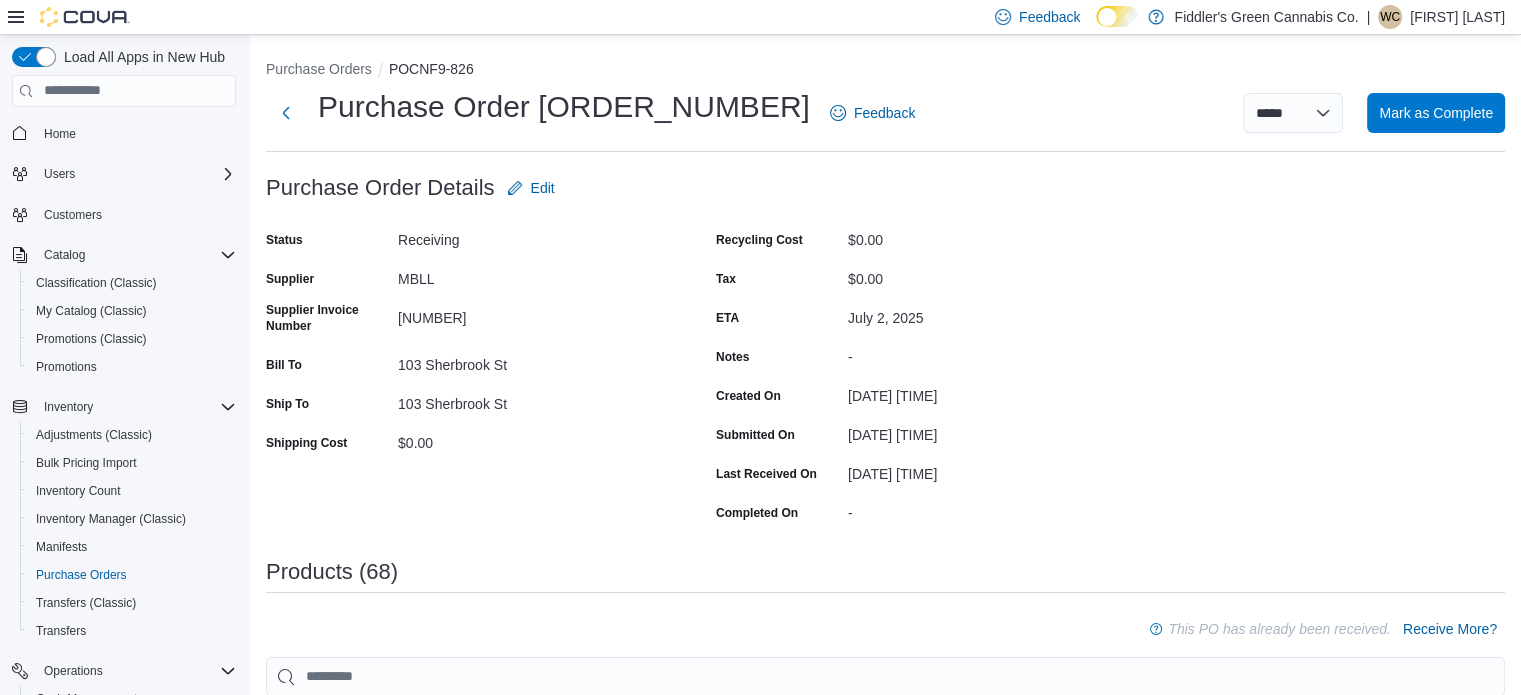 click on "[NUMBER]" at bounding box center (532, 314) 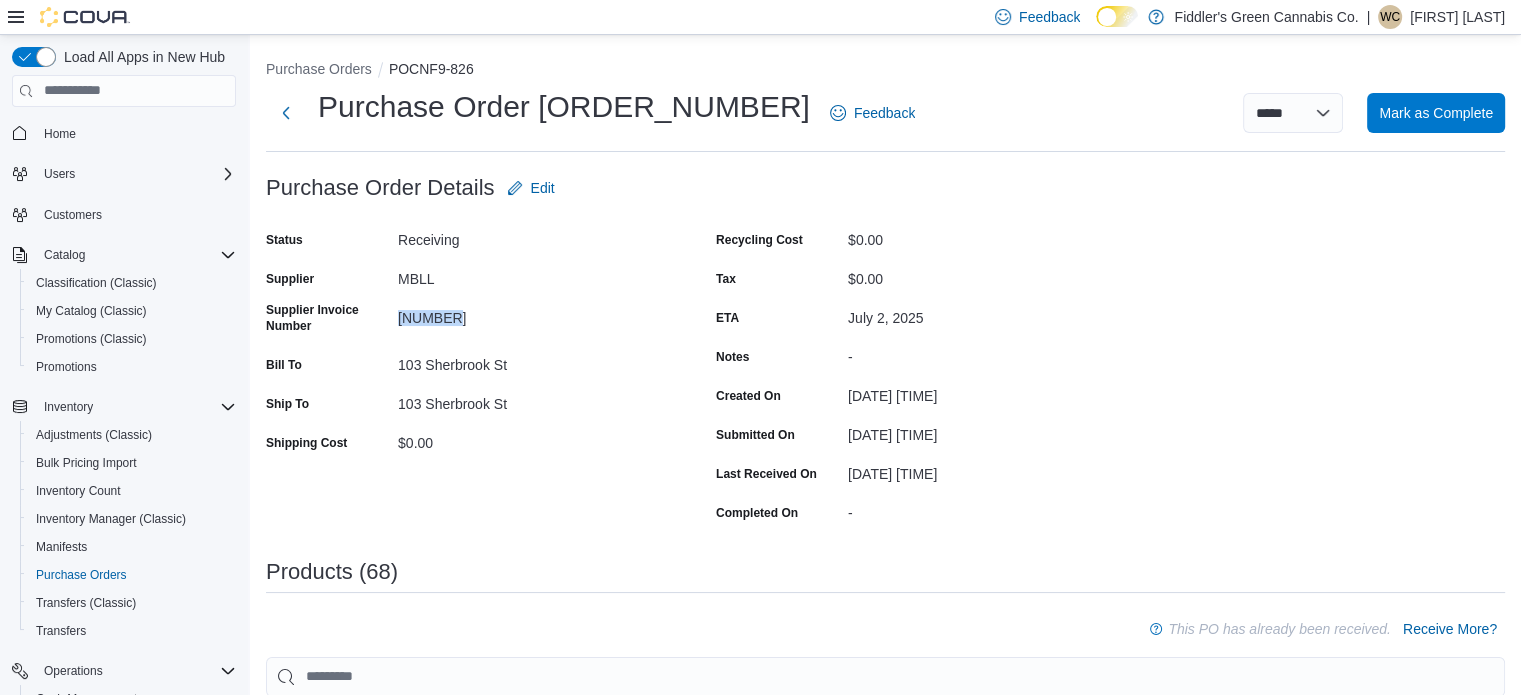 click on "[NUMBER]" at bounding box center [532, 314] 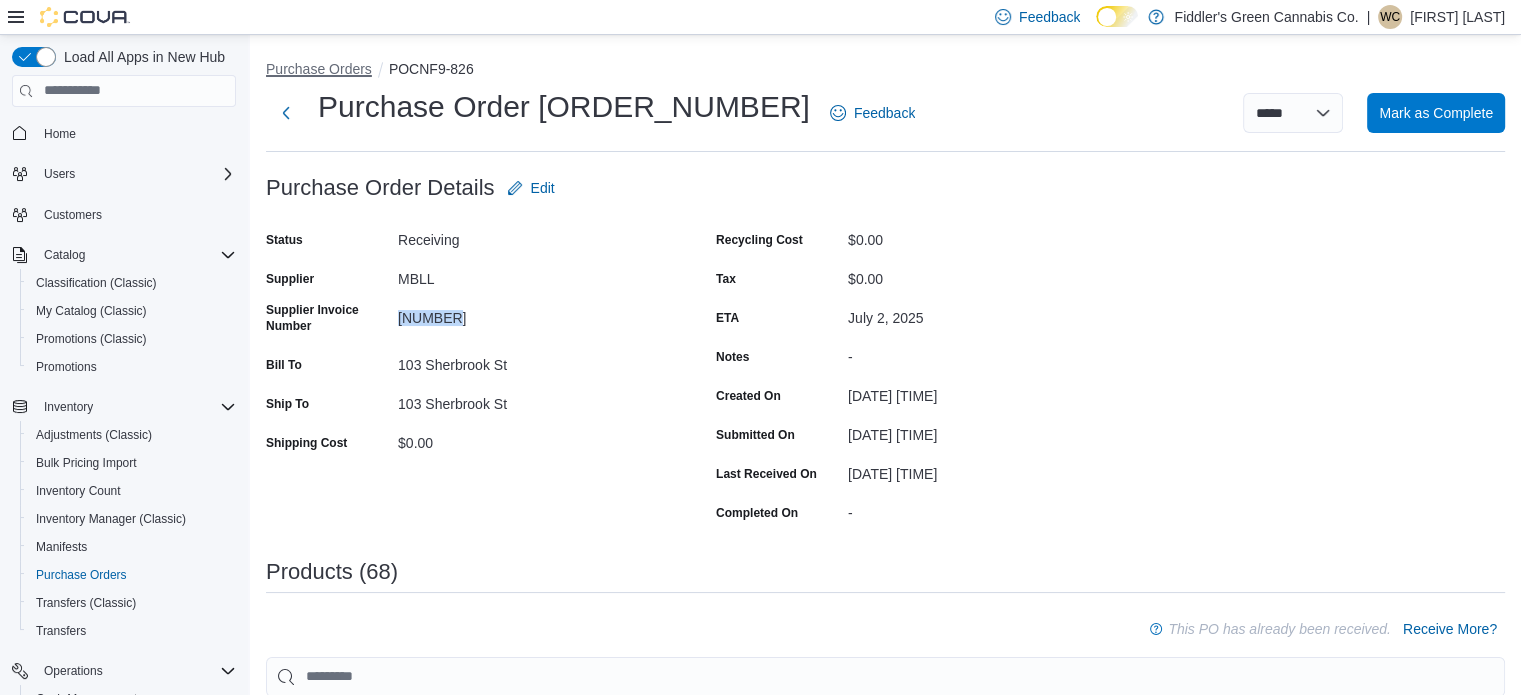 click on "Purchase Orders" at bounding box center (319, 69) 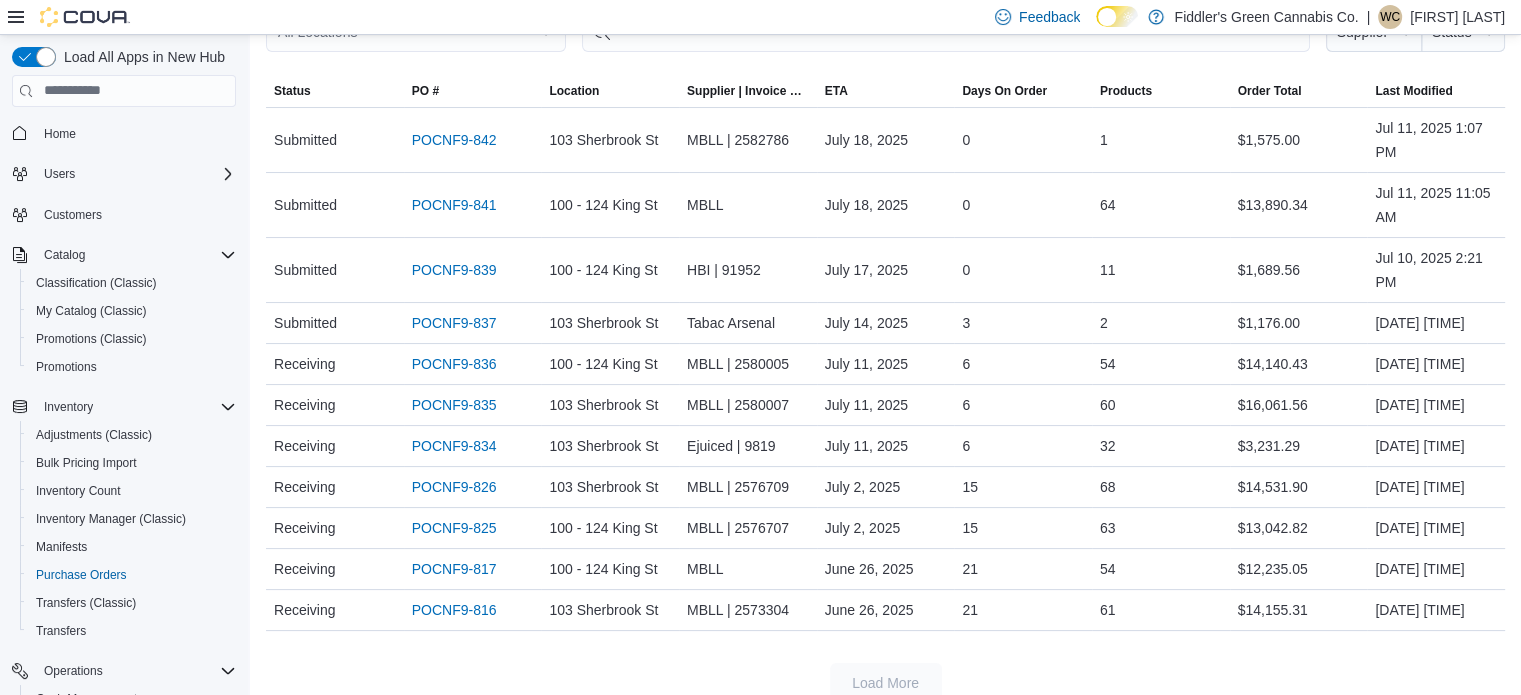 scroll, scrollTop: 184, scrollLeft: 0, axis: vertical 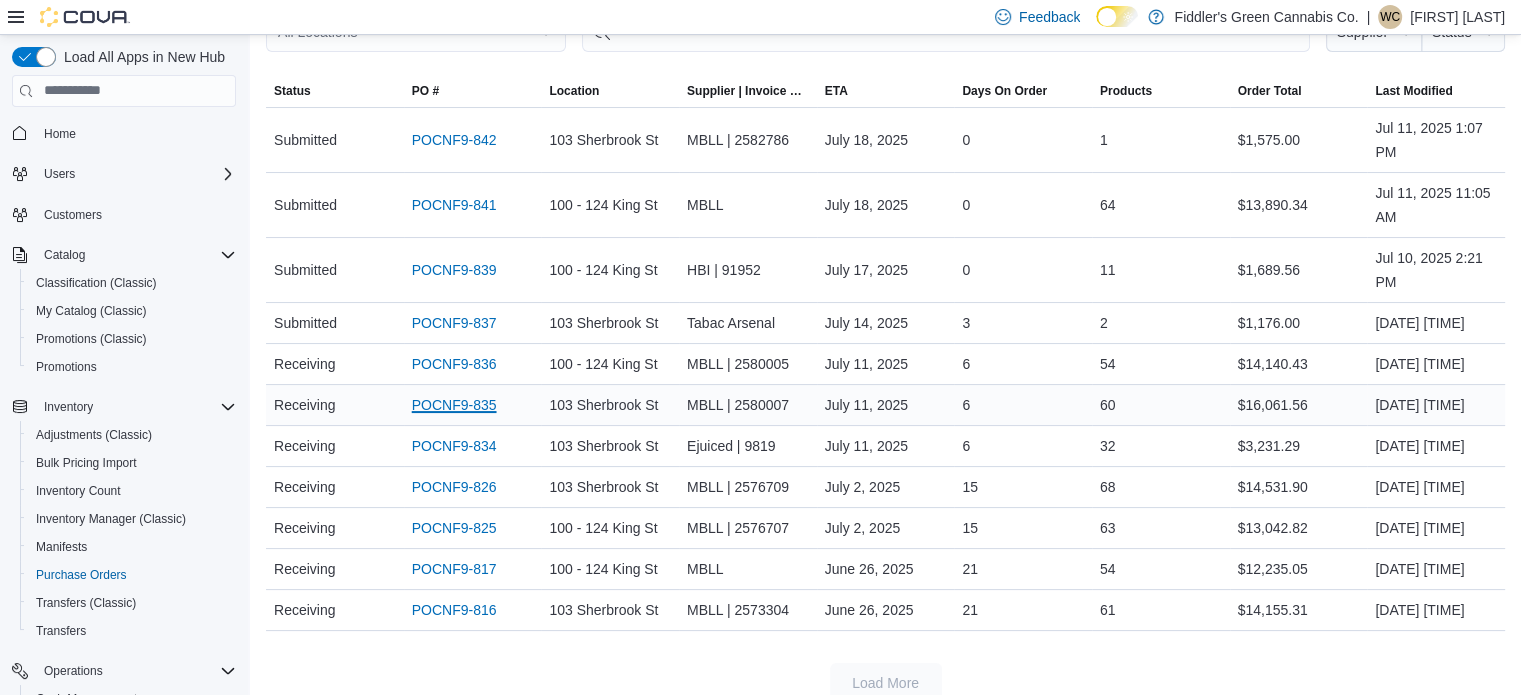 click on "POCNF9-835" at bounding box center (454, 405) 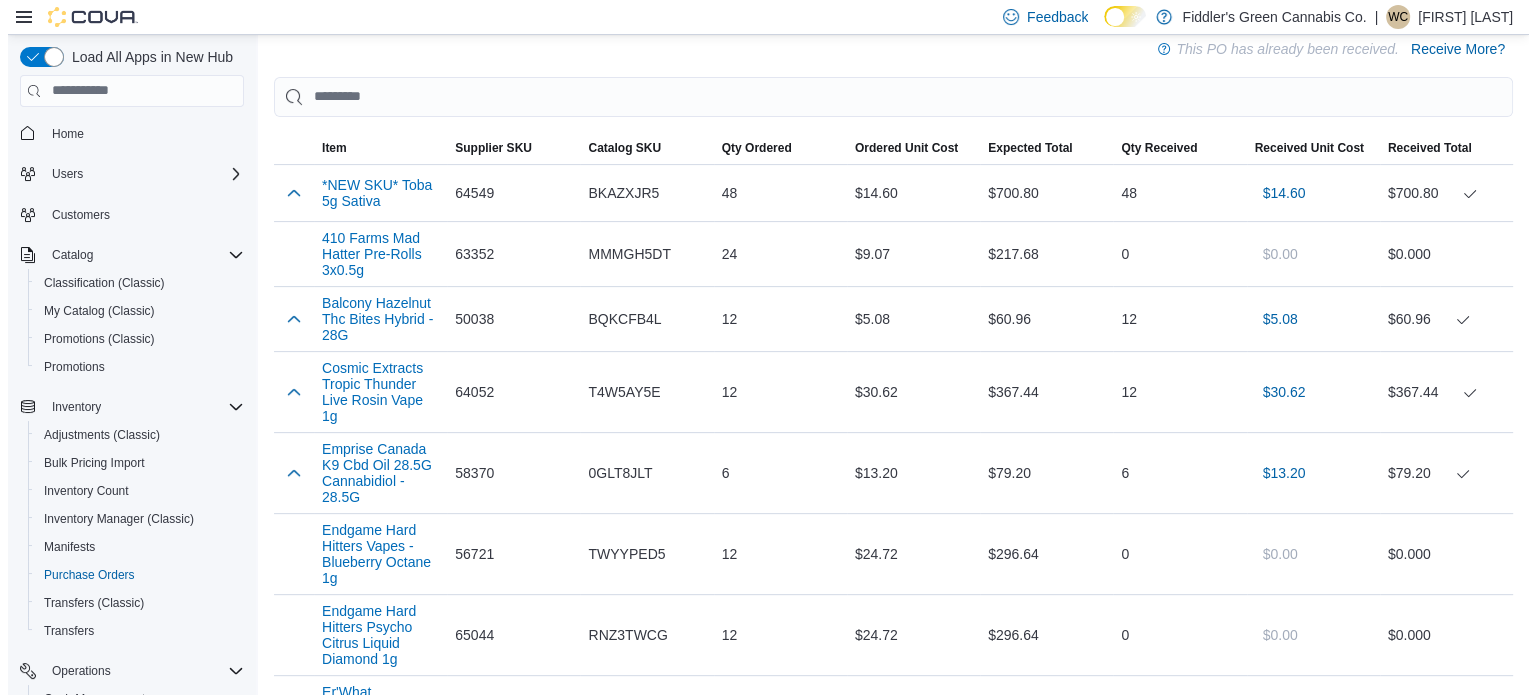 scroll, scrollTop: 0, scrollLeft: 0, axis: both 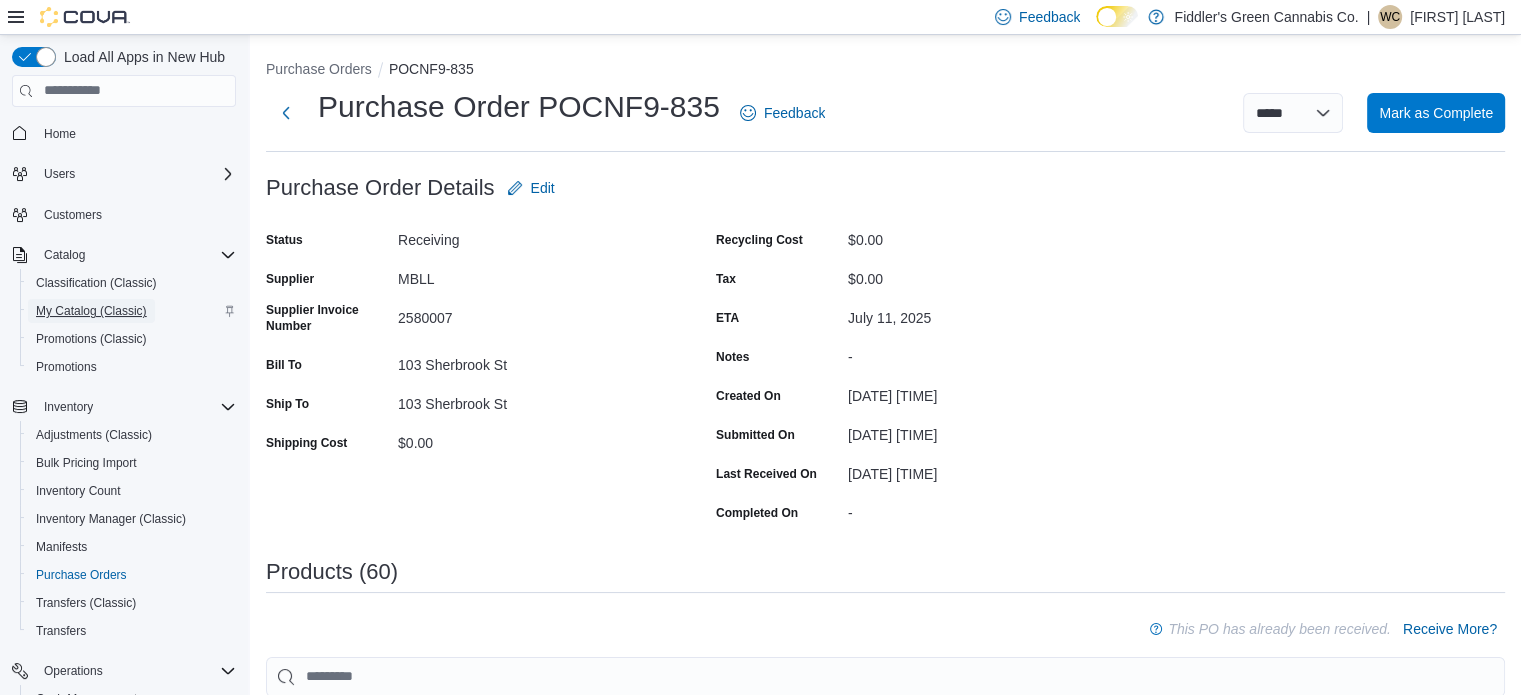 click on "My Catalog (Classic)" at bounding box center [91, 311] 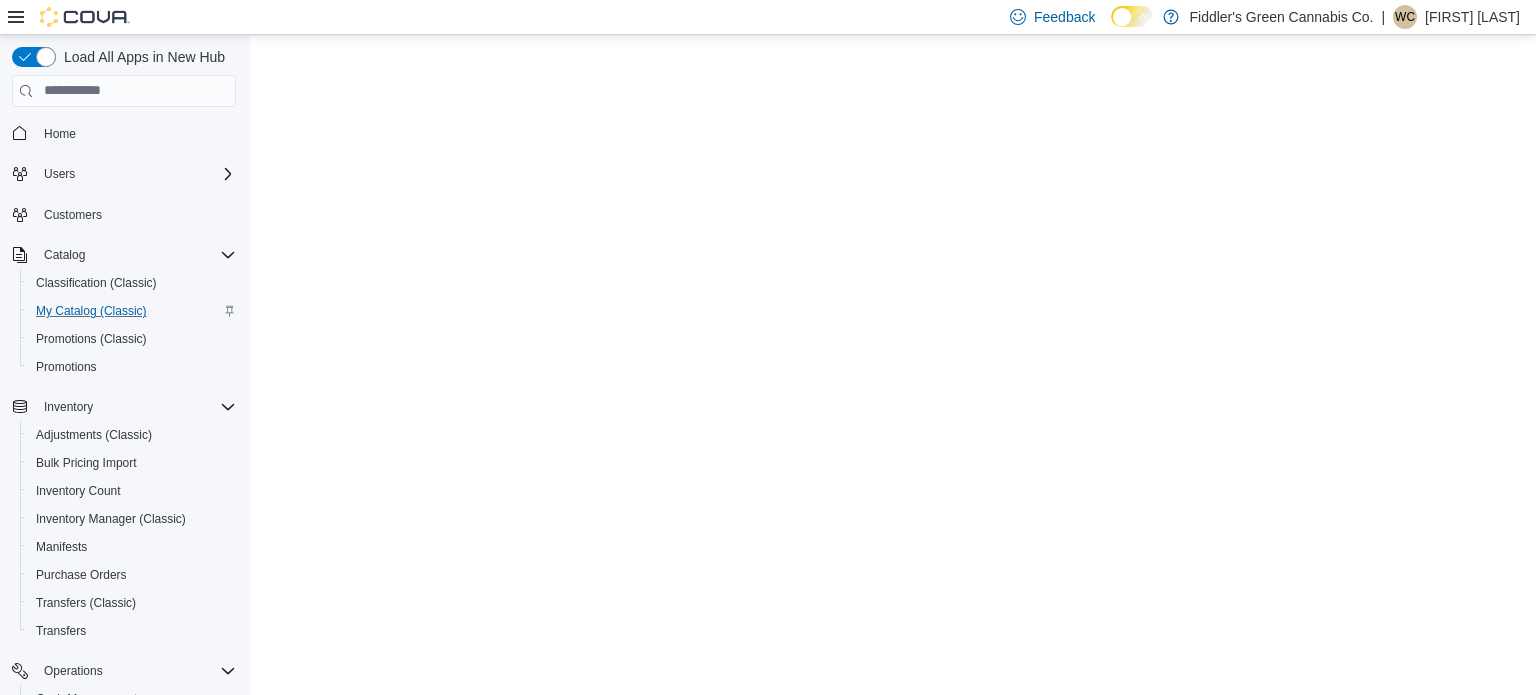 scroll, scrollTop: 0, scrollLeft: 0, axis: both 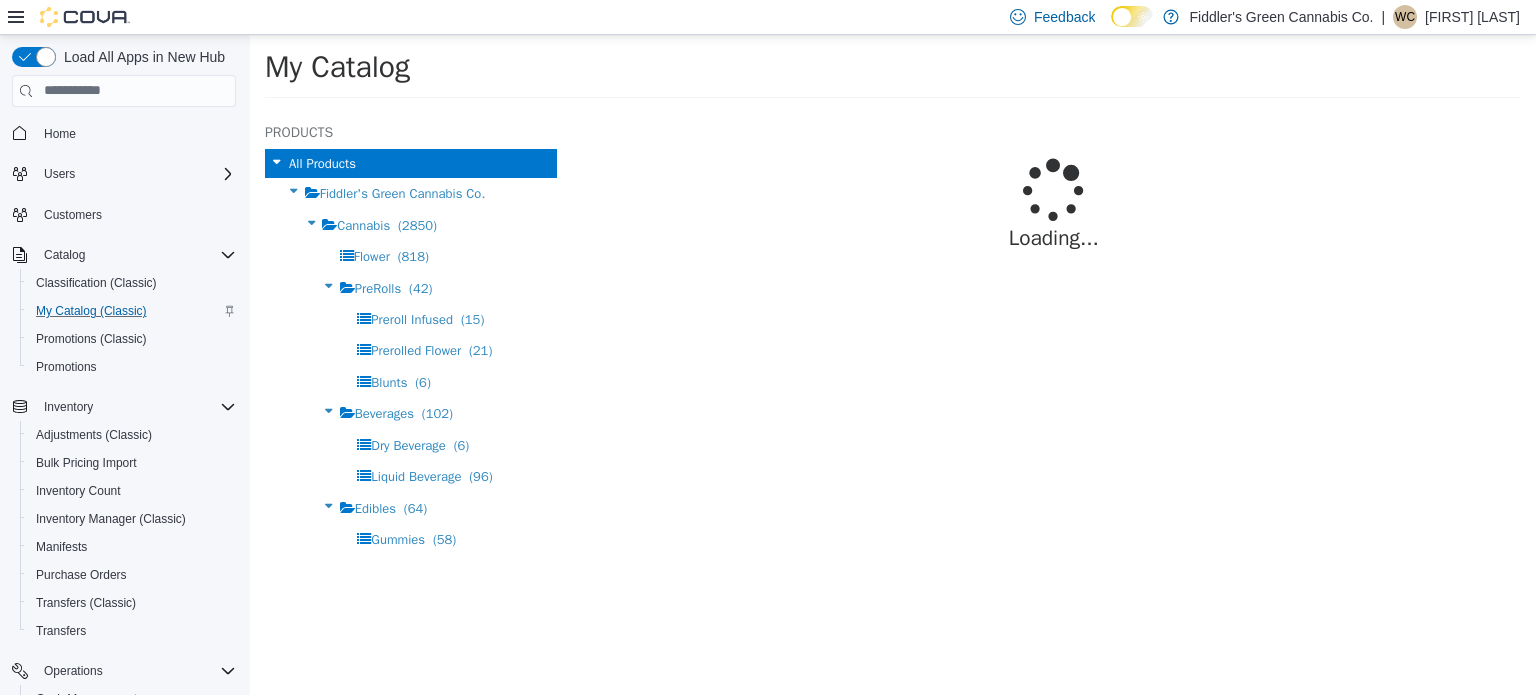 select on "**********" 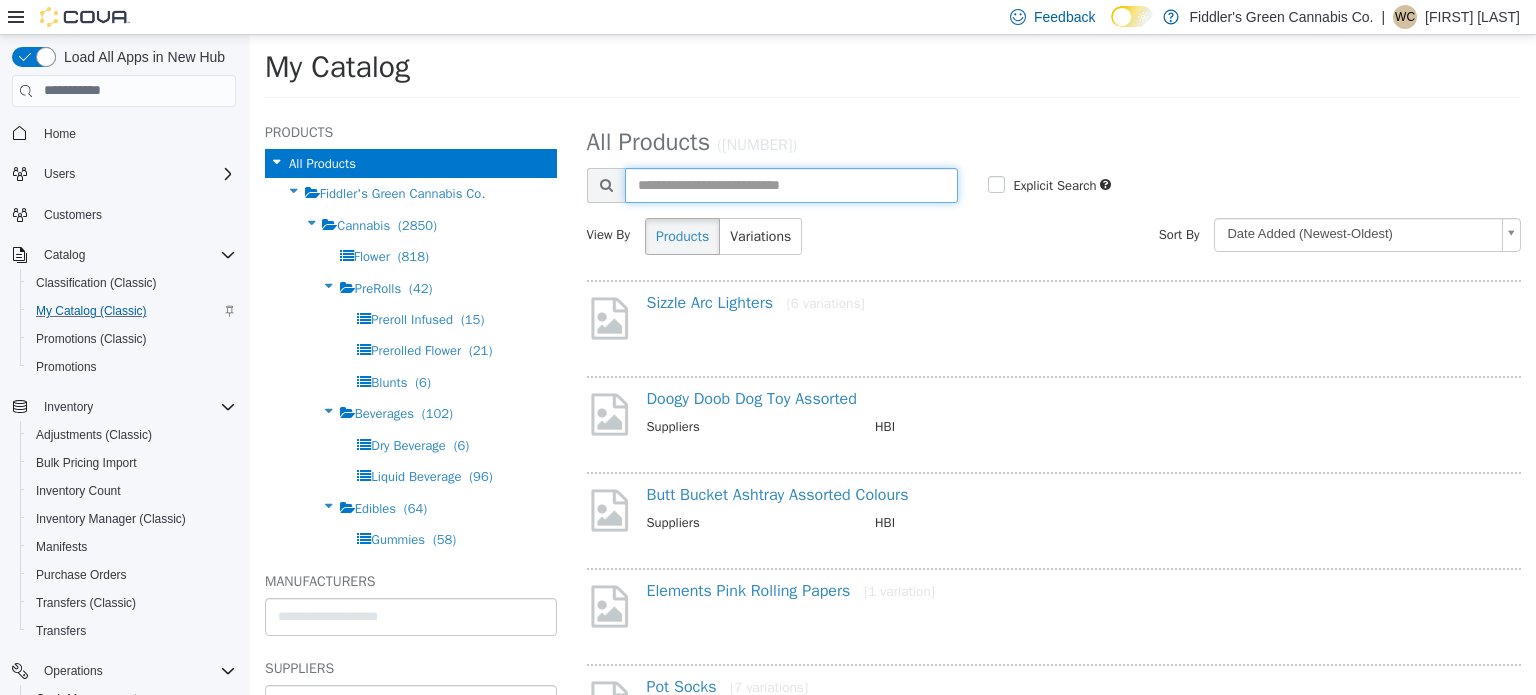 click at bounding box center [792, 184] 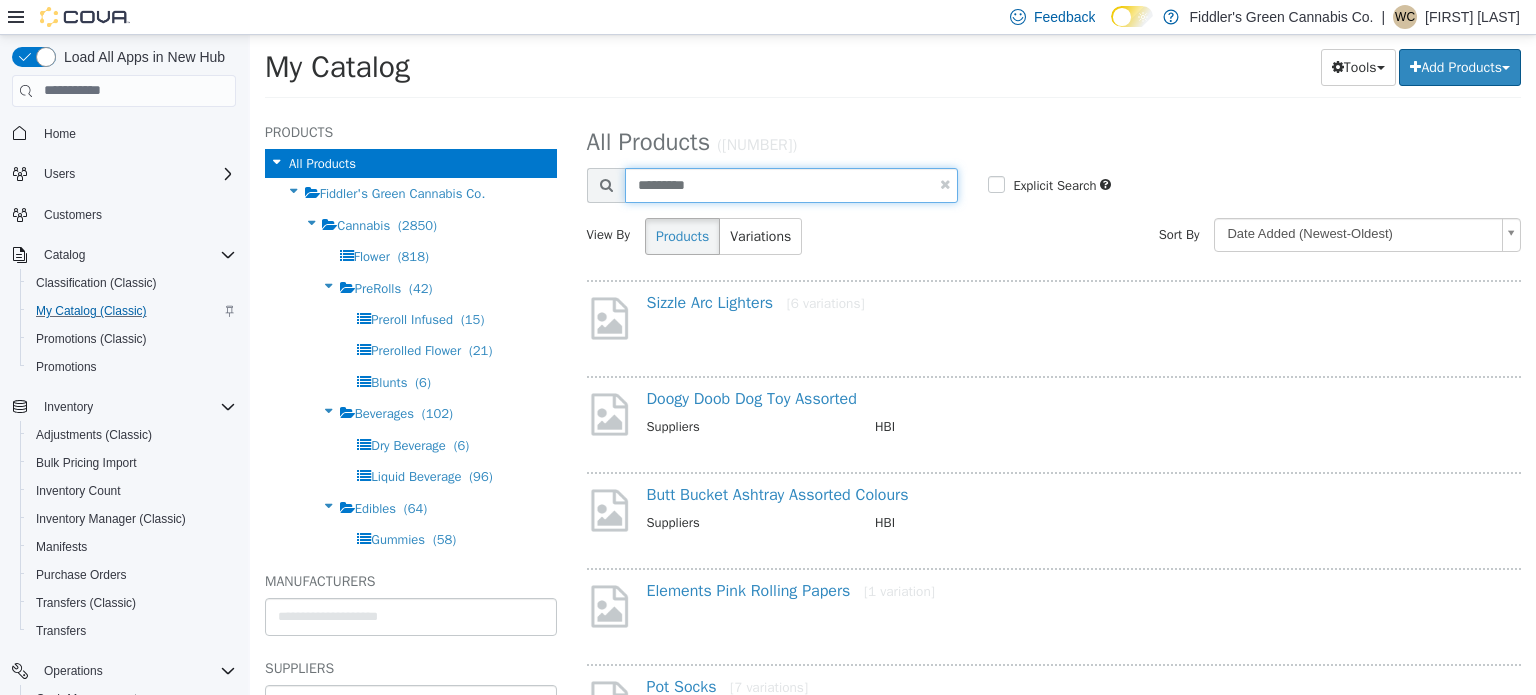 type on "*********" 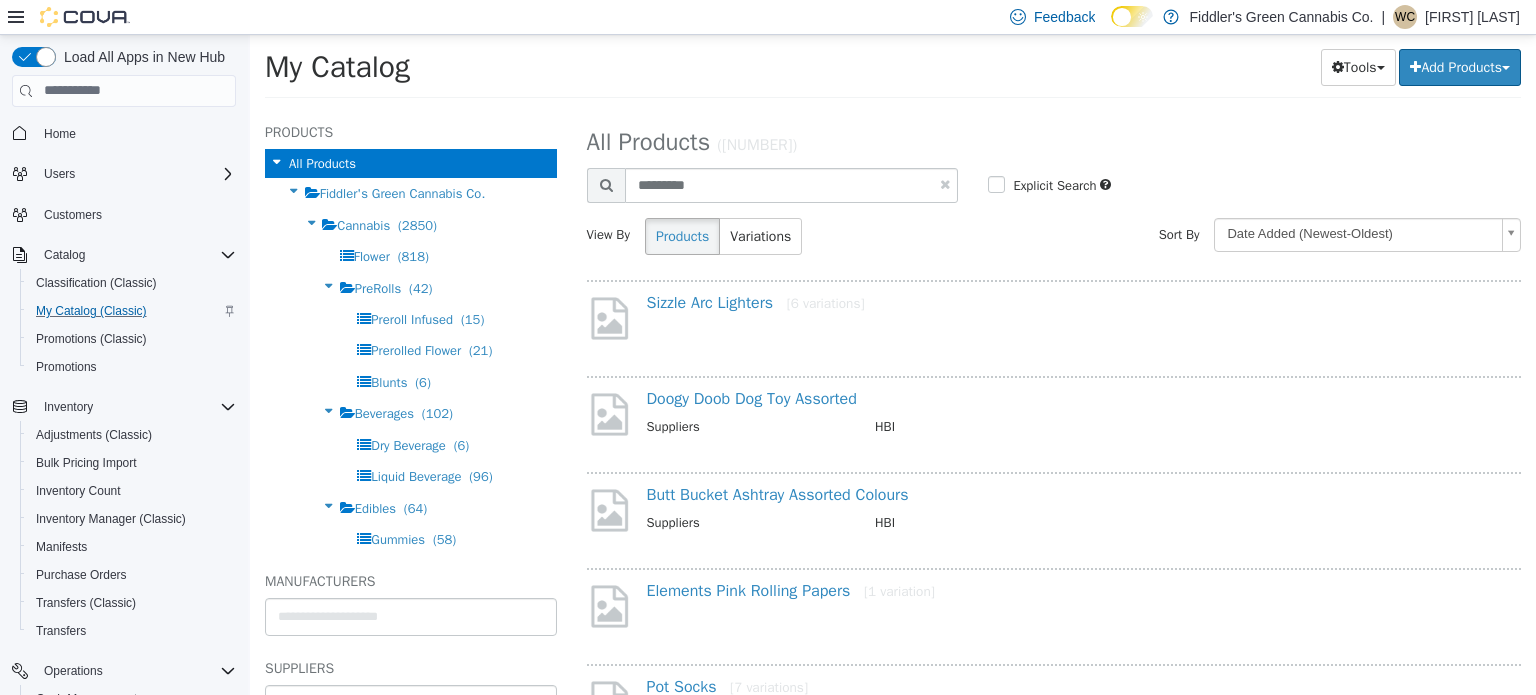 select on "**********" 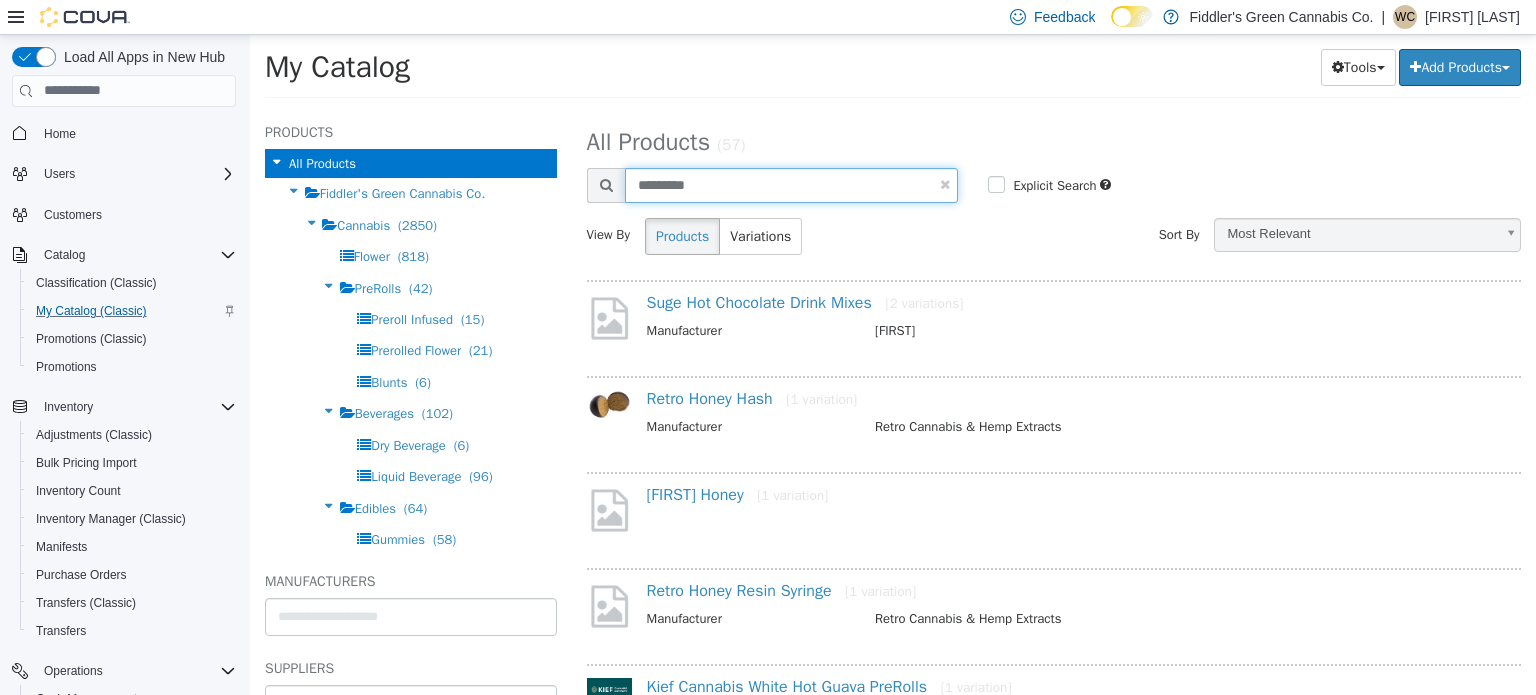 click on "*********" at bounding box center (792, 184) 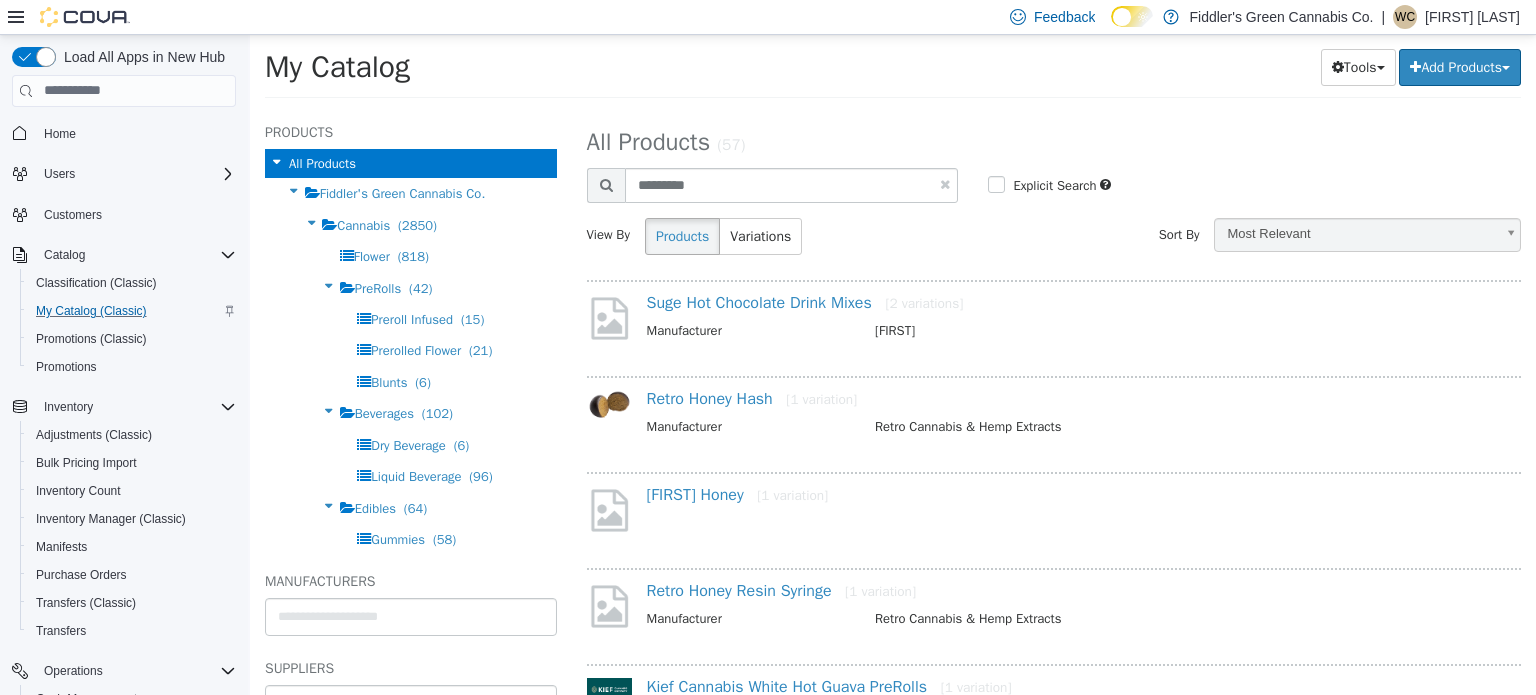 select on "**********" 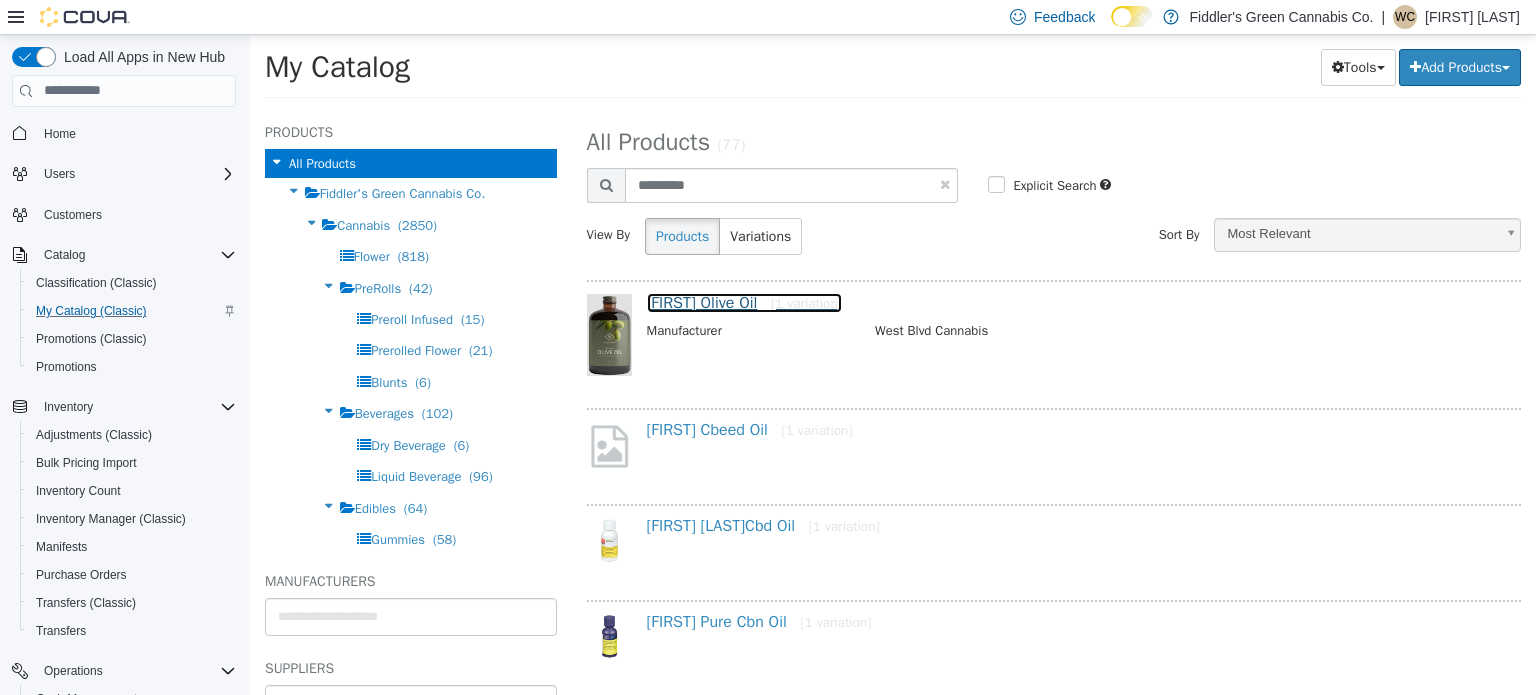 click on "[FIRST] [LAST] Olive Oil
[1 variation]" at bounding box center (744, 302) 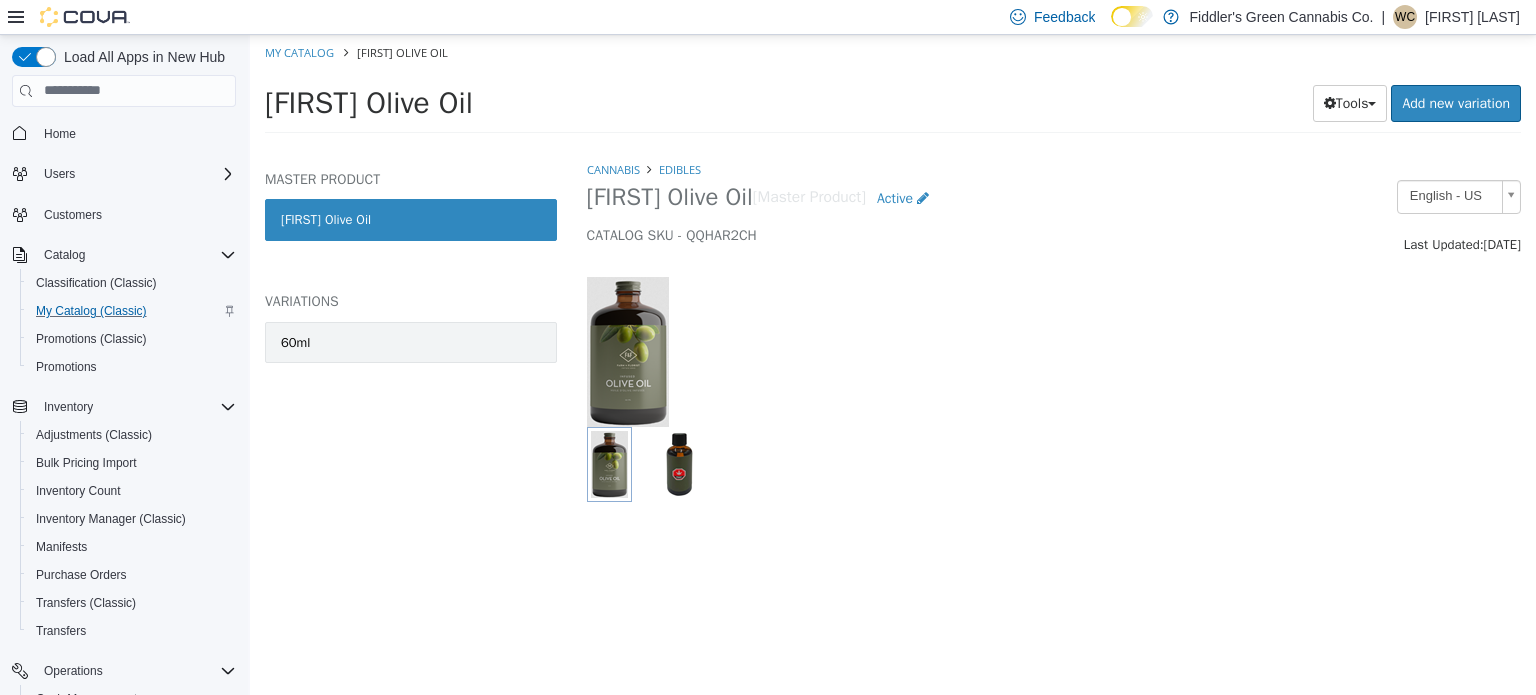 click on "60ml" at bounding box center (411, 342) 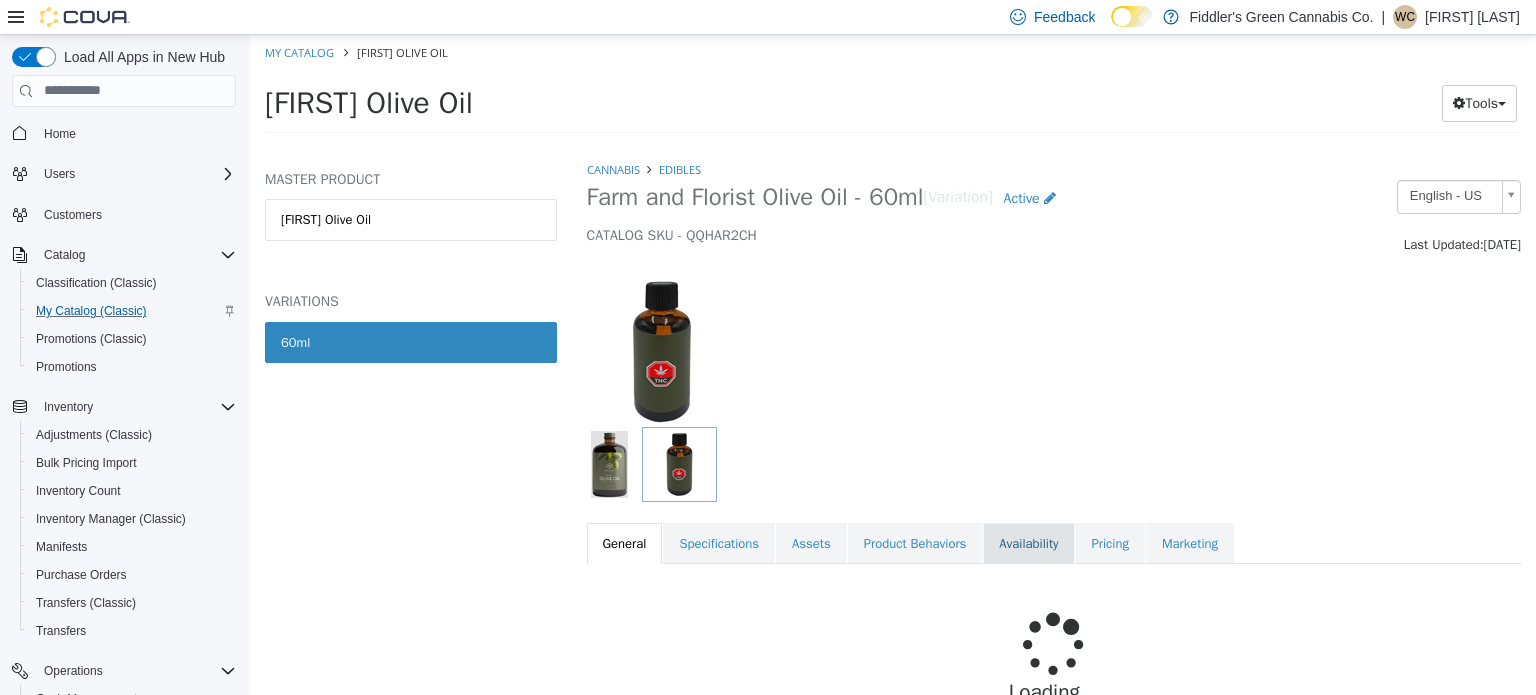 click on "Availability" at bounding box center (1028, 543) 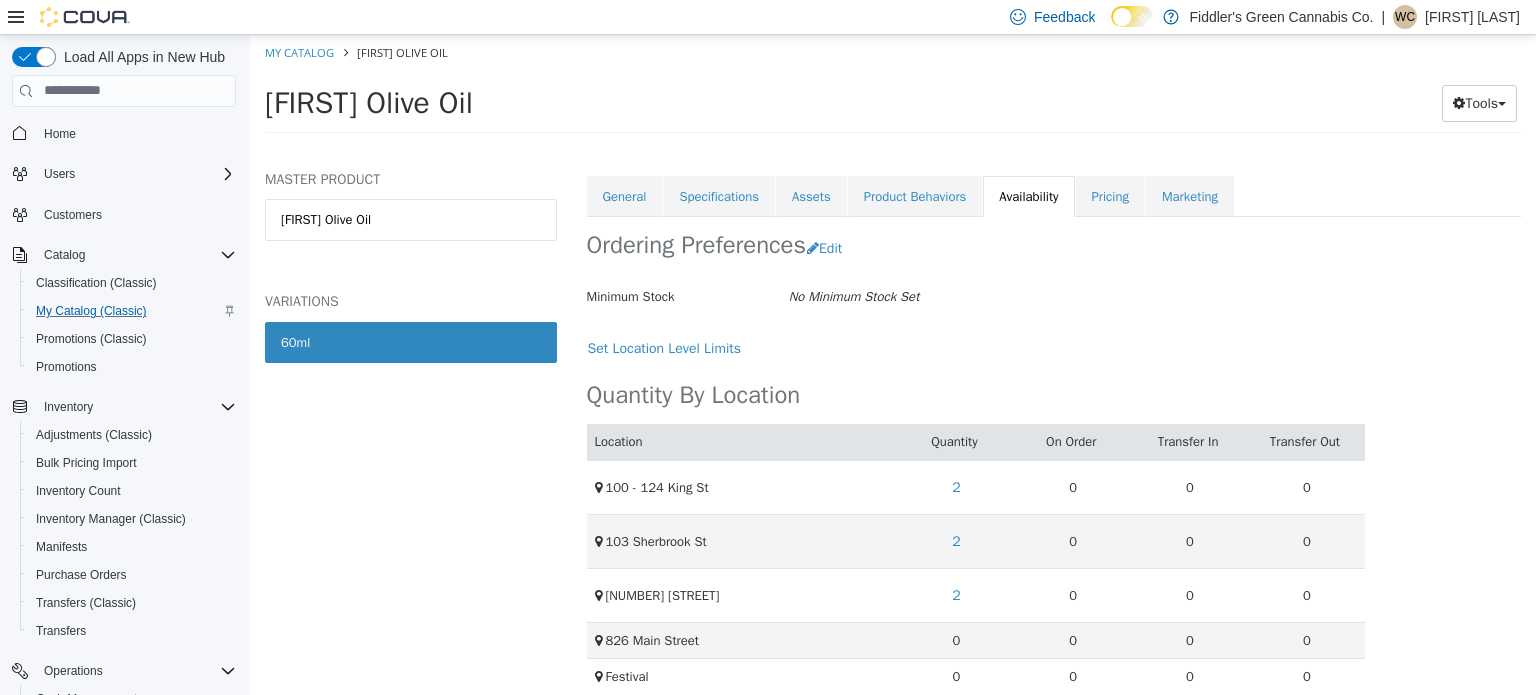 scroll, scrollTop: 347, scrollLeft: 0, axis: vertical 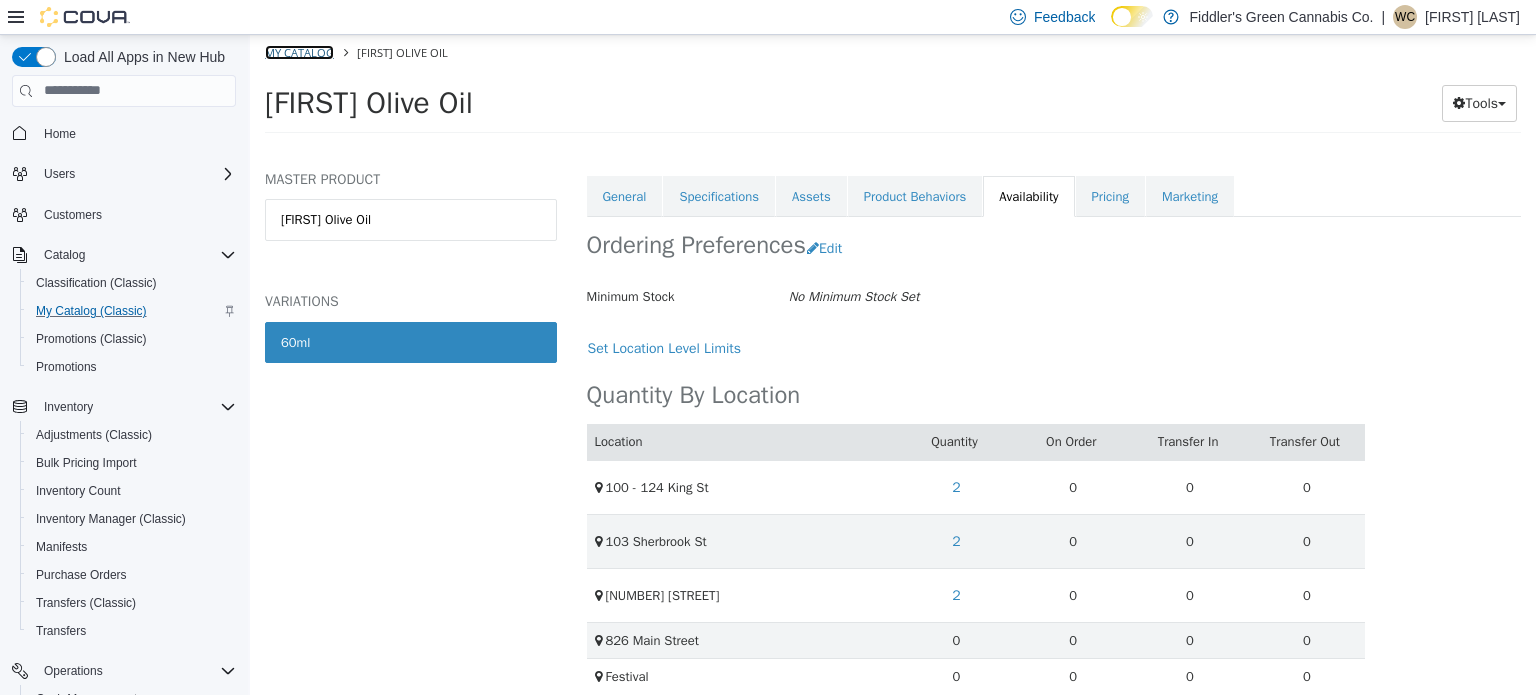 click on "My Catalog" at bounding box center [299, 51] 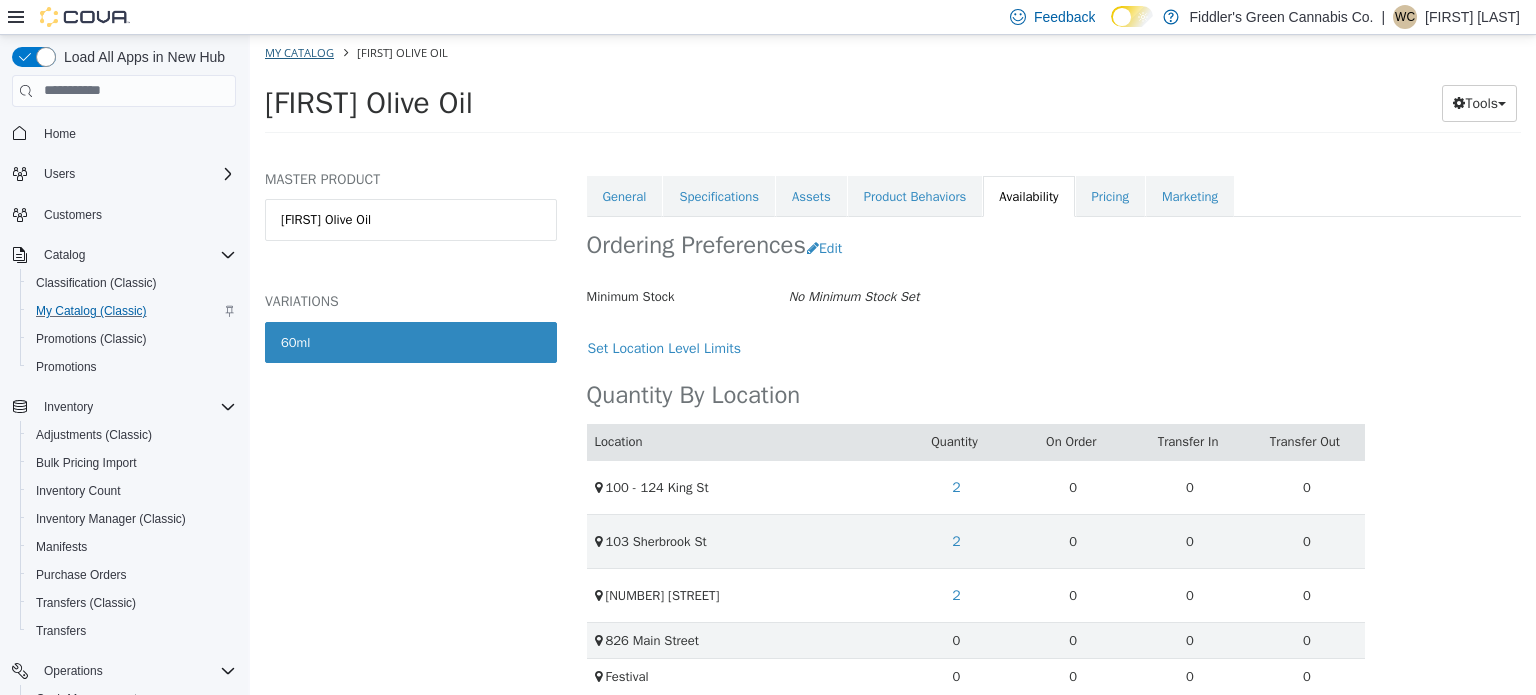 select on "**********" 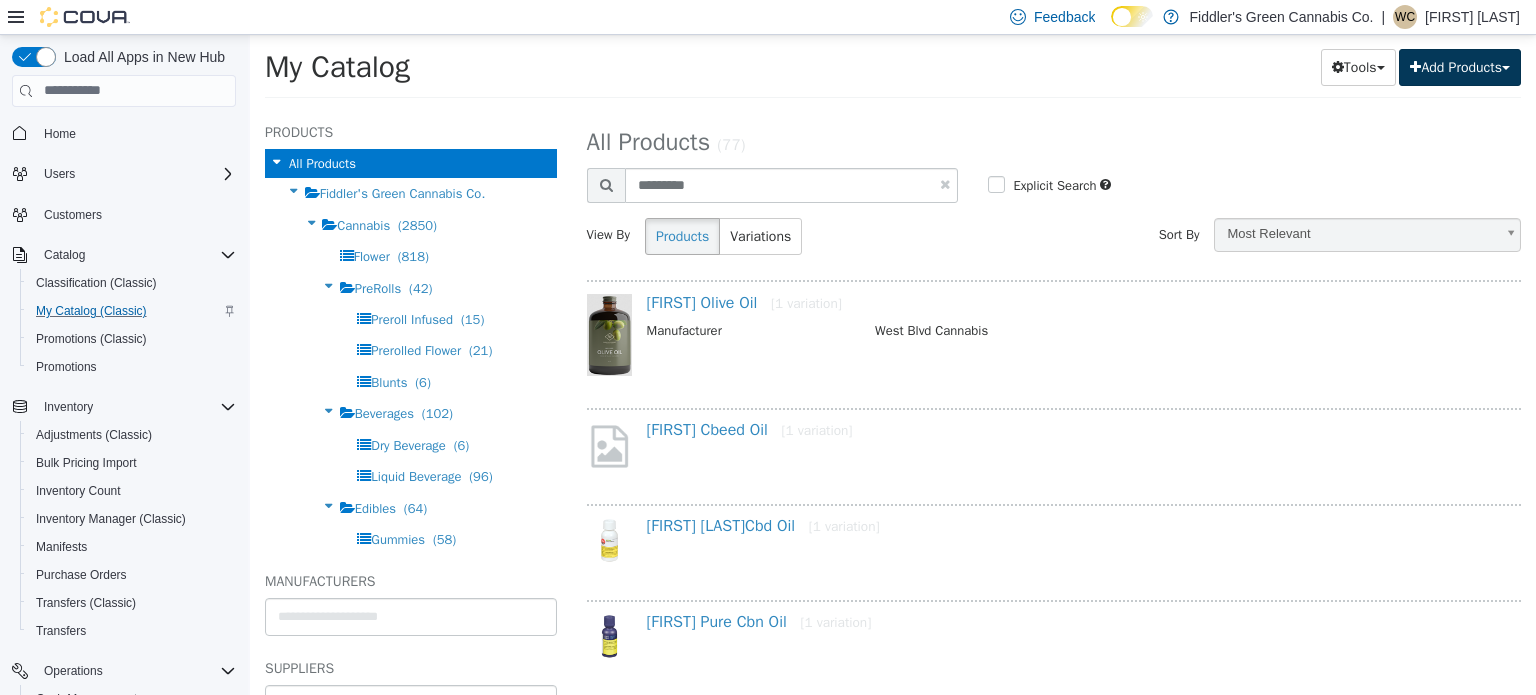 click on "Add Products" at bounding box center [1460, 66] 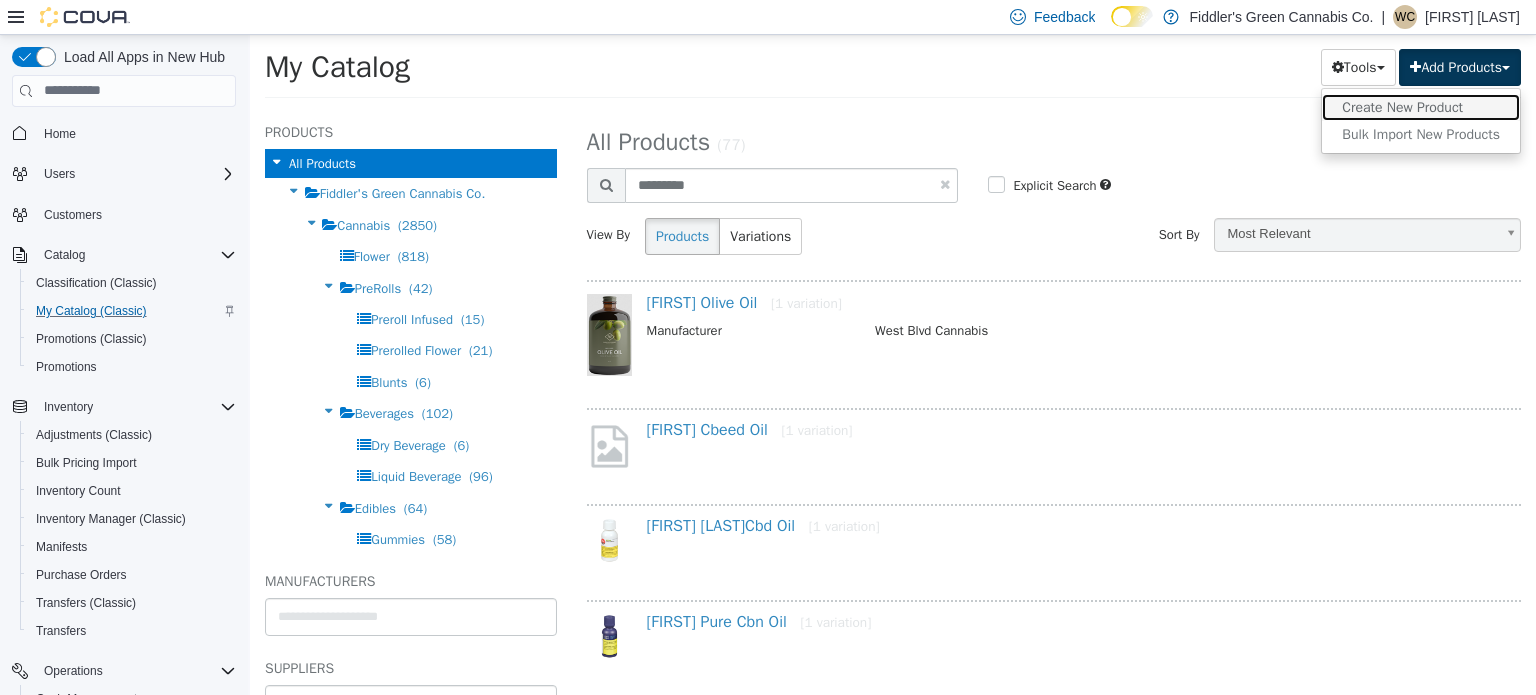 click on "Create New Product" at bounding box center [1421, 106] 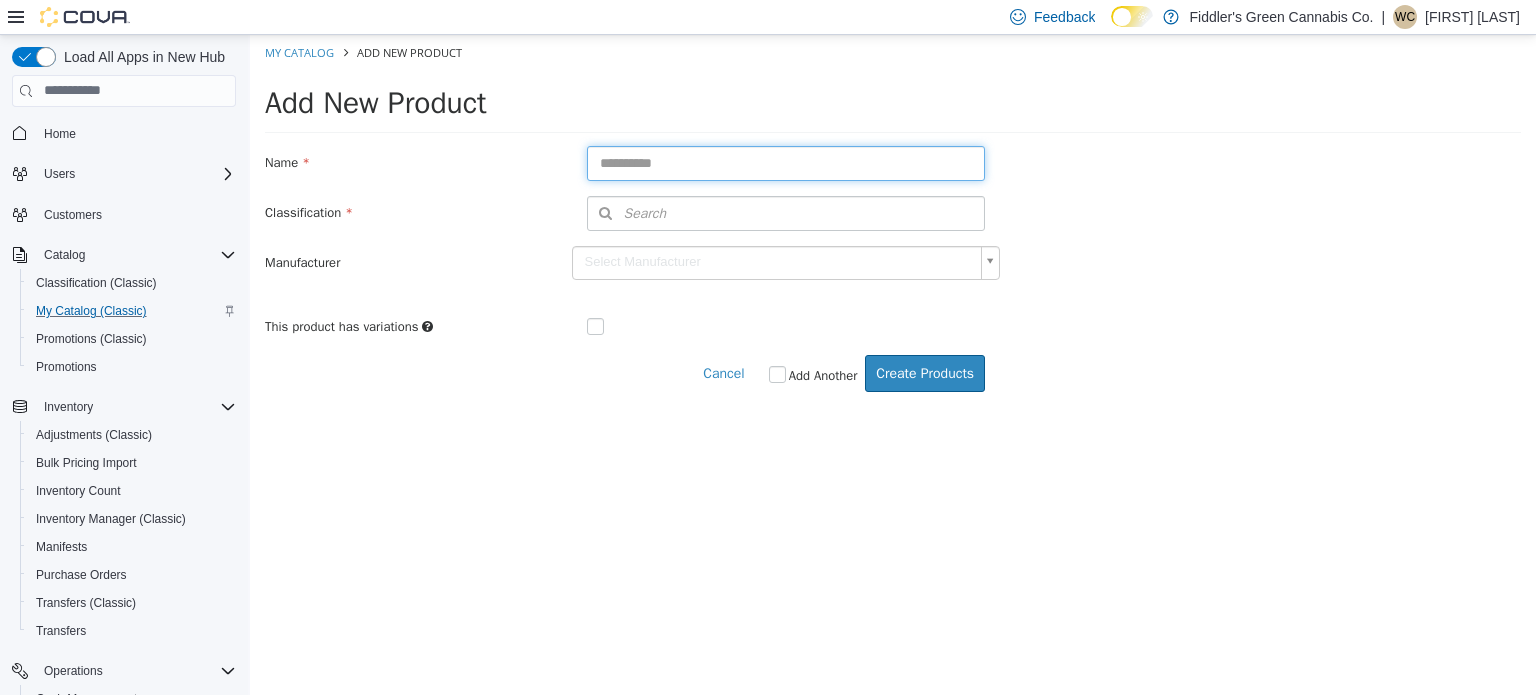 click at bounding box center [786, 162] 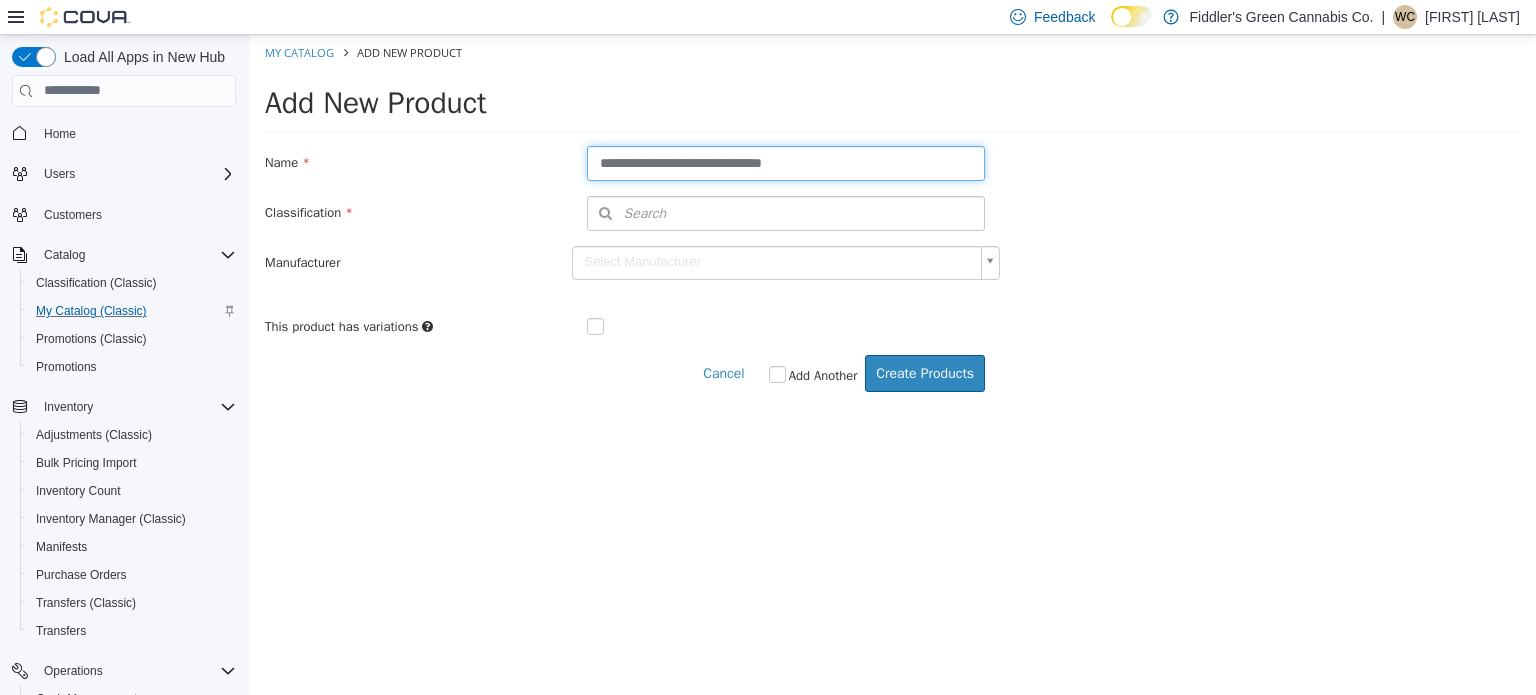 type on "**********" 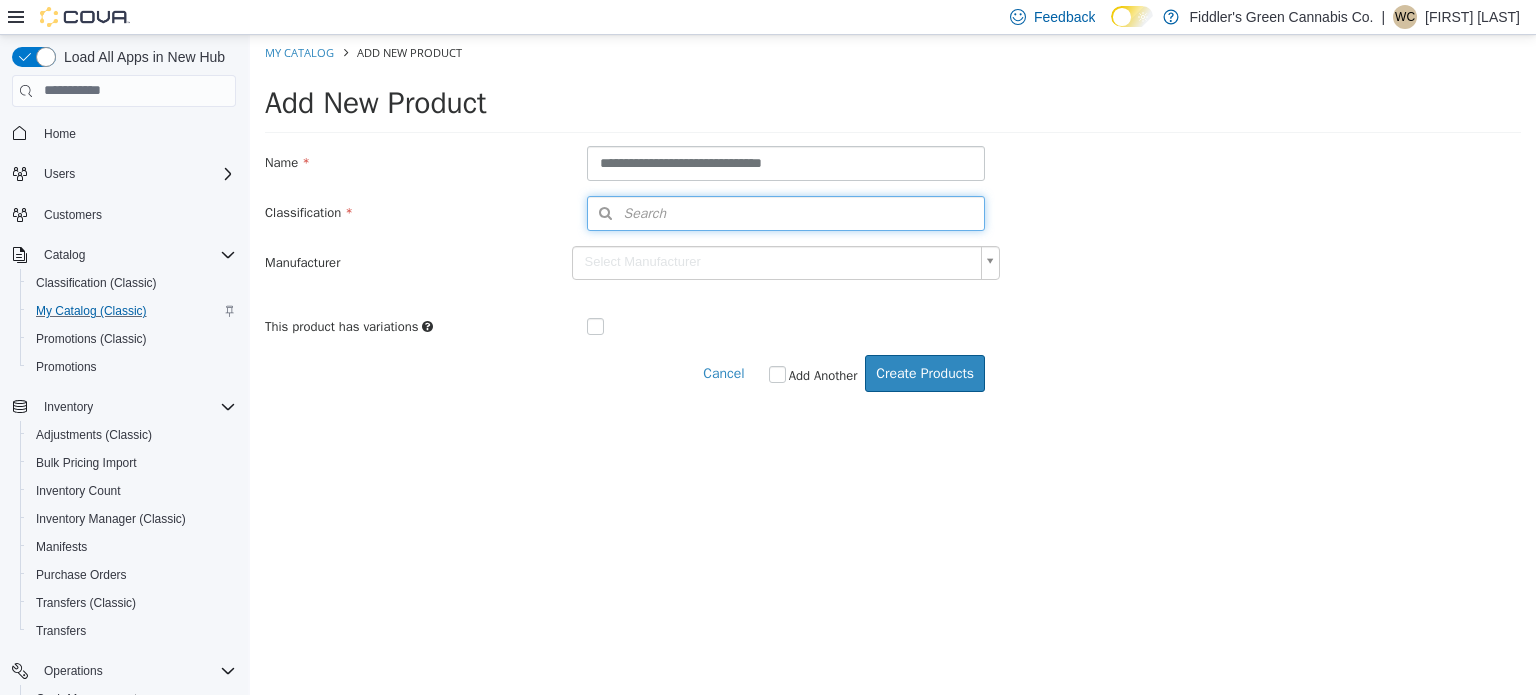 click on "Search" at bounding box center [786, 212] 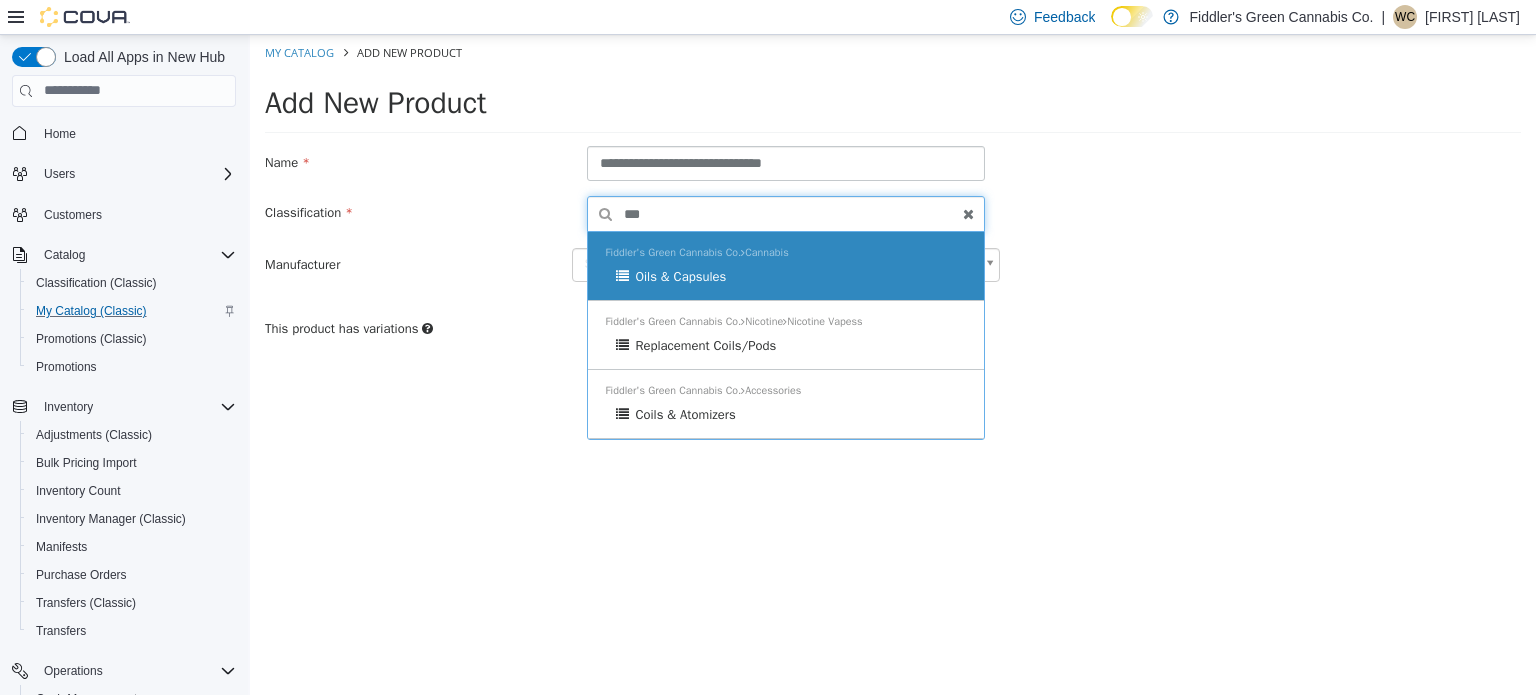 type on "***" 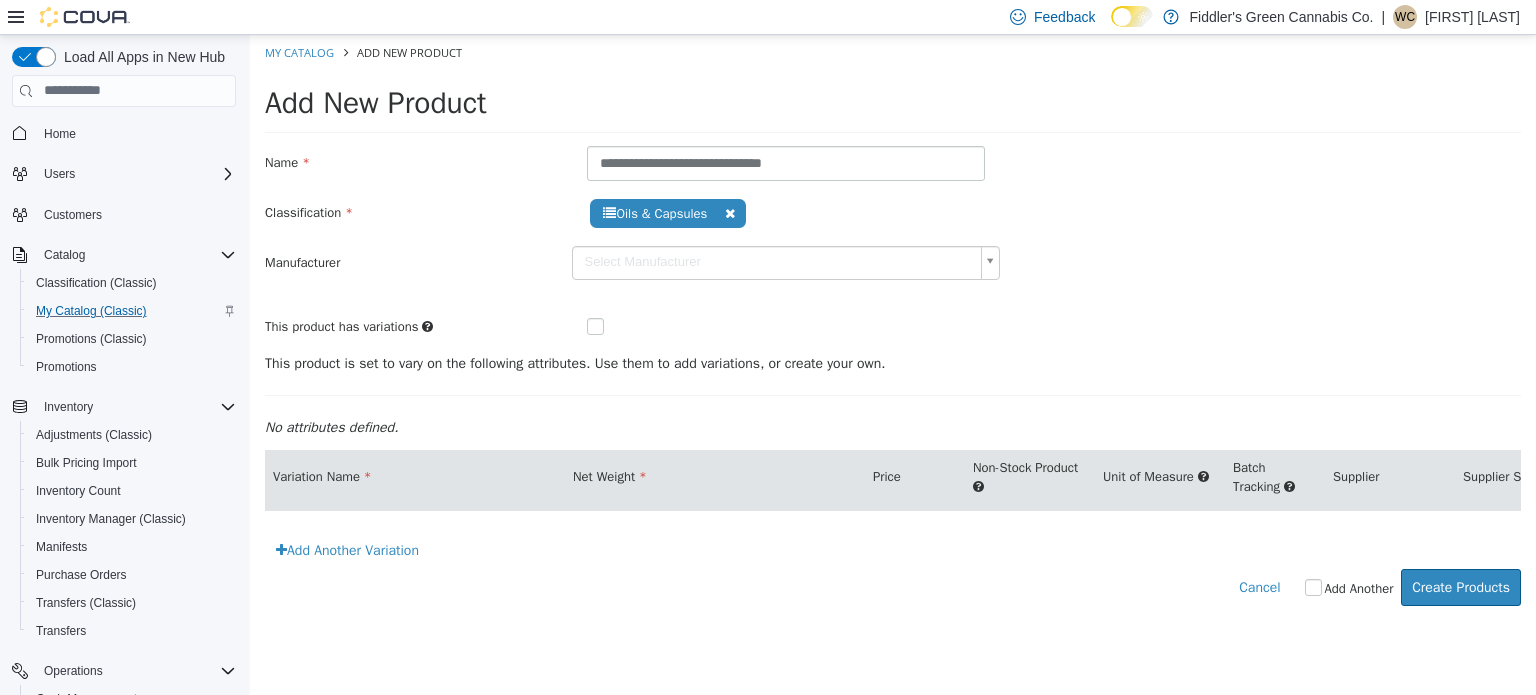 click on "**********" at bounding box center (893, 330) 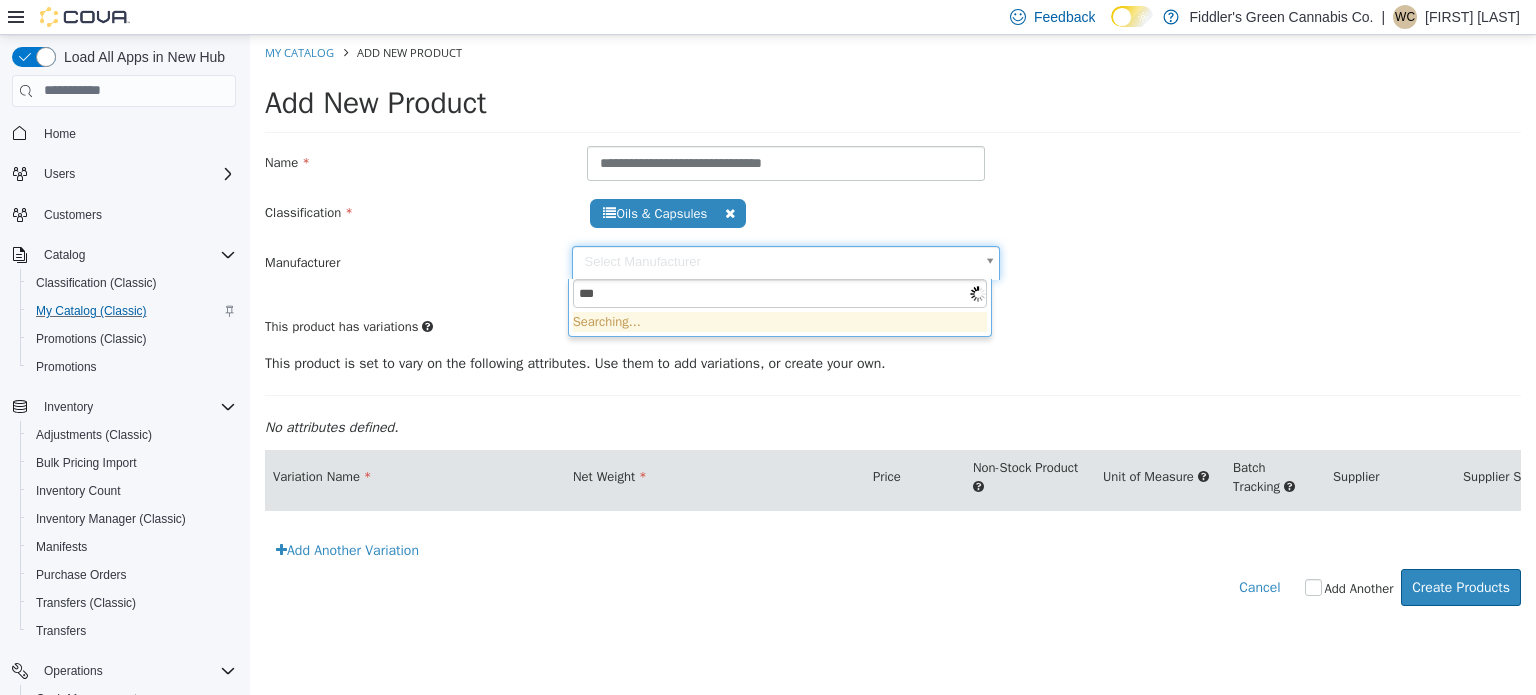 type on "****" 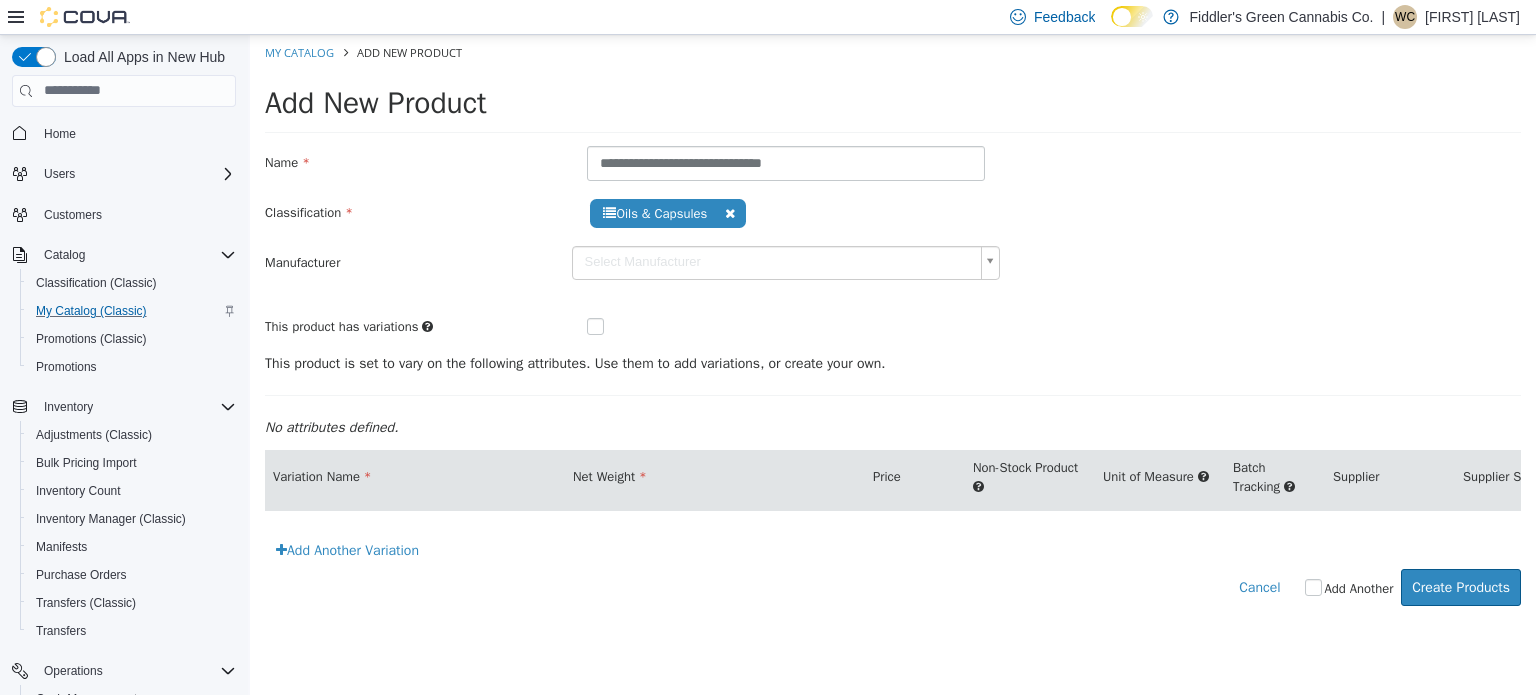 type on "******" 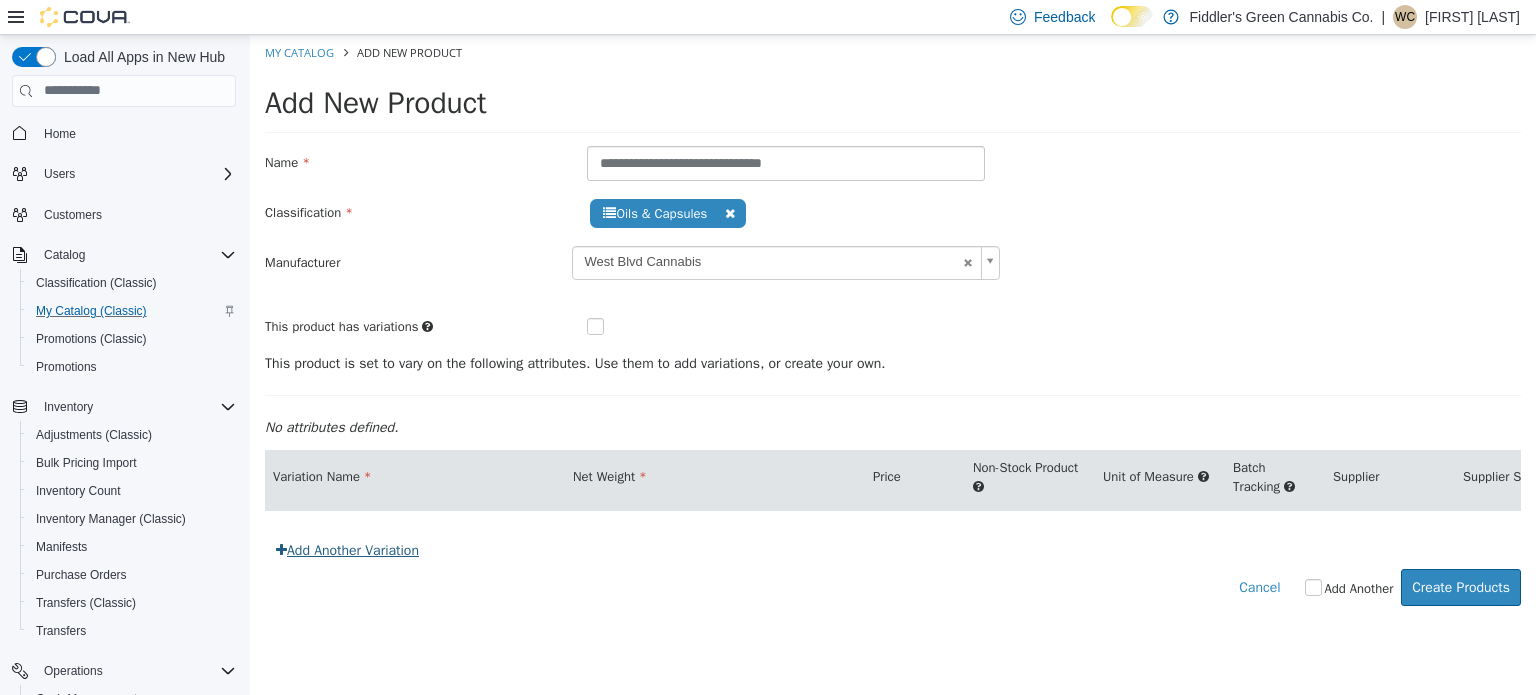 drag, startPoint x: 404, startPoint y: 555, endPoint x: 390, endPoint y: 572, distance: 22.022715 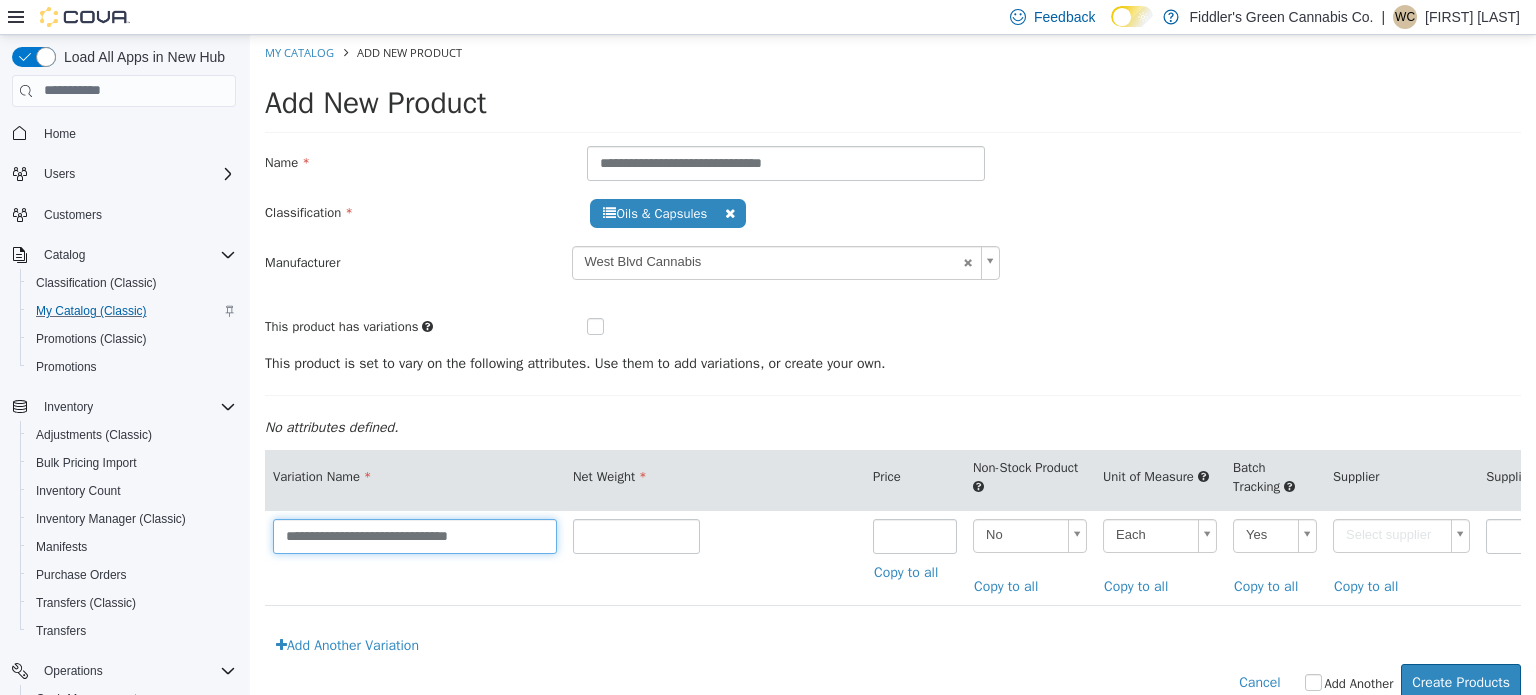 click on "**********" at bounding box center (415, 535) 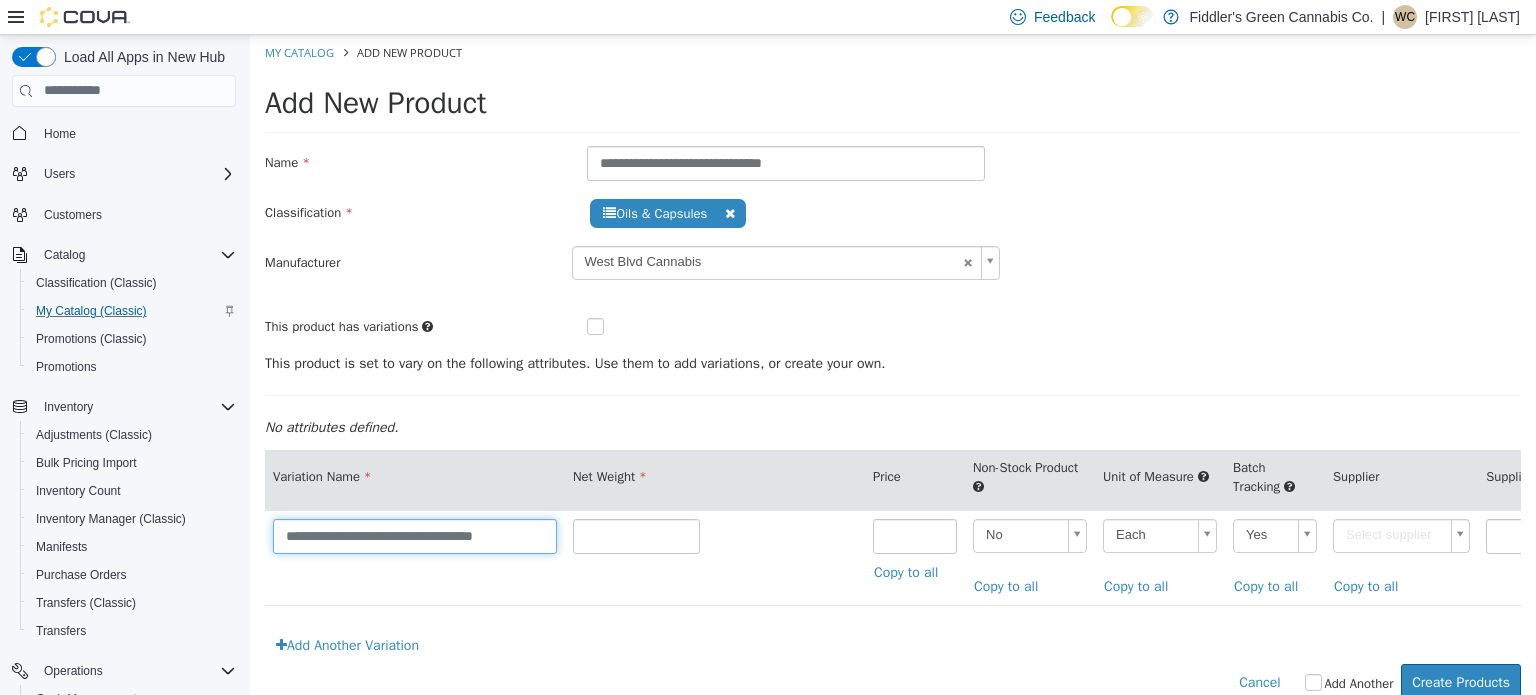 type on "**********" 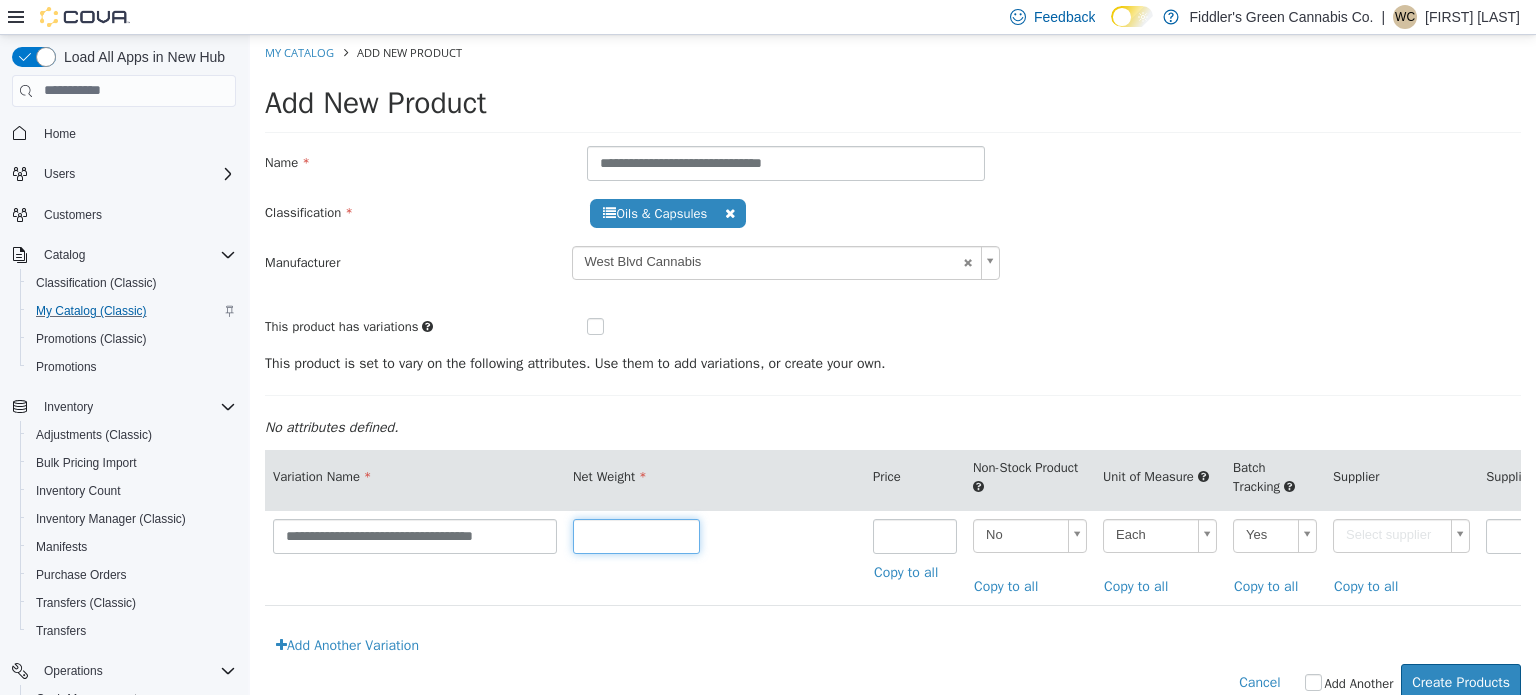 click at bounding box center (636, 535) 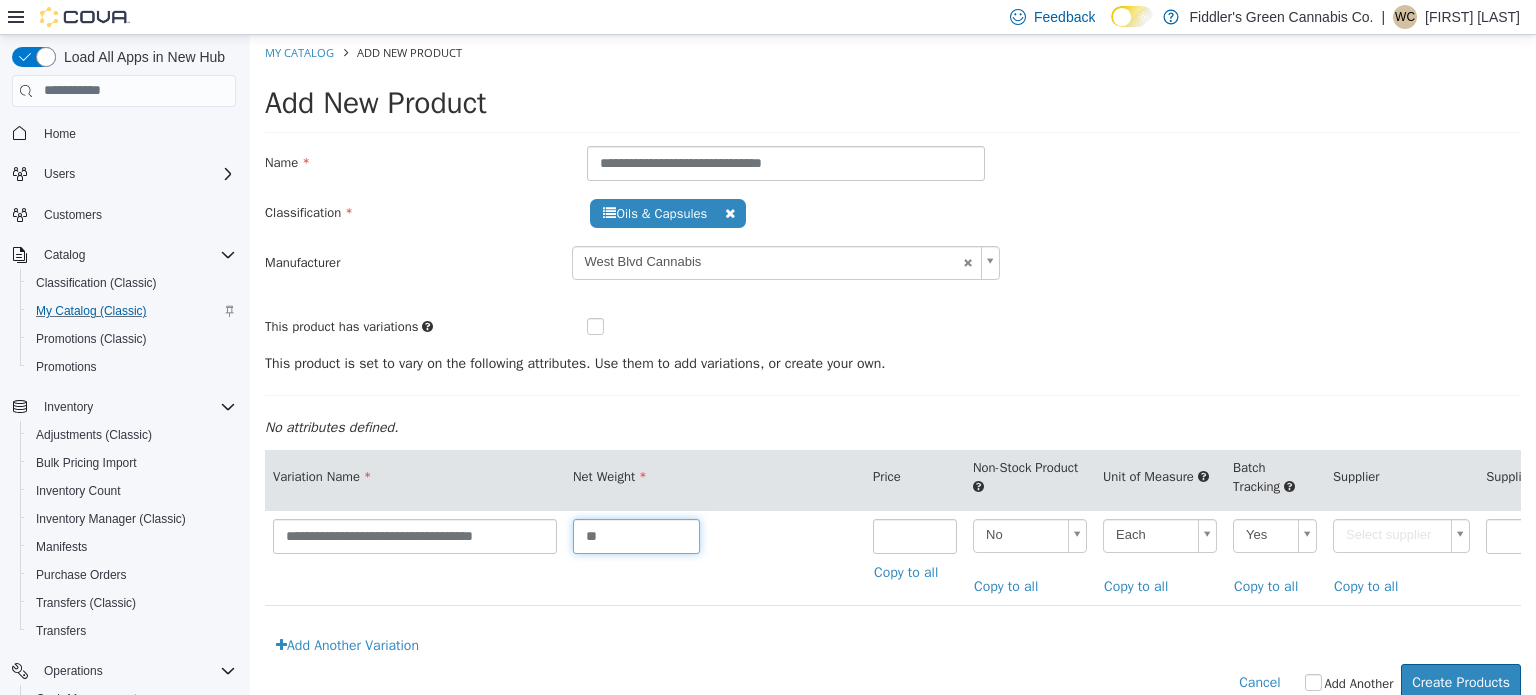 type on "**" 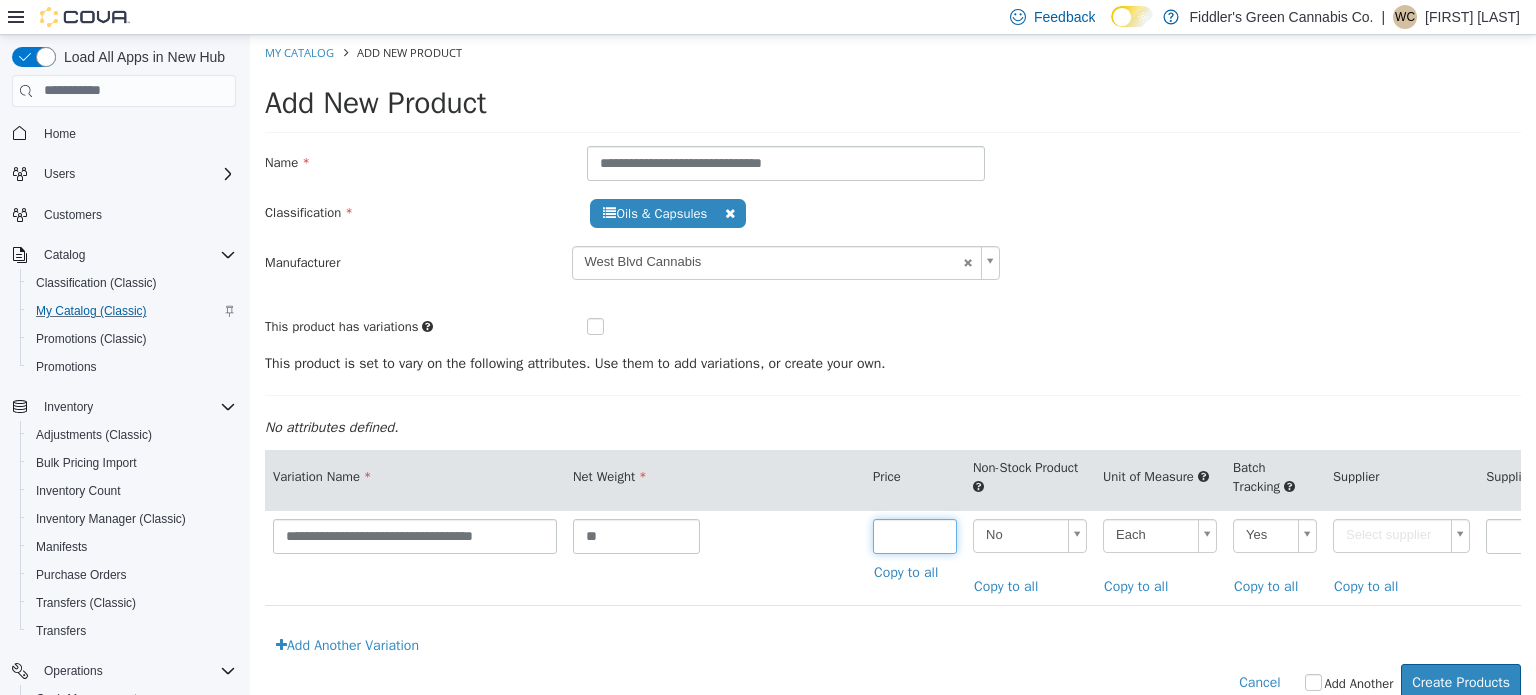 click at bounding box center [915, 535] 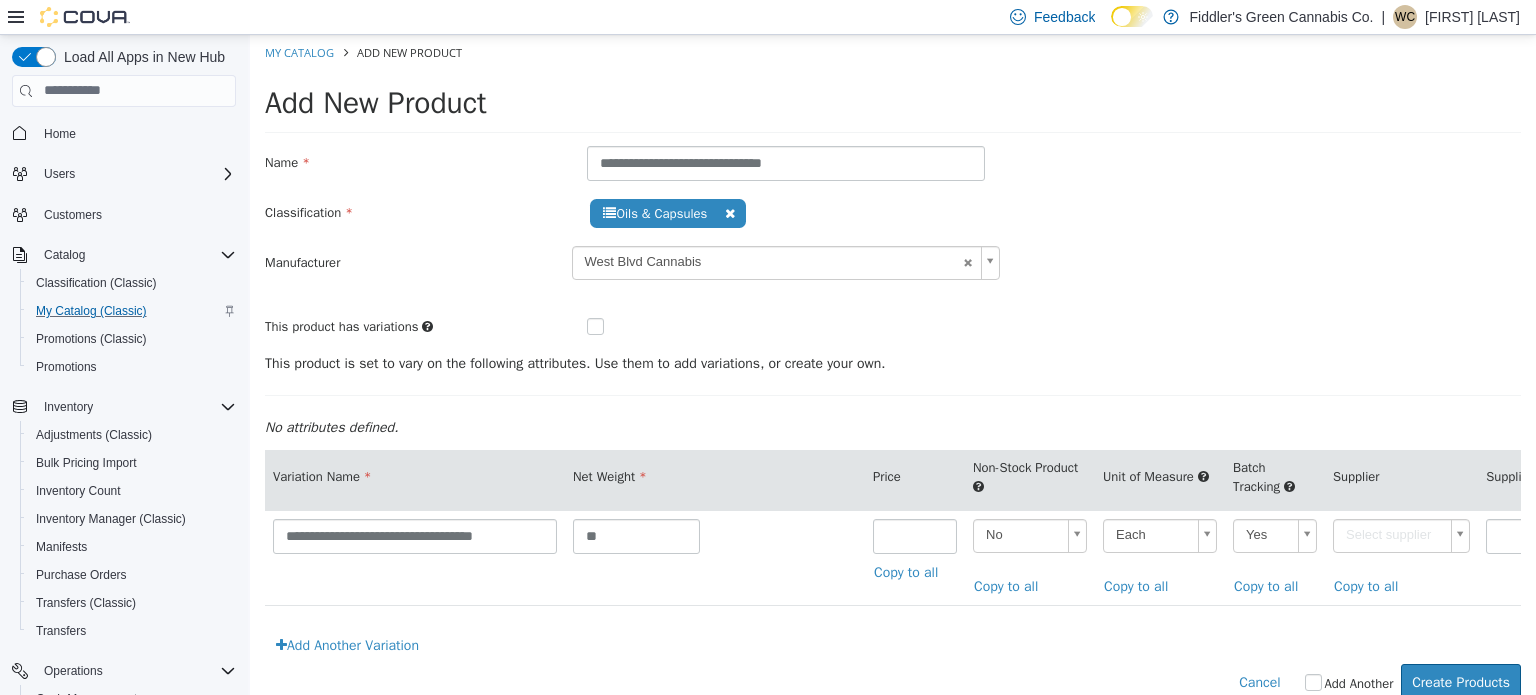 click on "**********" at bounding box center (893, 377) 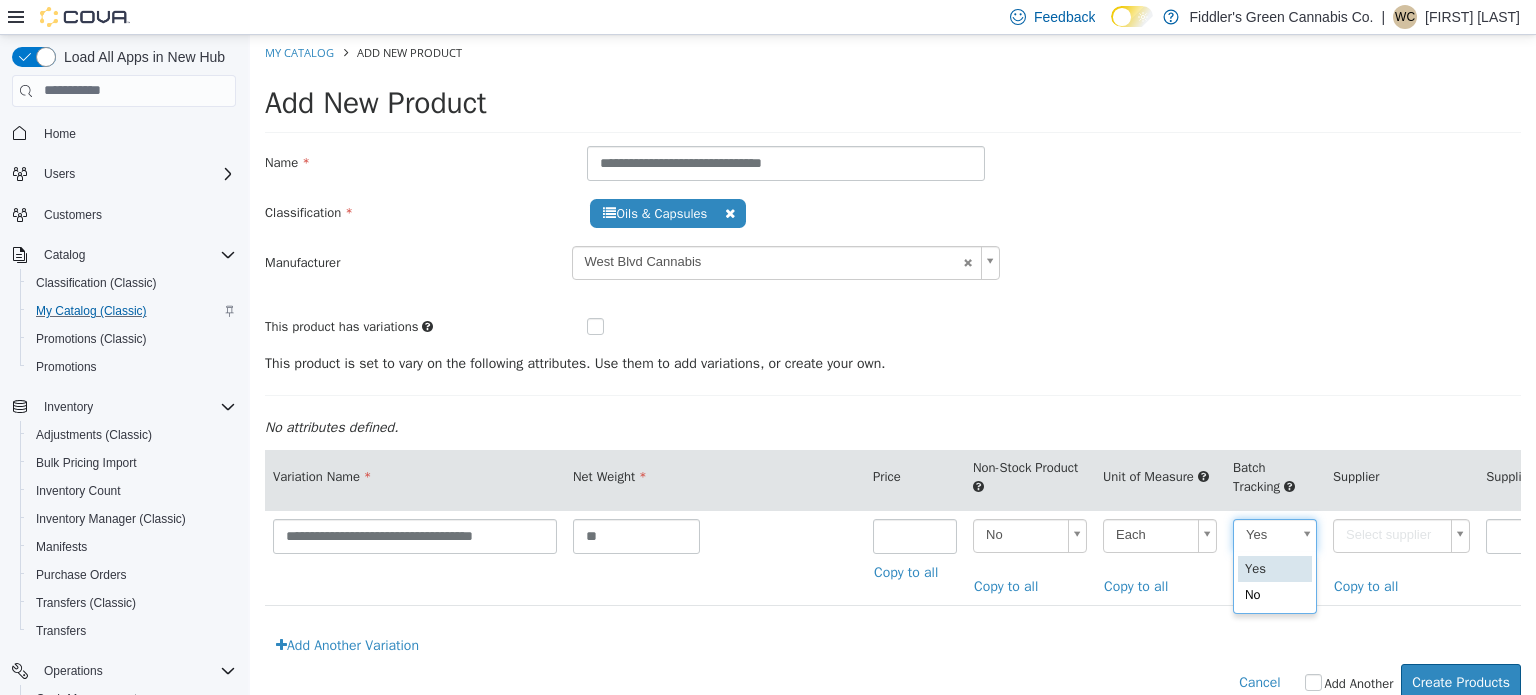 scroll, scrollTop: 0, scrollLeft: 5, axis: horizontal 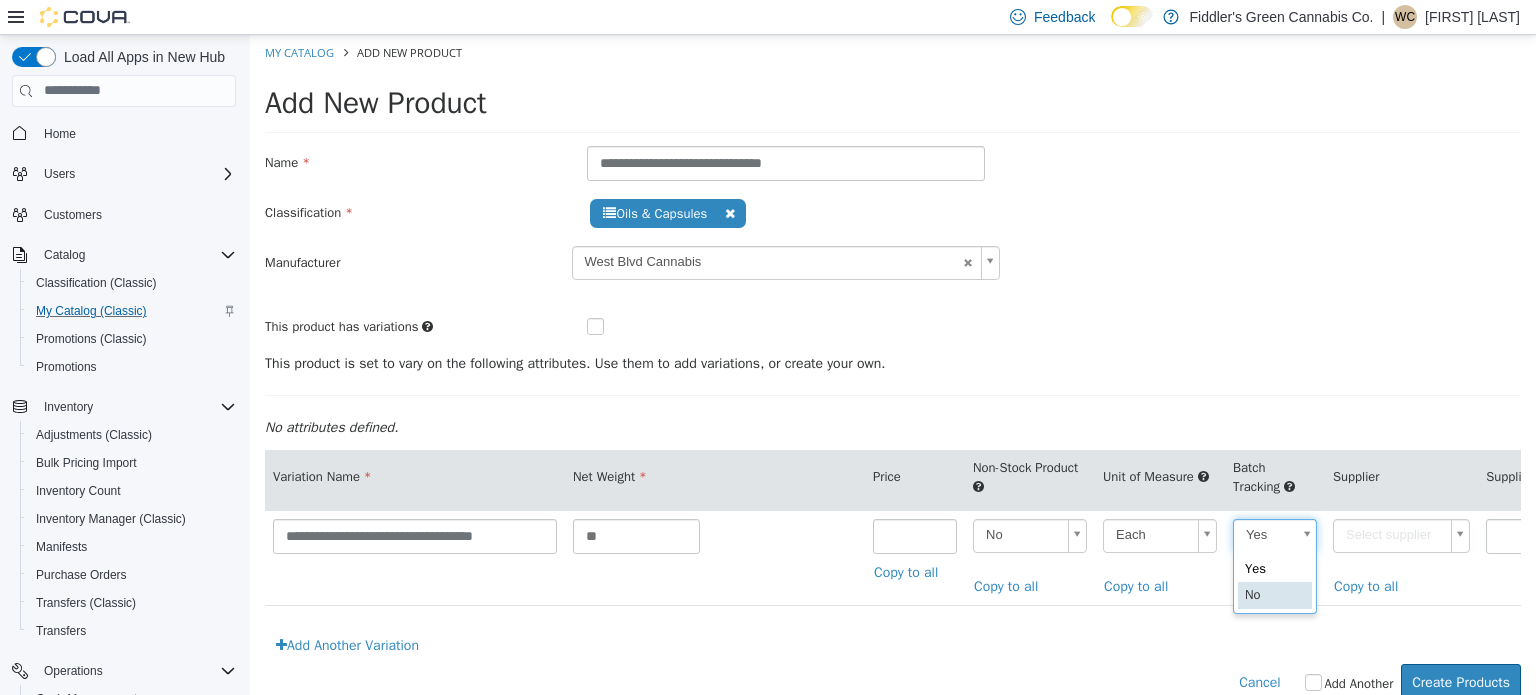 type on "**" 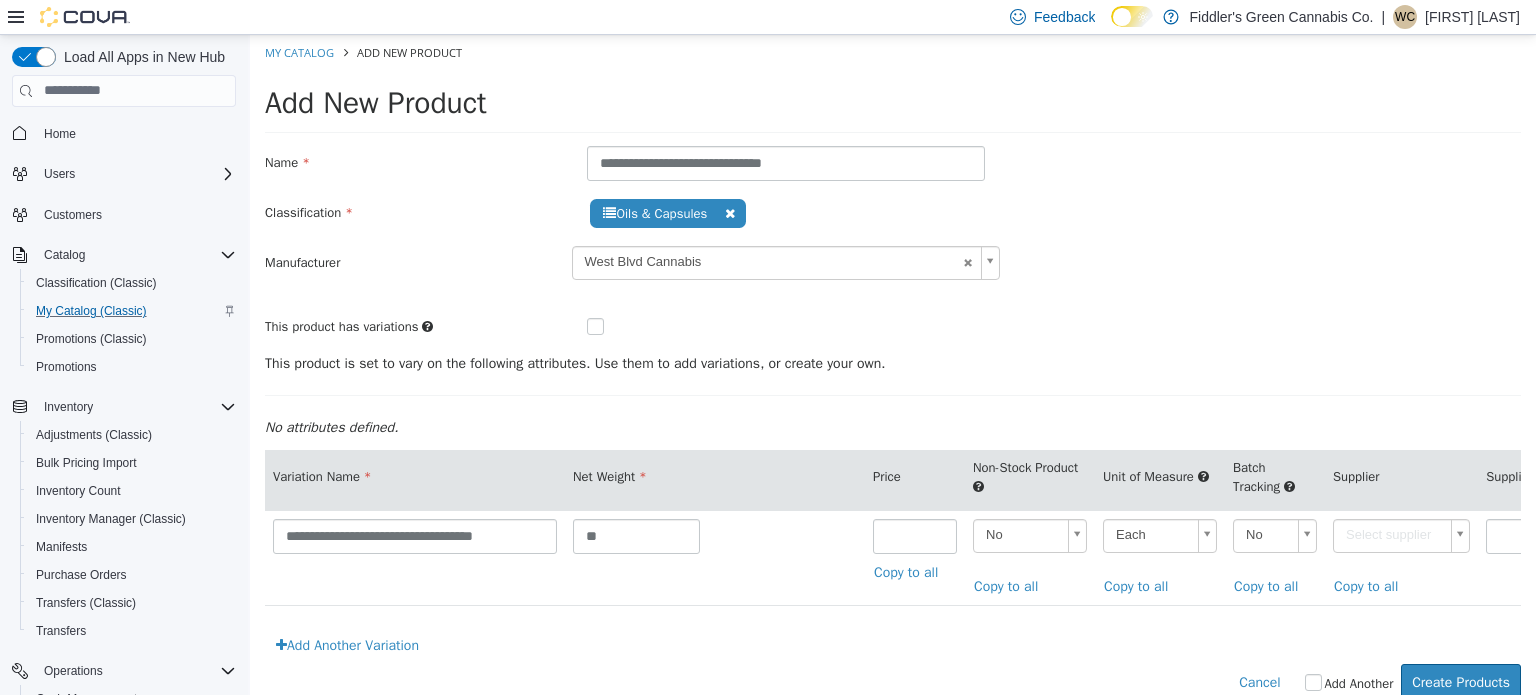click on "**********" at bounding box center [893, 377] 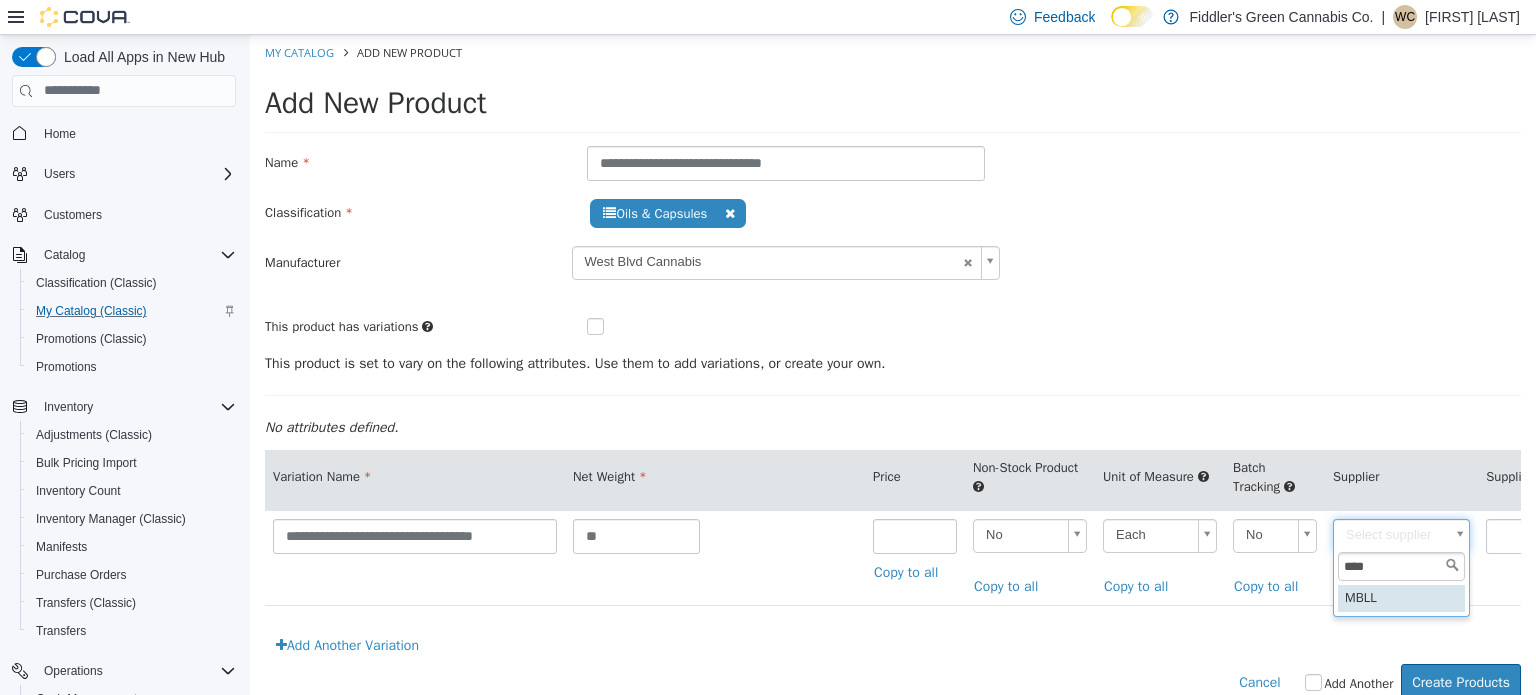 type on "****" 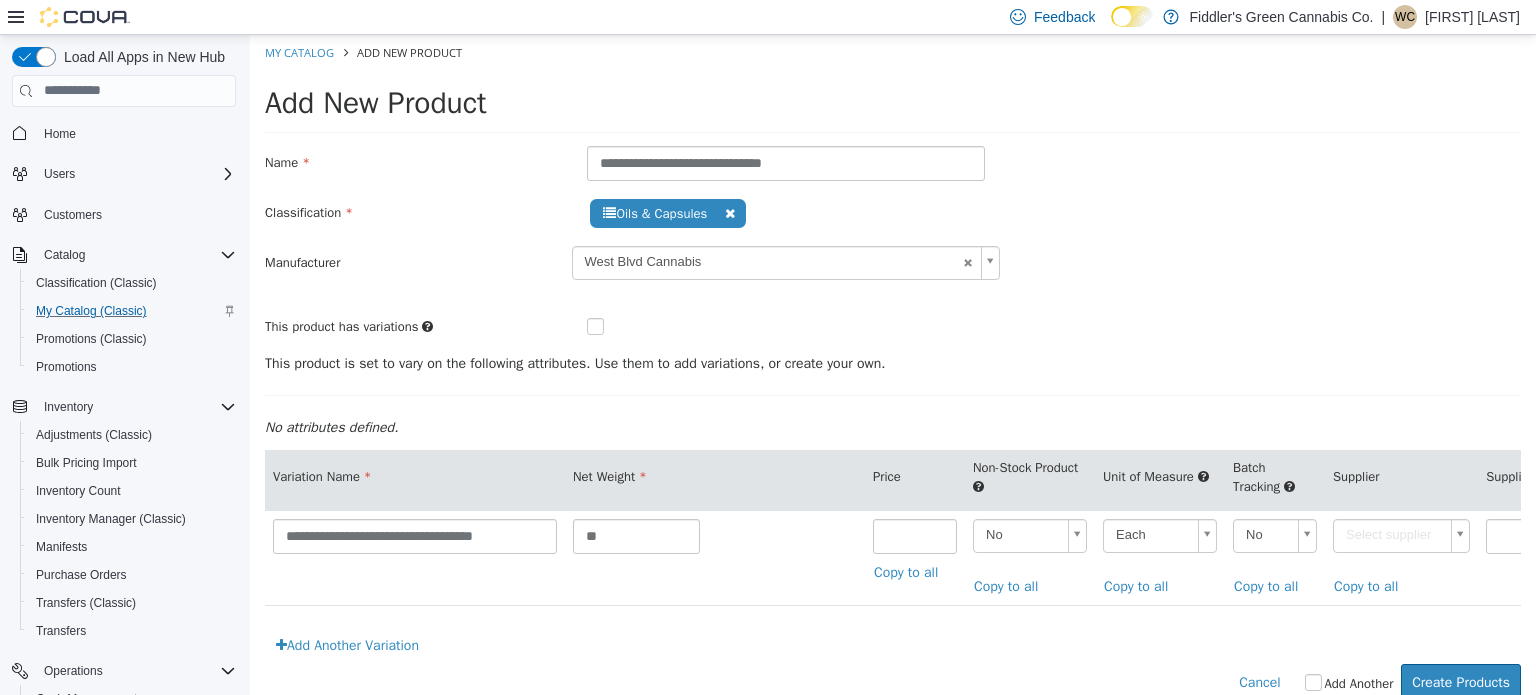 type on "******" 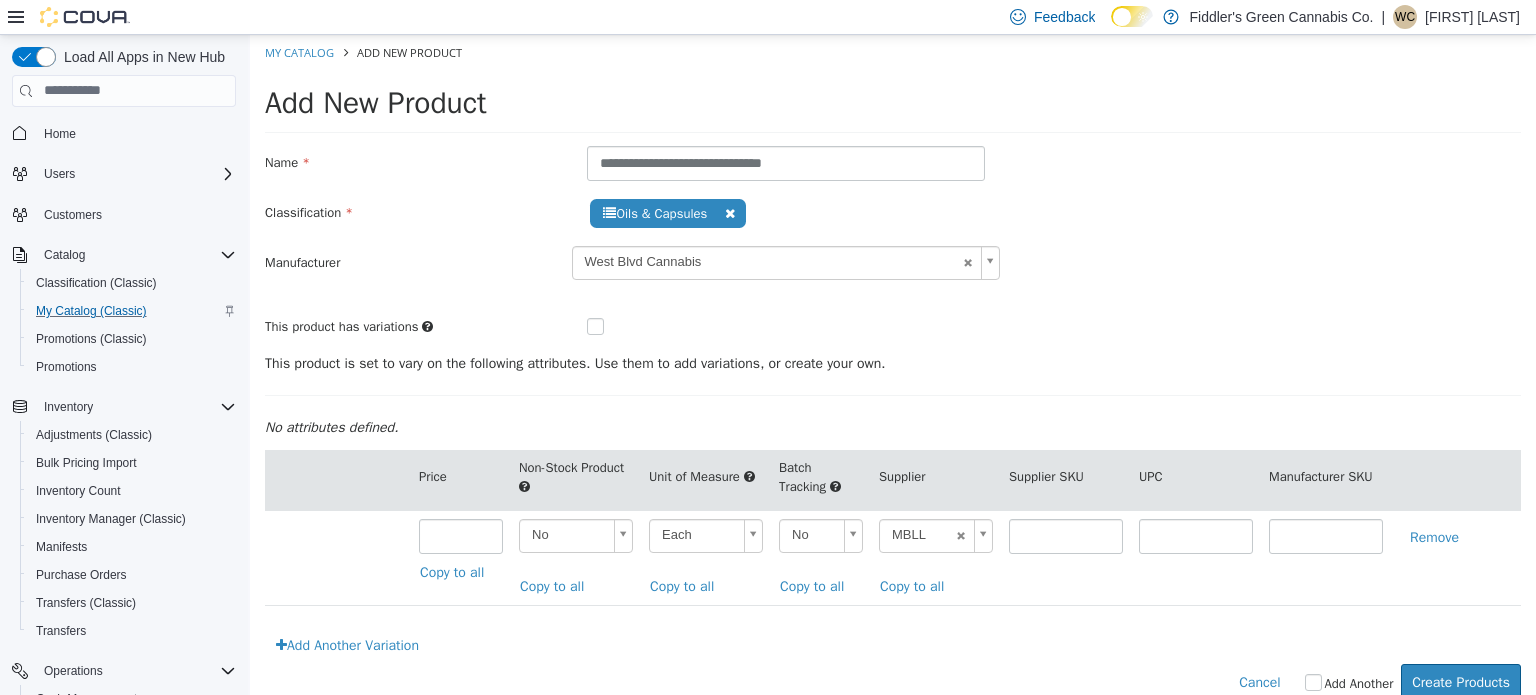 scroll, scrollTop: 0, scrollLeft: 468, axis: horizontal 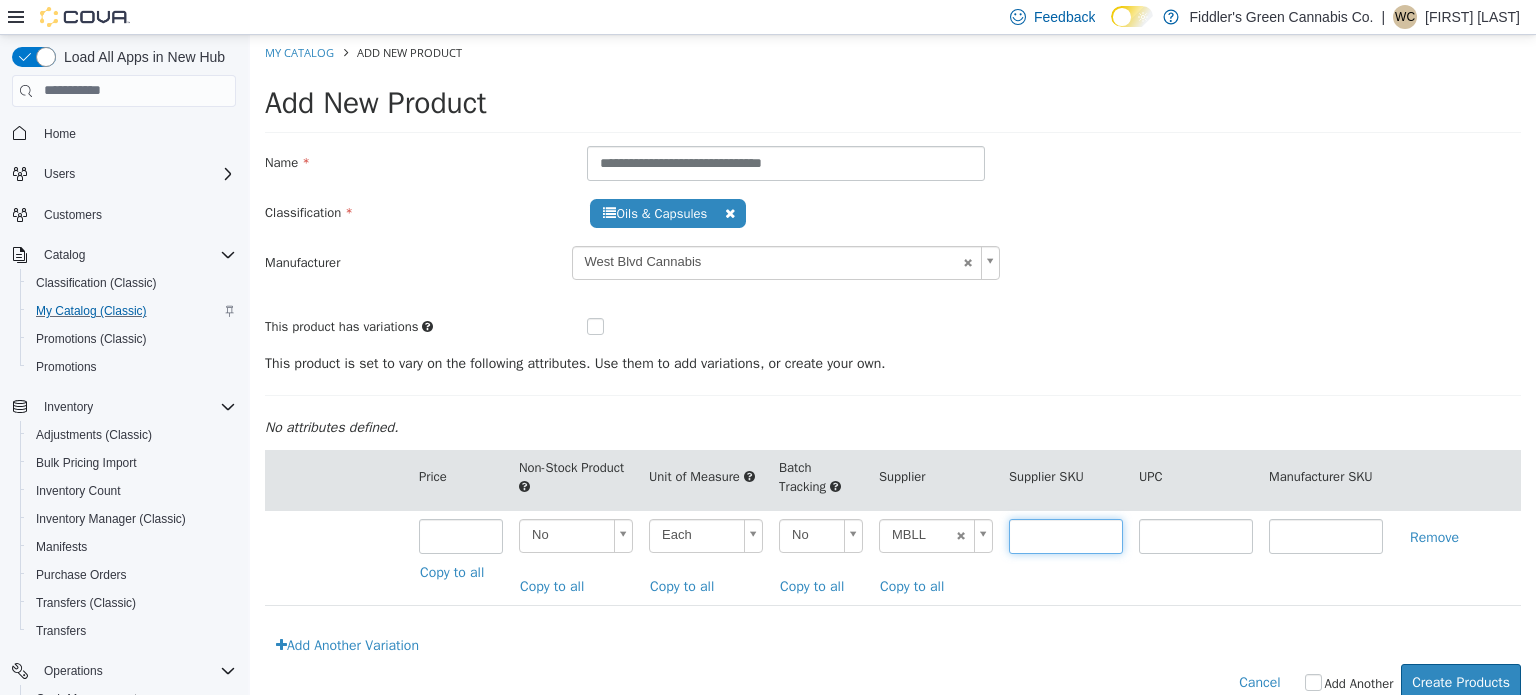 click at bounding box center [1066, 535] 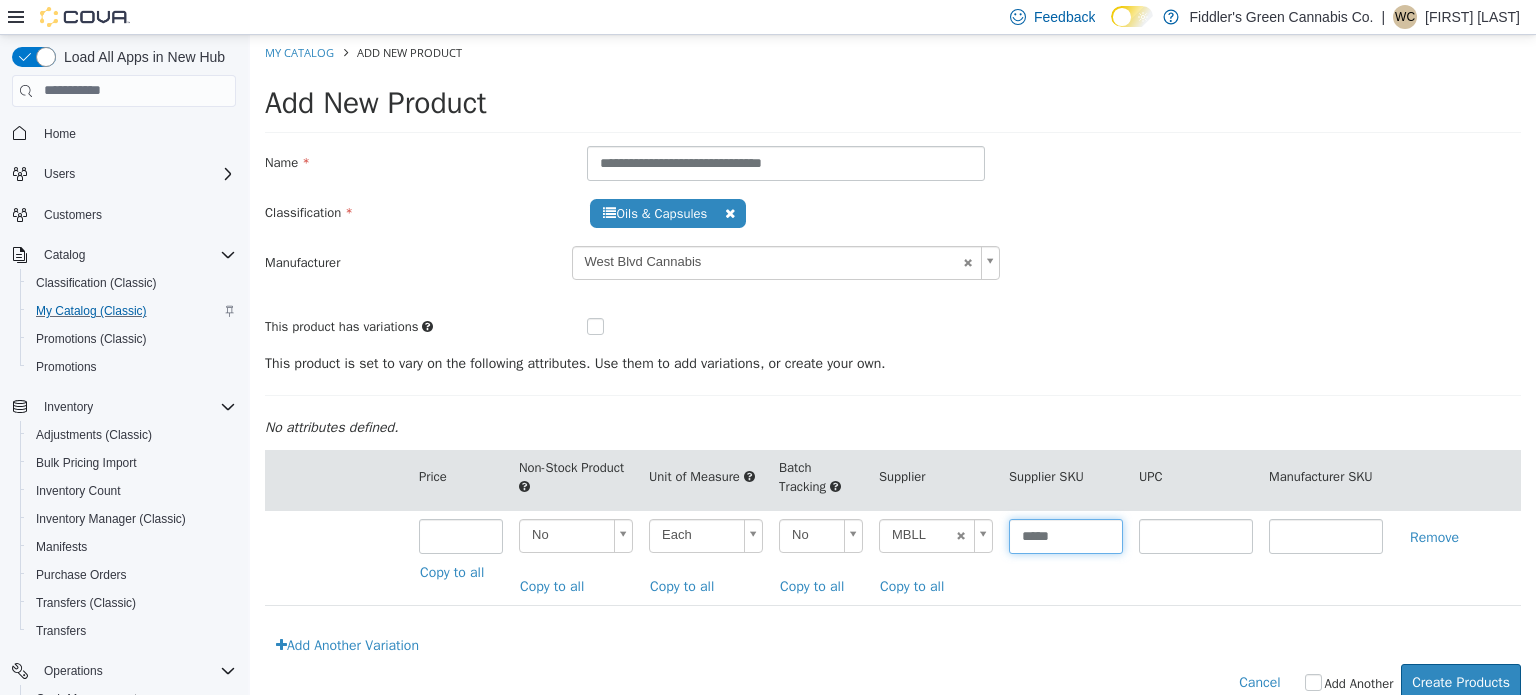 type on "*****" 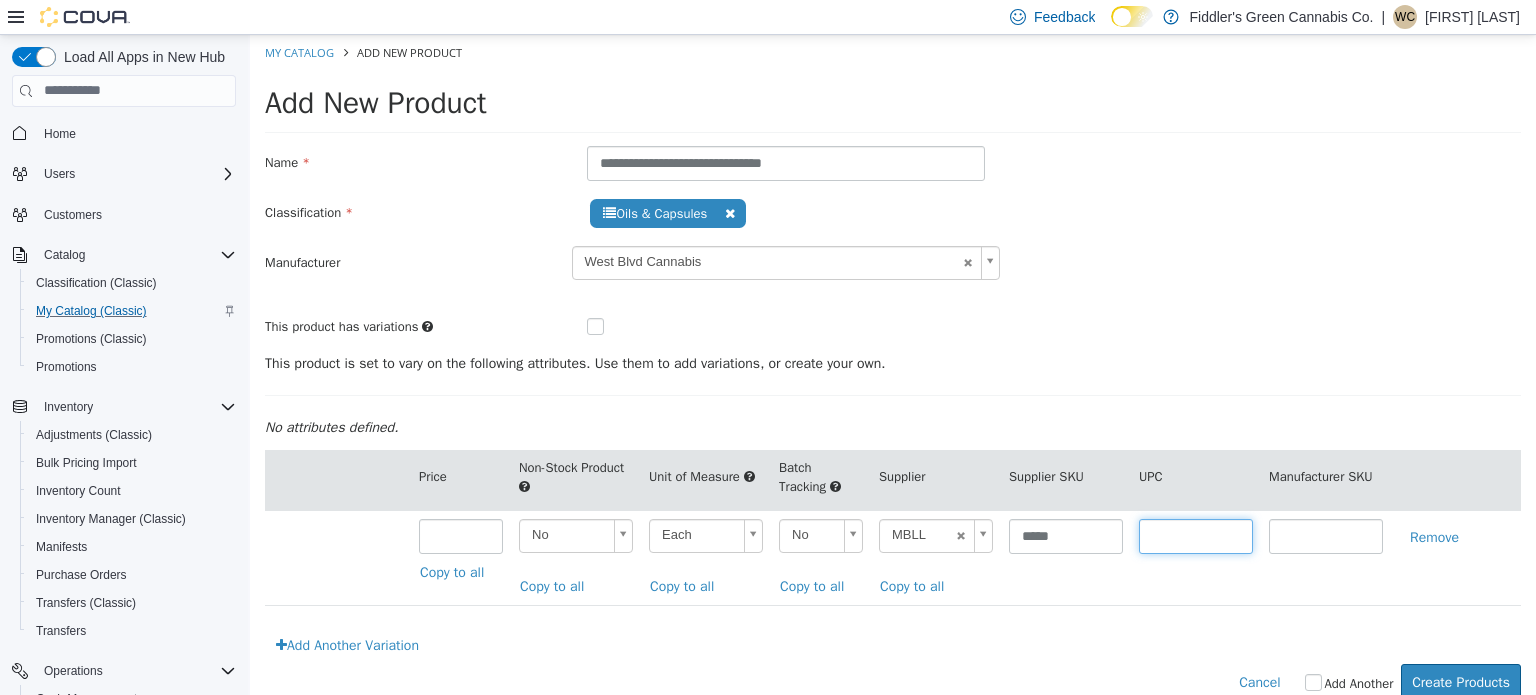 click at bounding box center (1196, 535) 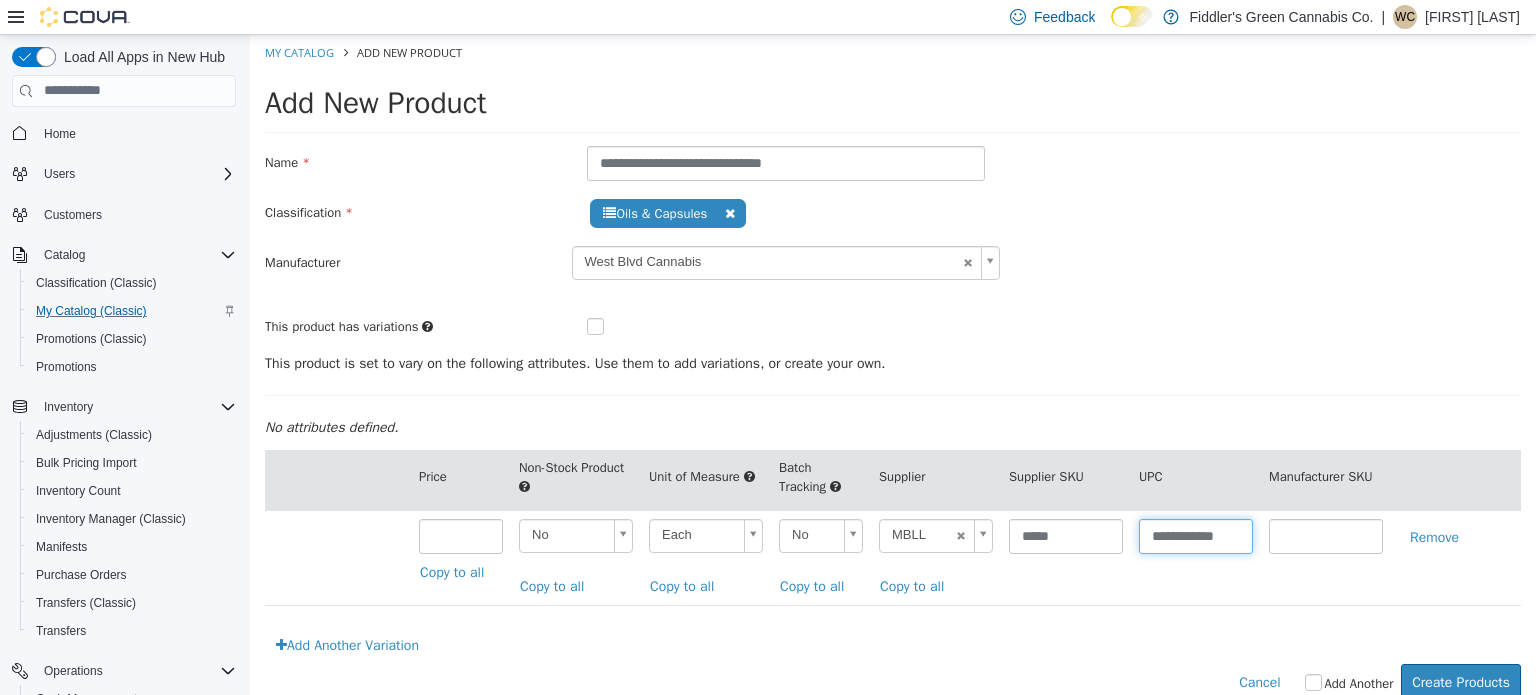 scroll, scrollTop: 0, scrollLeft: 1, axis: horizontal 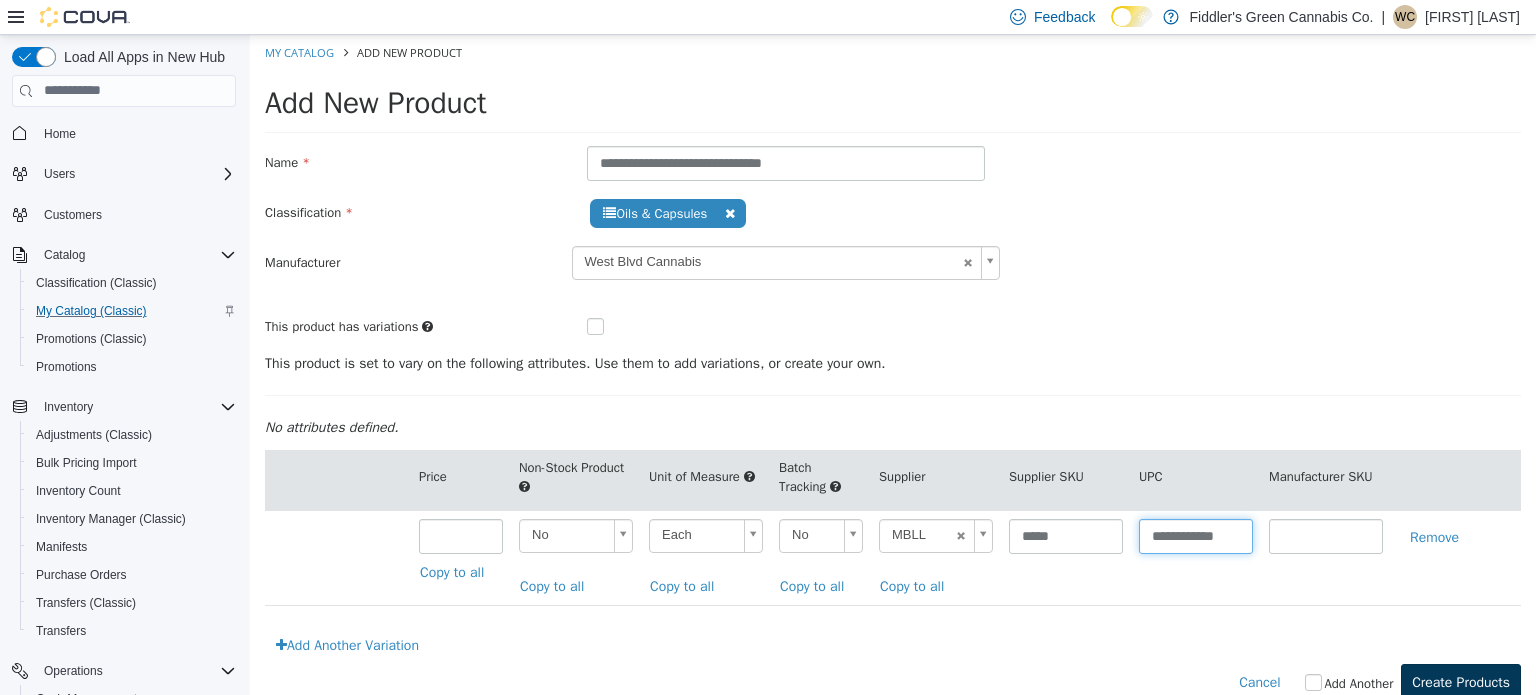 type on "**********" 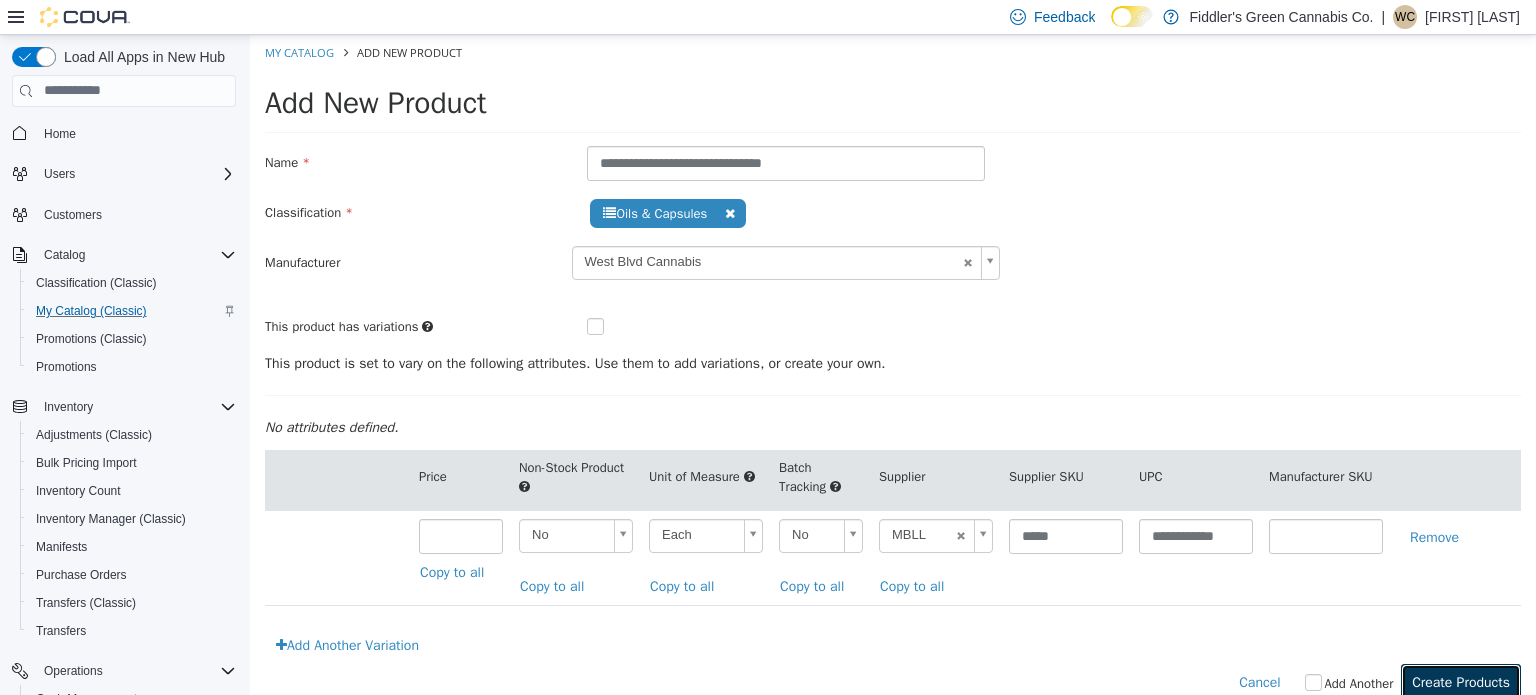 click on "Create Products" at bounding box center (1461, 681) 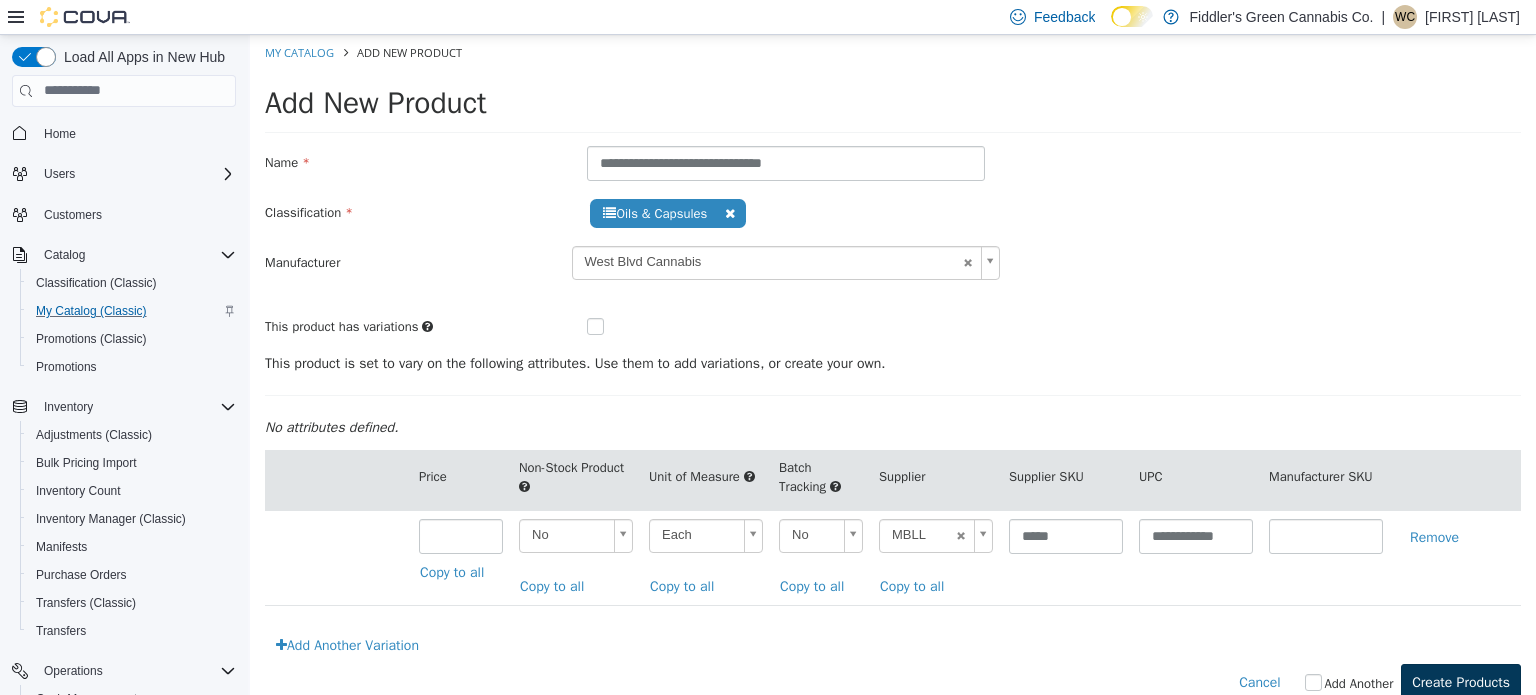 scroll, scrollTop: 0, scrollLeft: 0, axis: both 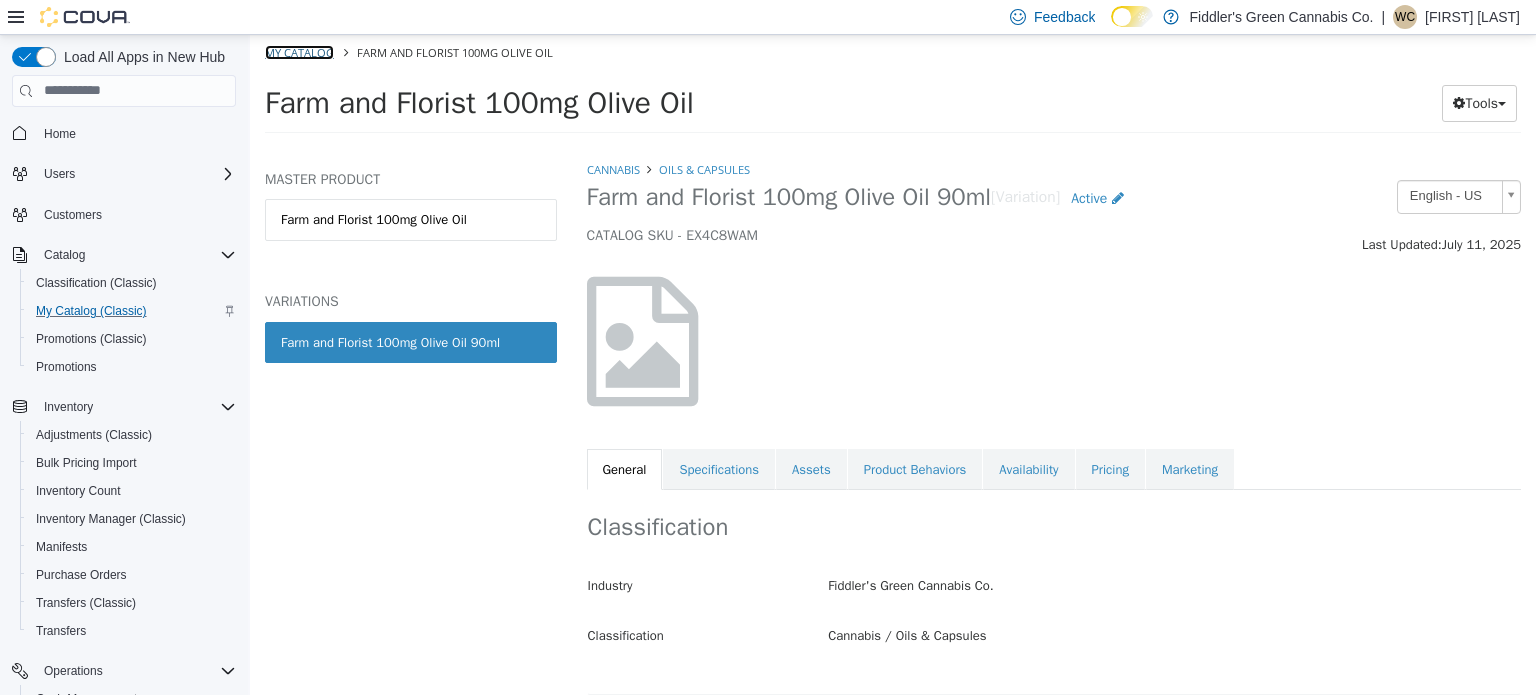 click on "My Catalog" at bounding box center [299, 51] 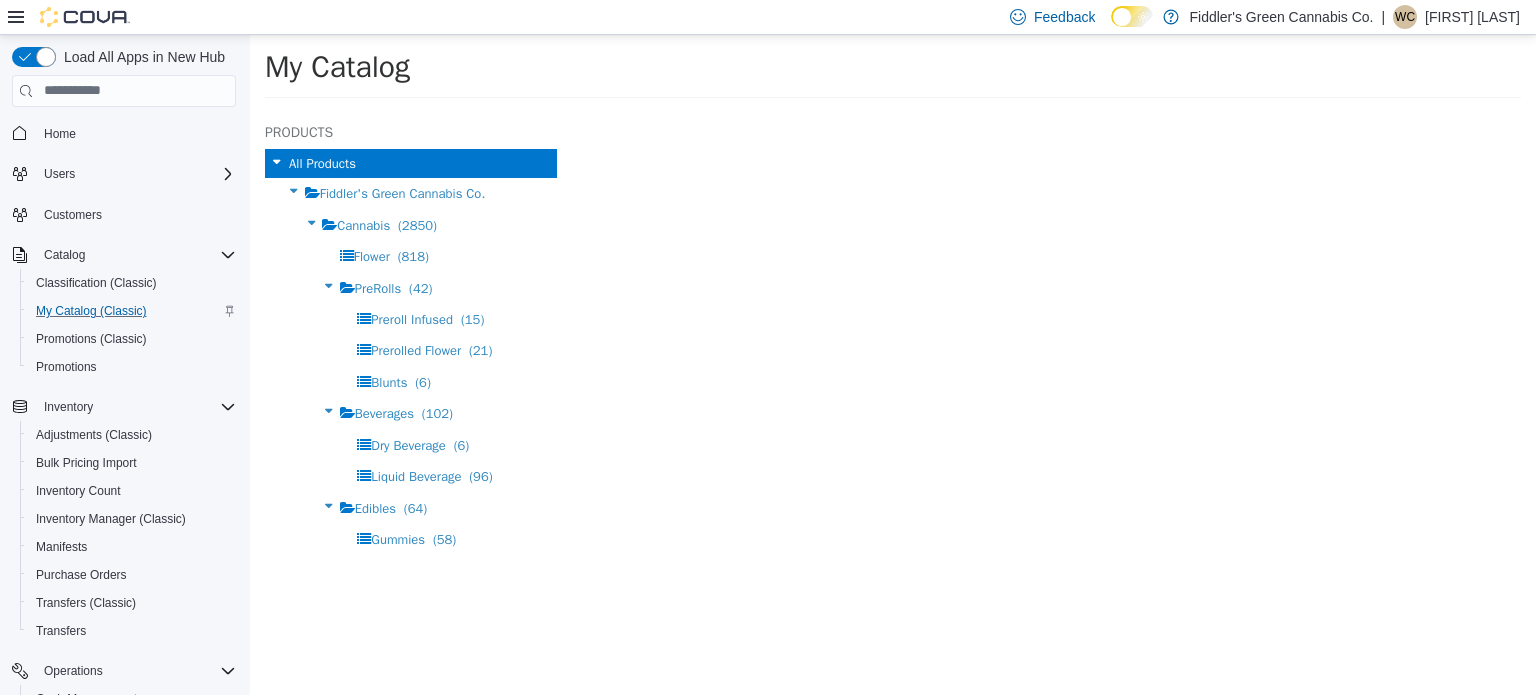 select on "**********" 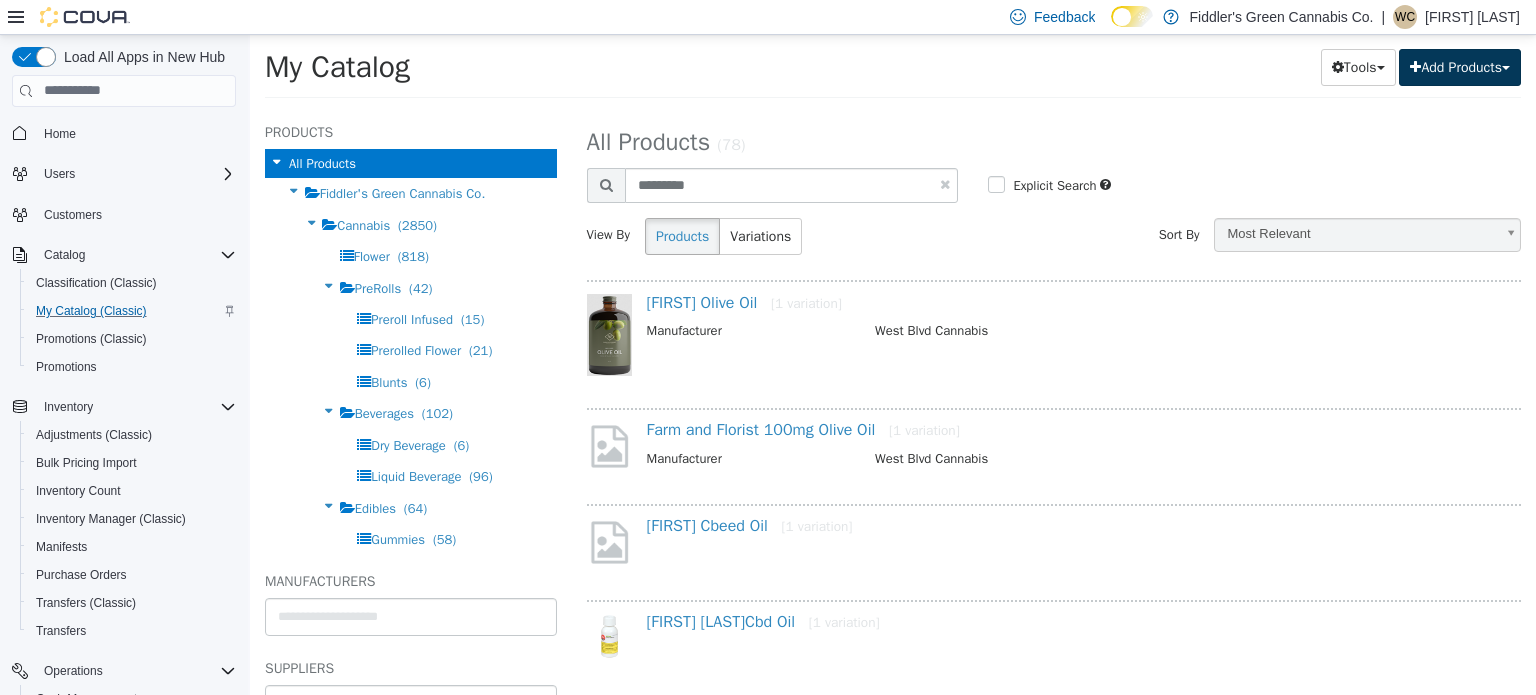 click on "Add Products" at bounding box center [1460, 66] 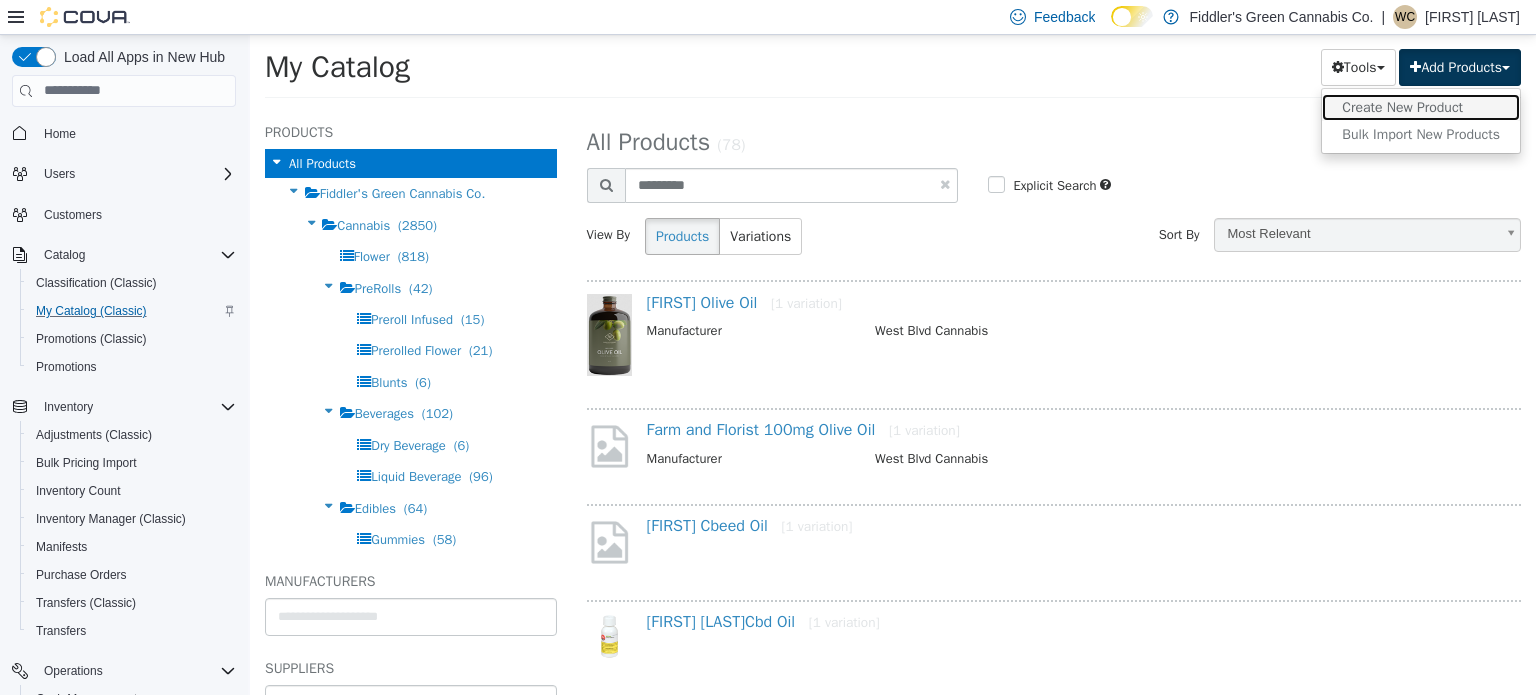 click on "Create New Product" at bounding box center (1421, 106) 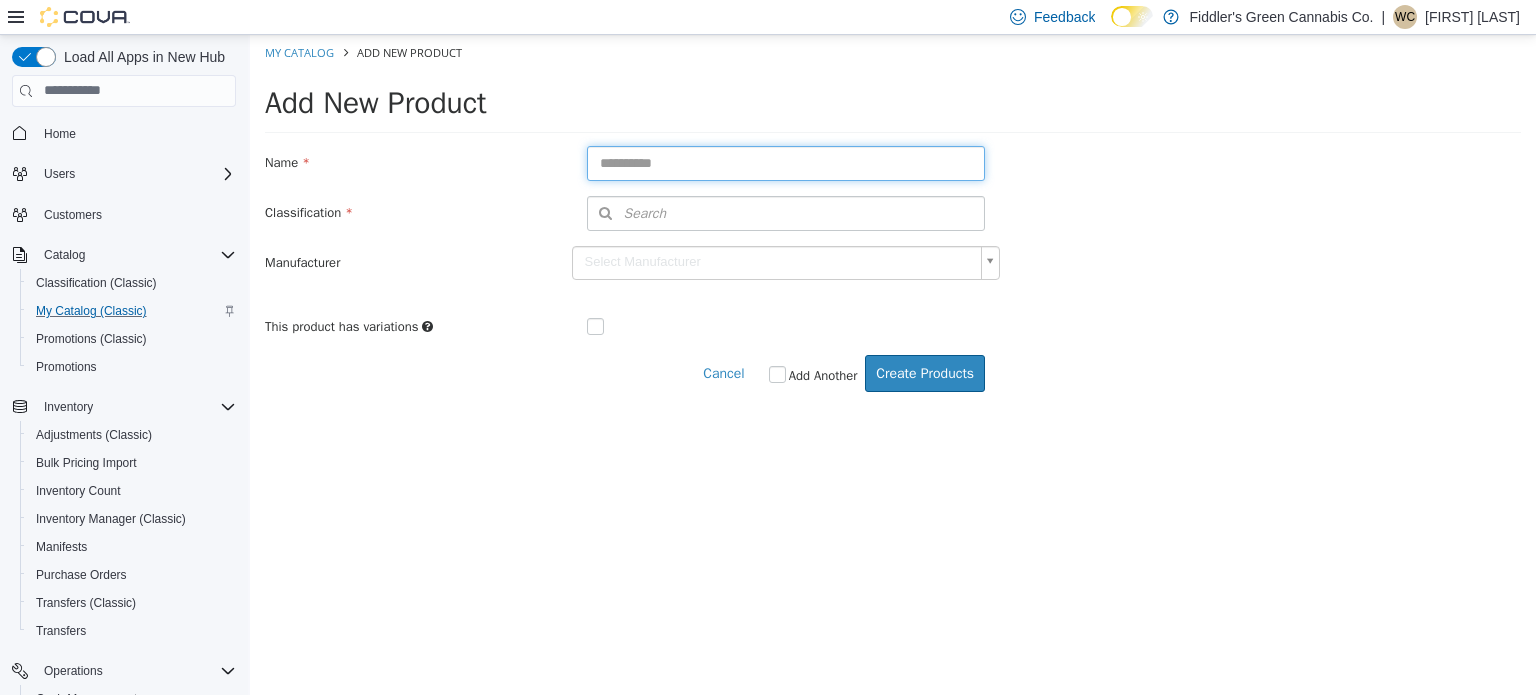 click at bounding box center [786, 162] 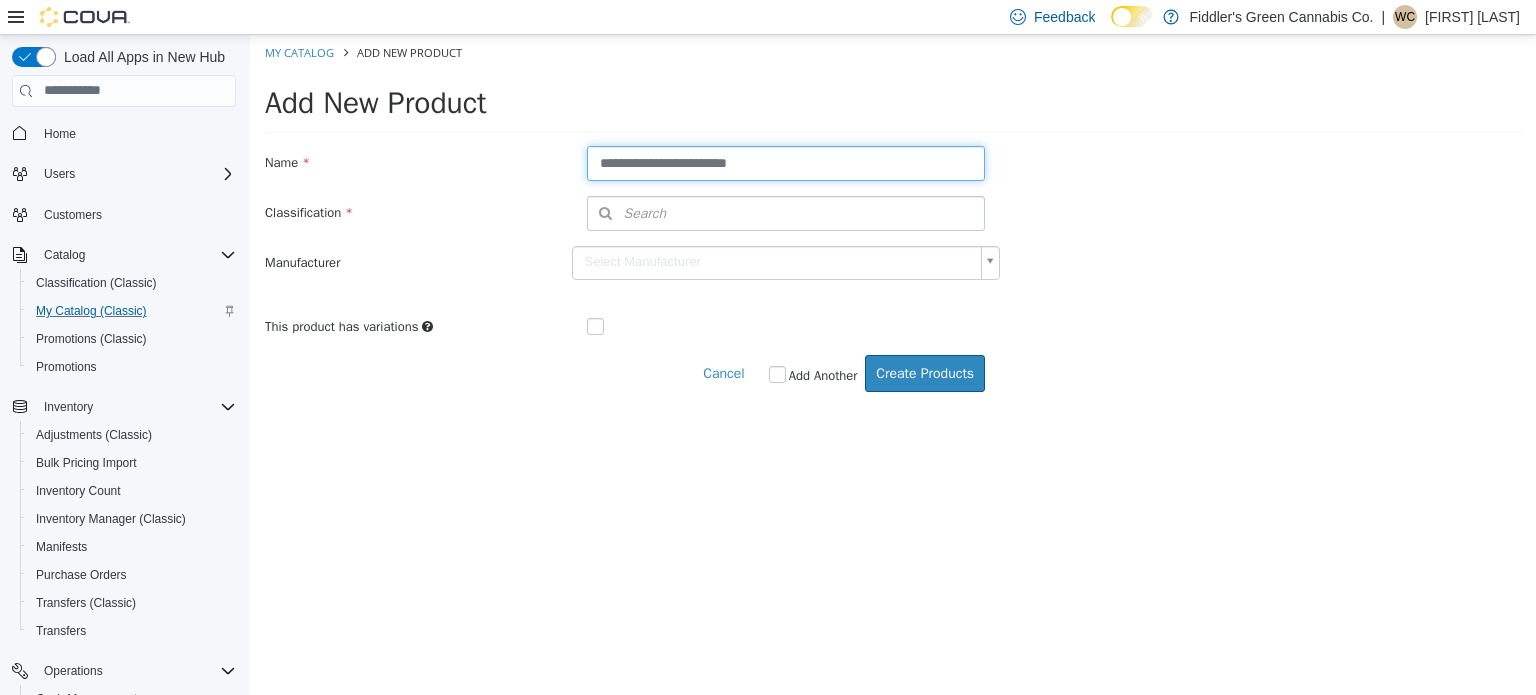 type on "**********" 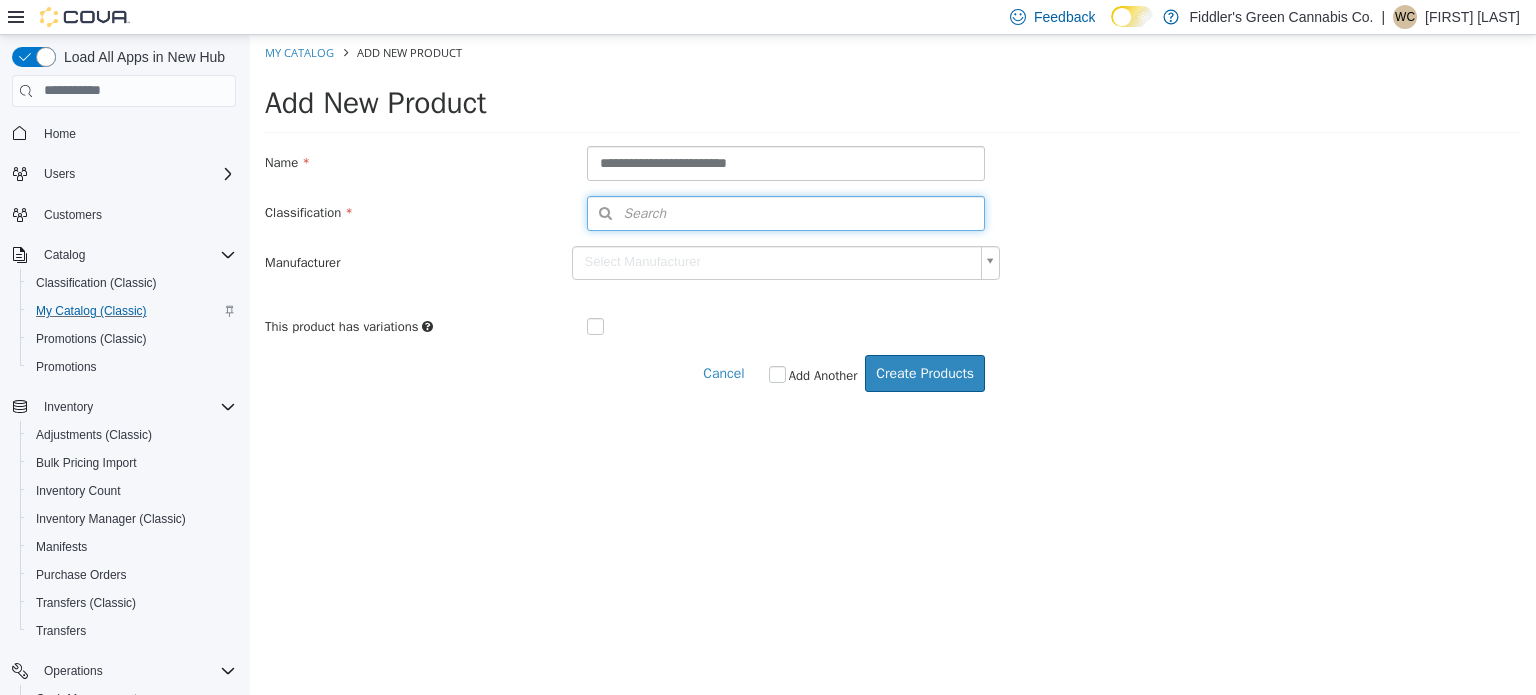 click on "Search" at bounding box center [786, 212] 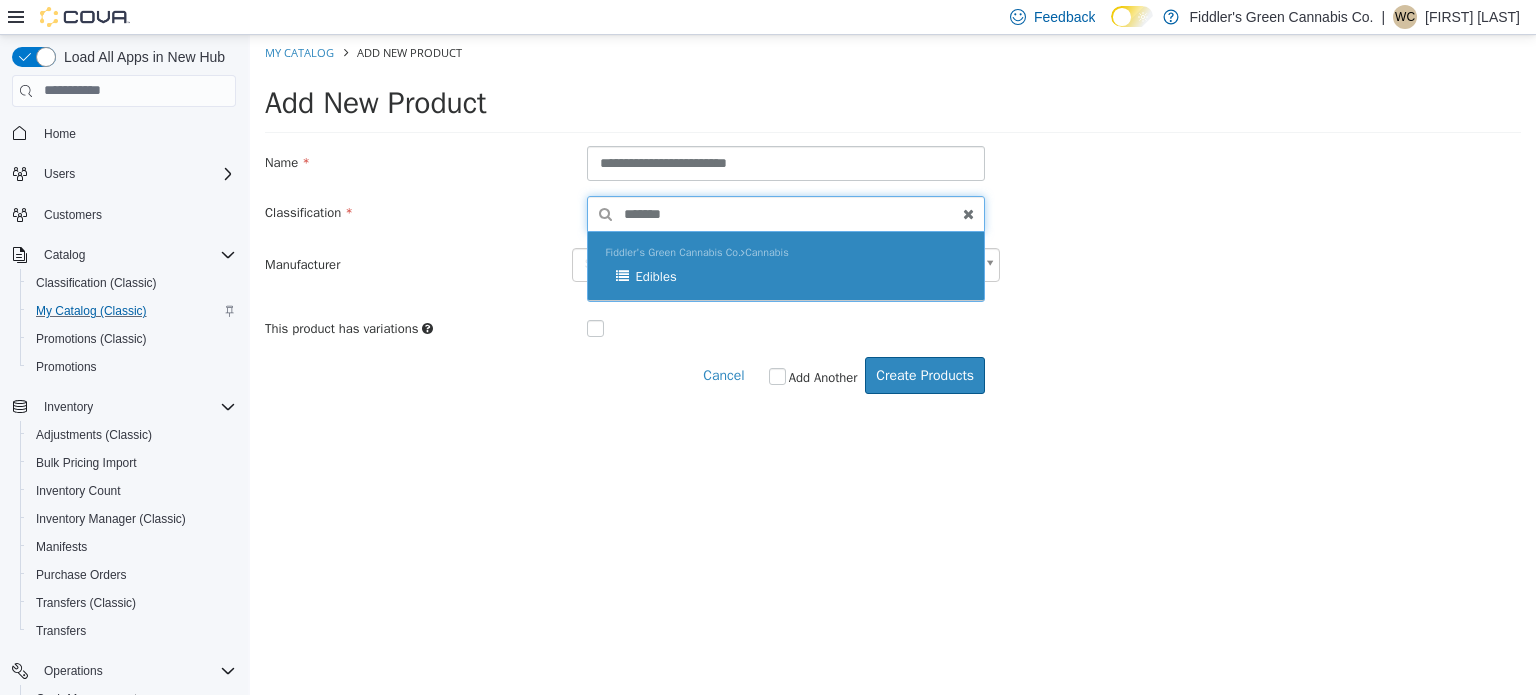 type on "*******" 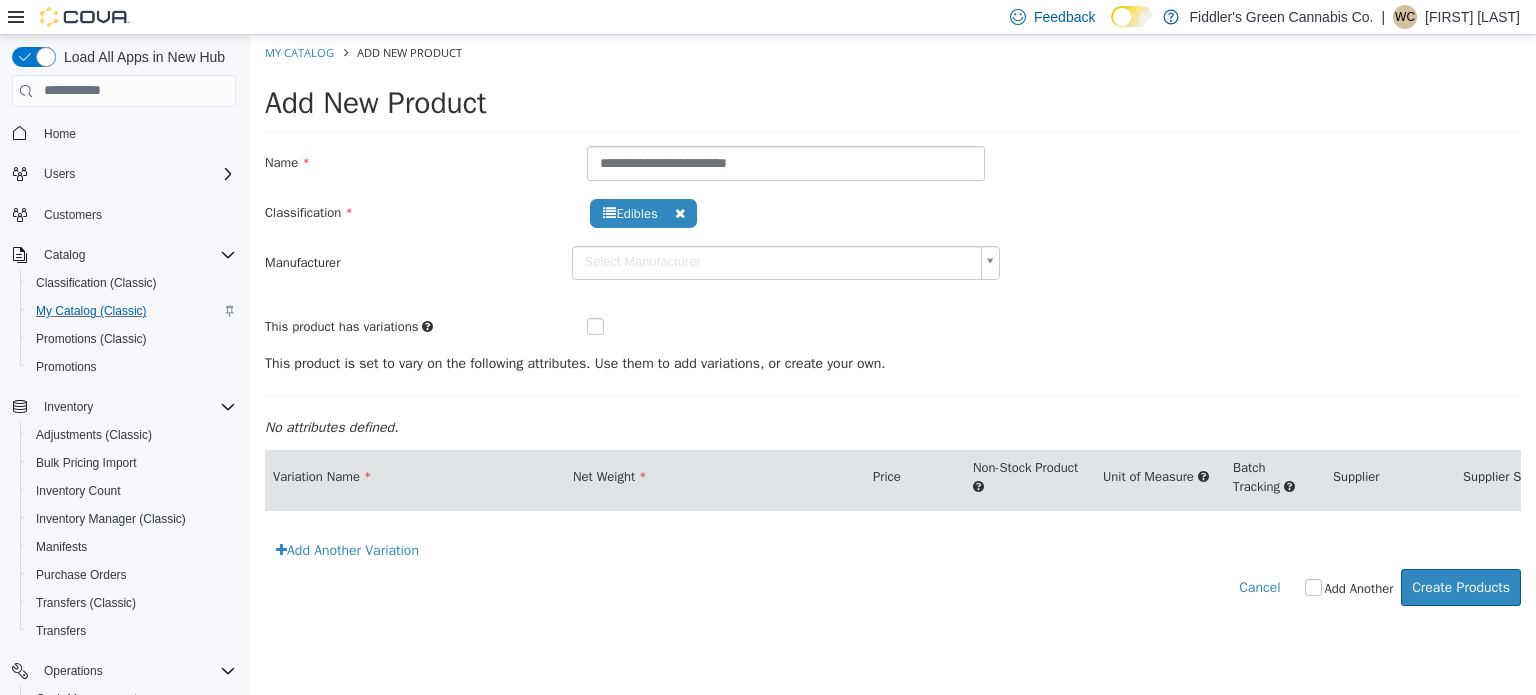 click on "**********" at bounding box center (893, 330) 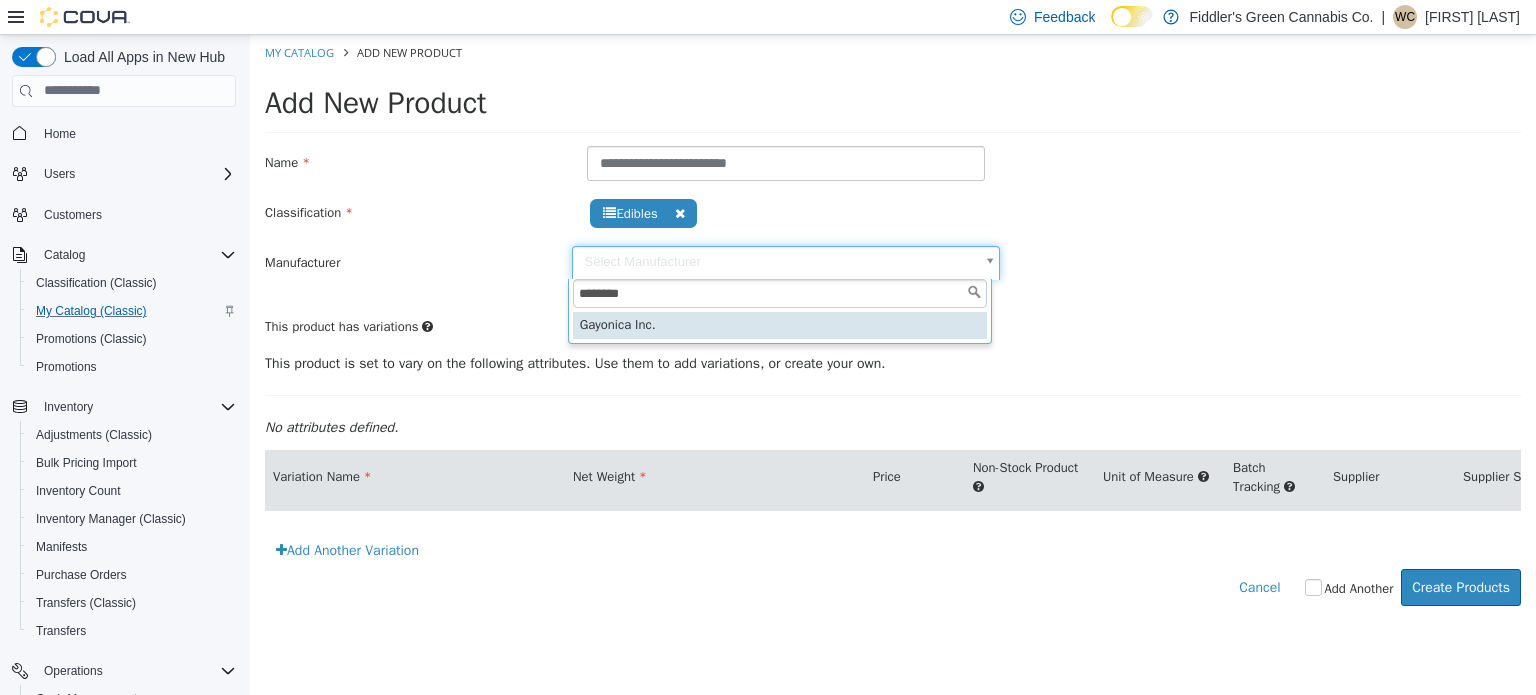 type on "********" 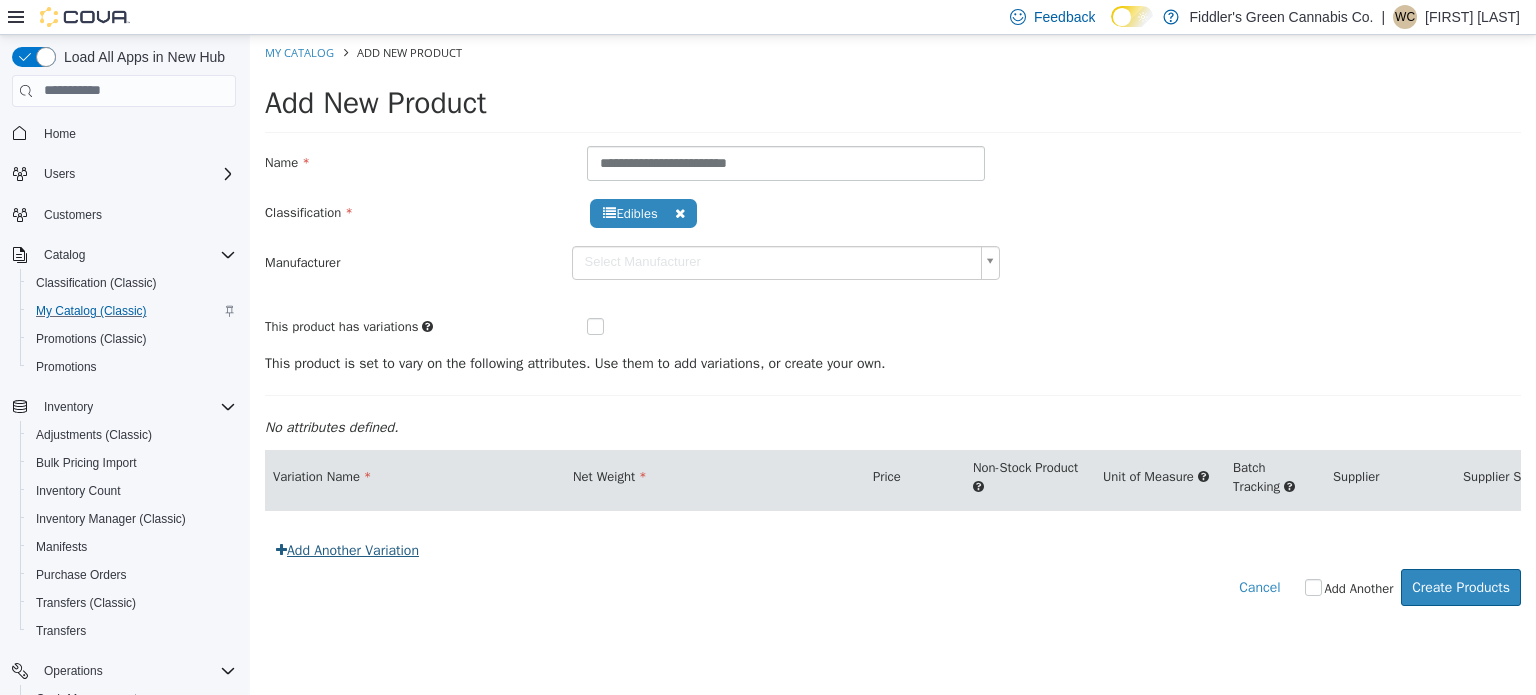 type on "******" 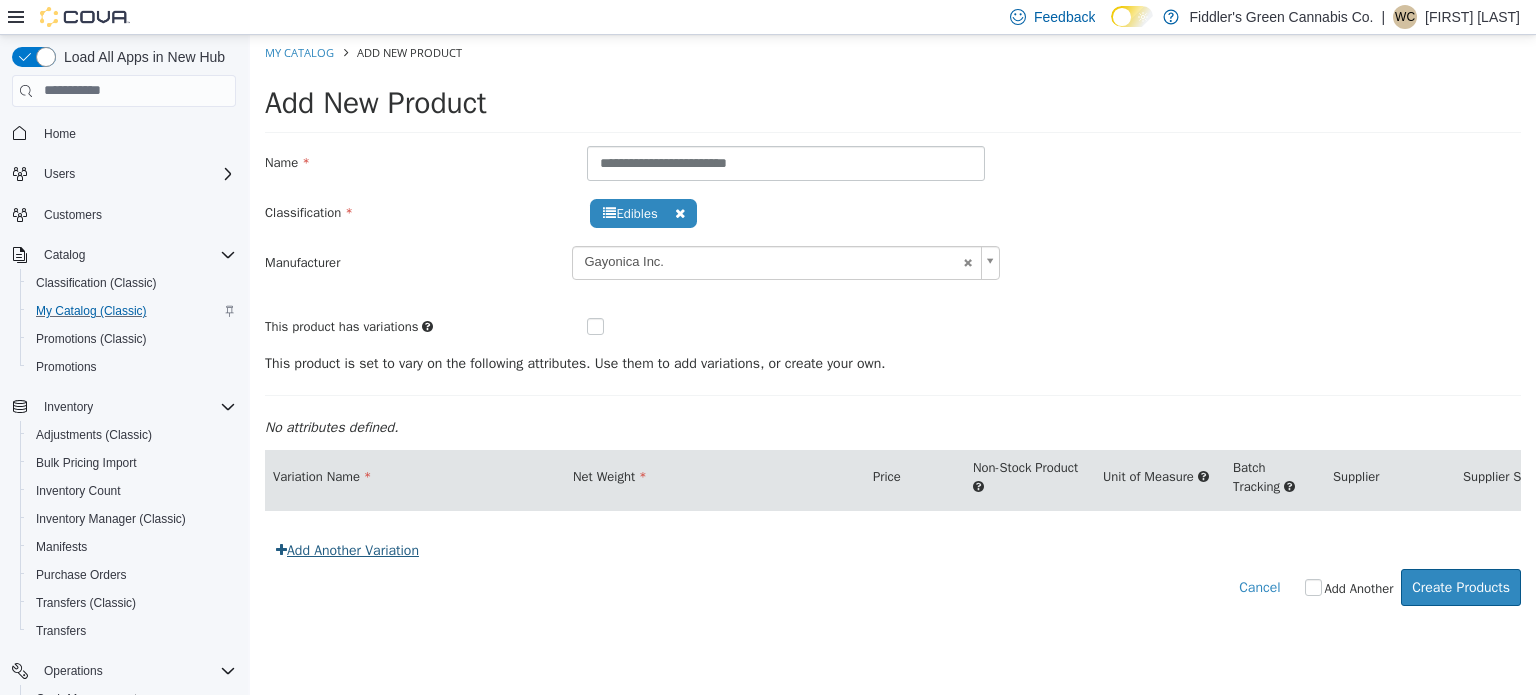 click on "Add Another Variation" at bounding box center (347, 549) 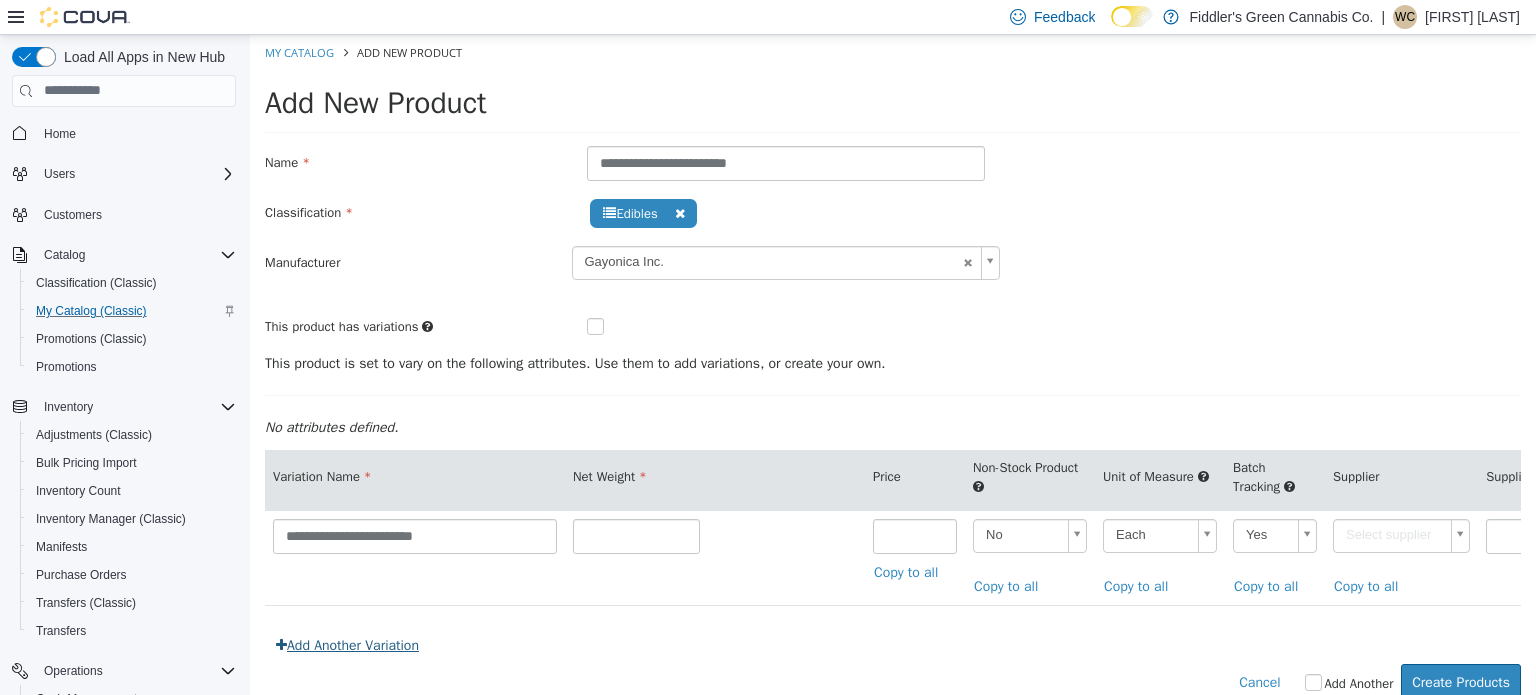 click on "Add Another Variation" at bounding box center (347, 644) 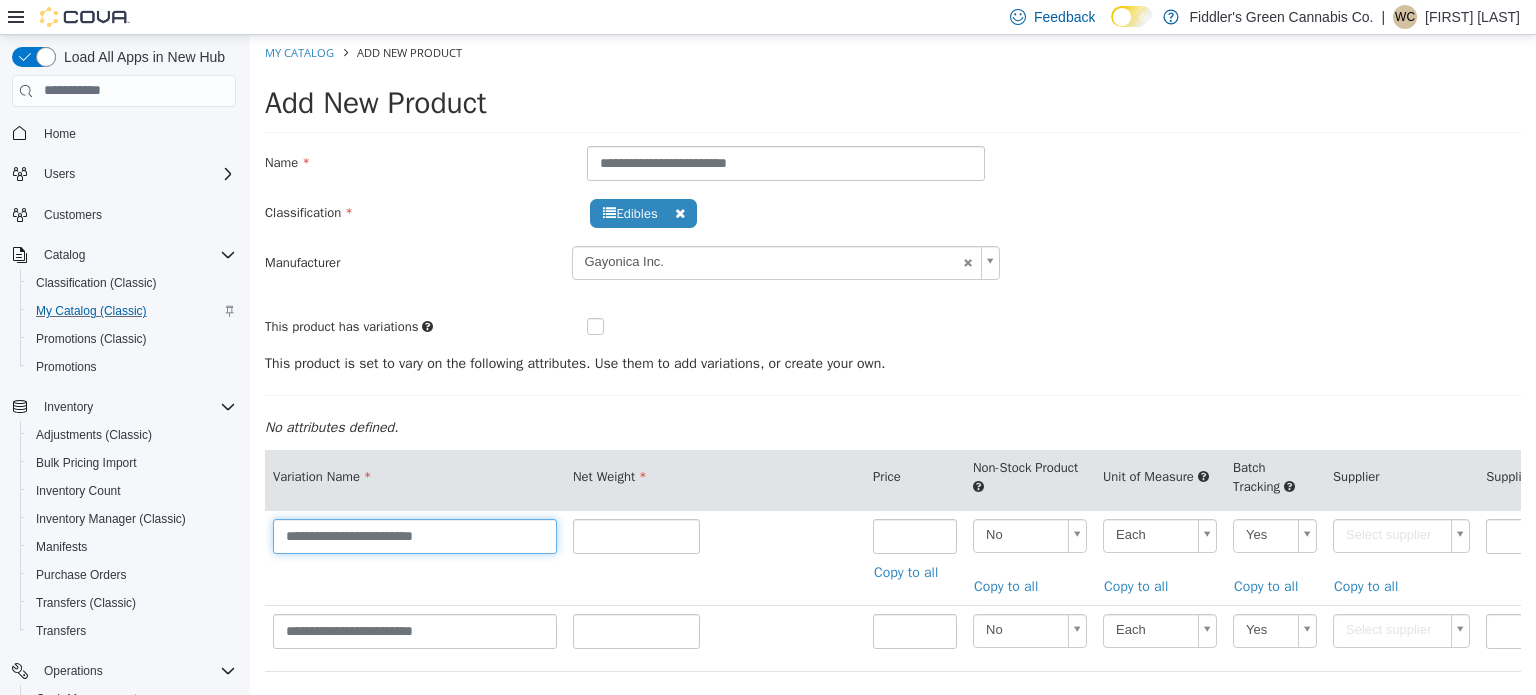 click on "**********" at bounding box center (415, 535) 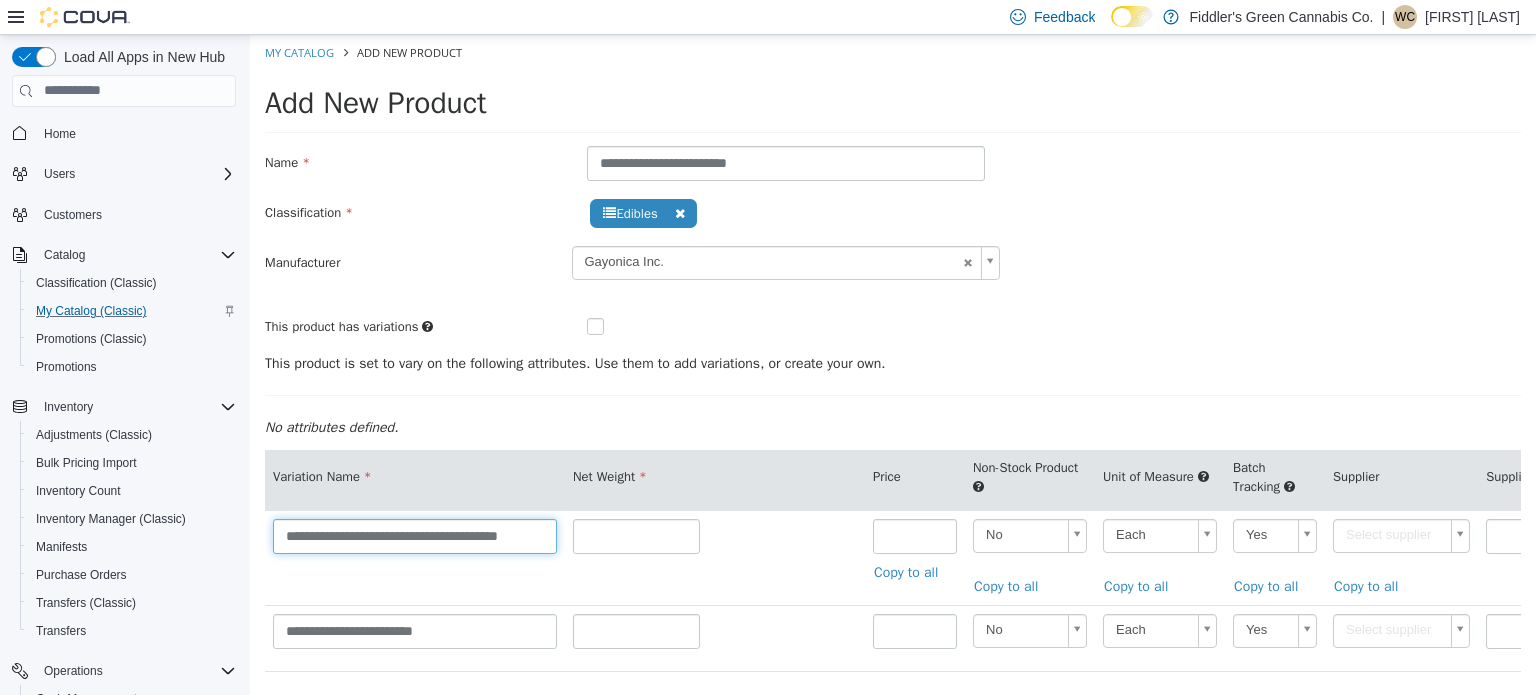 scroll, scrollTop: 0, scrollLeft: 11, axis: horizontal 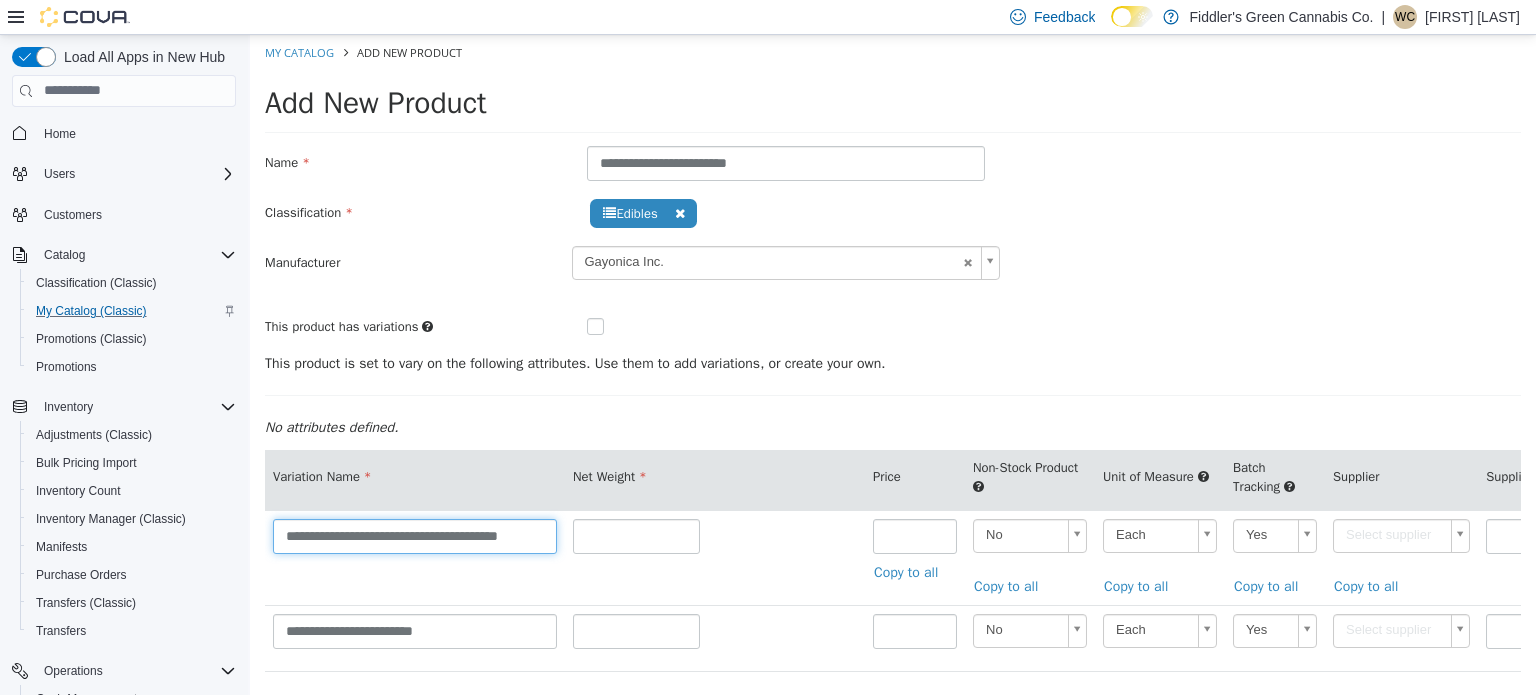 type on "**********" 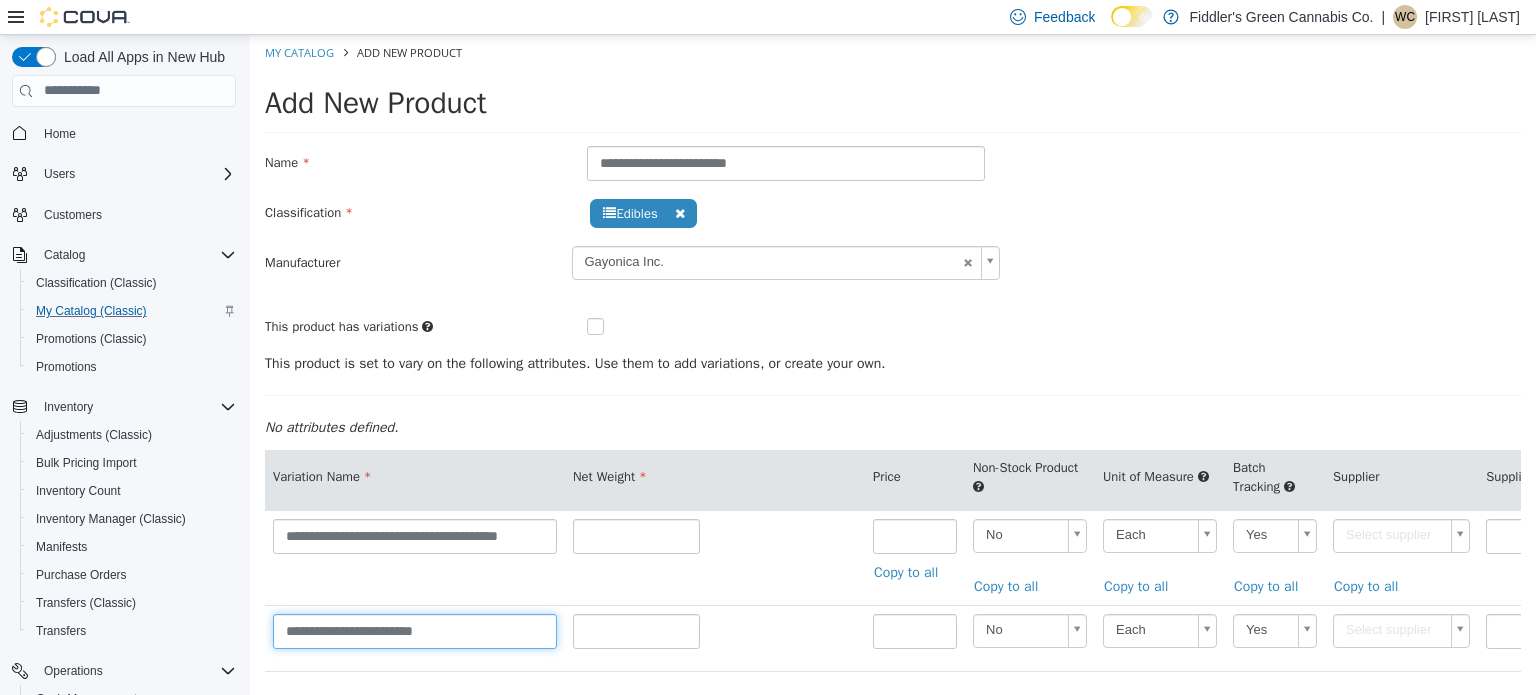 click on "**********" at bounding box center (415, 630) 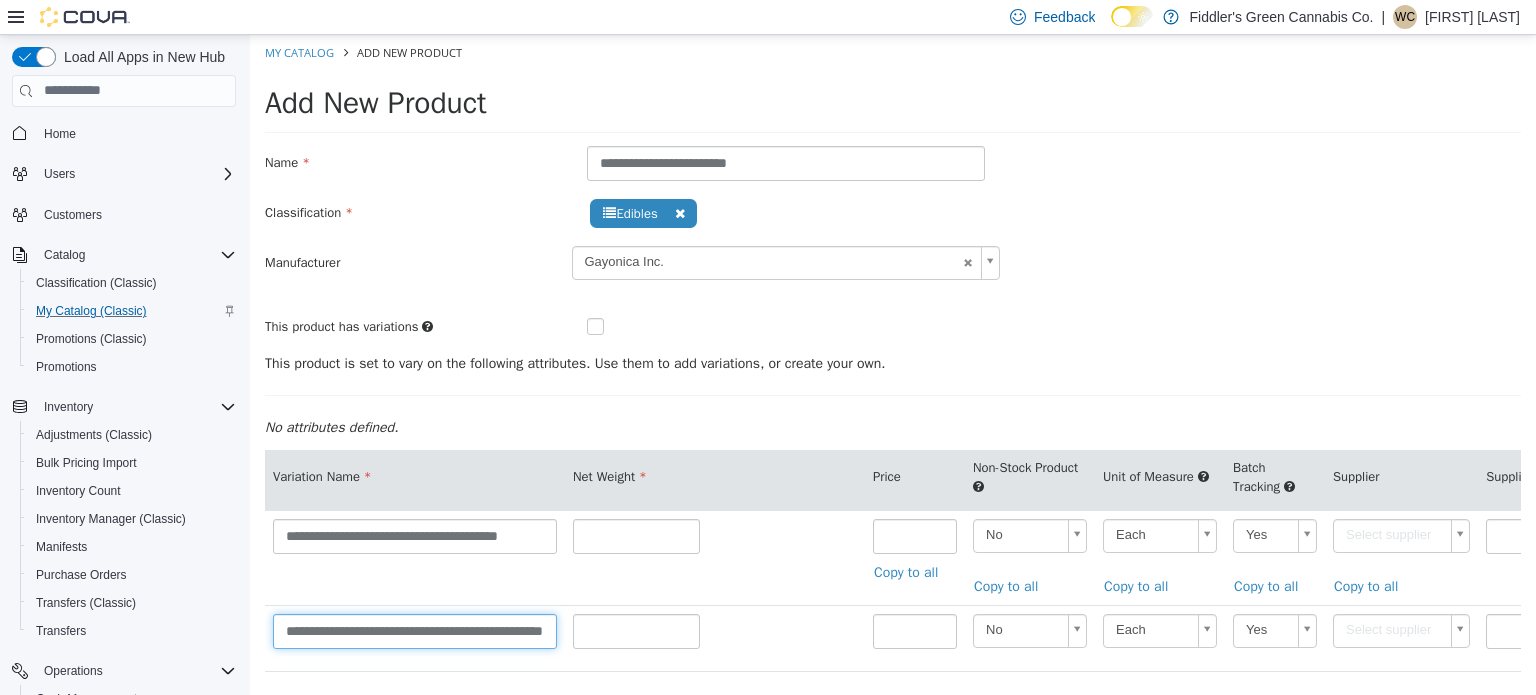 scroll, scrollTop: 0, scrollLeft: 72, axis: horizontal 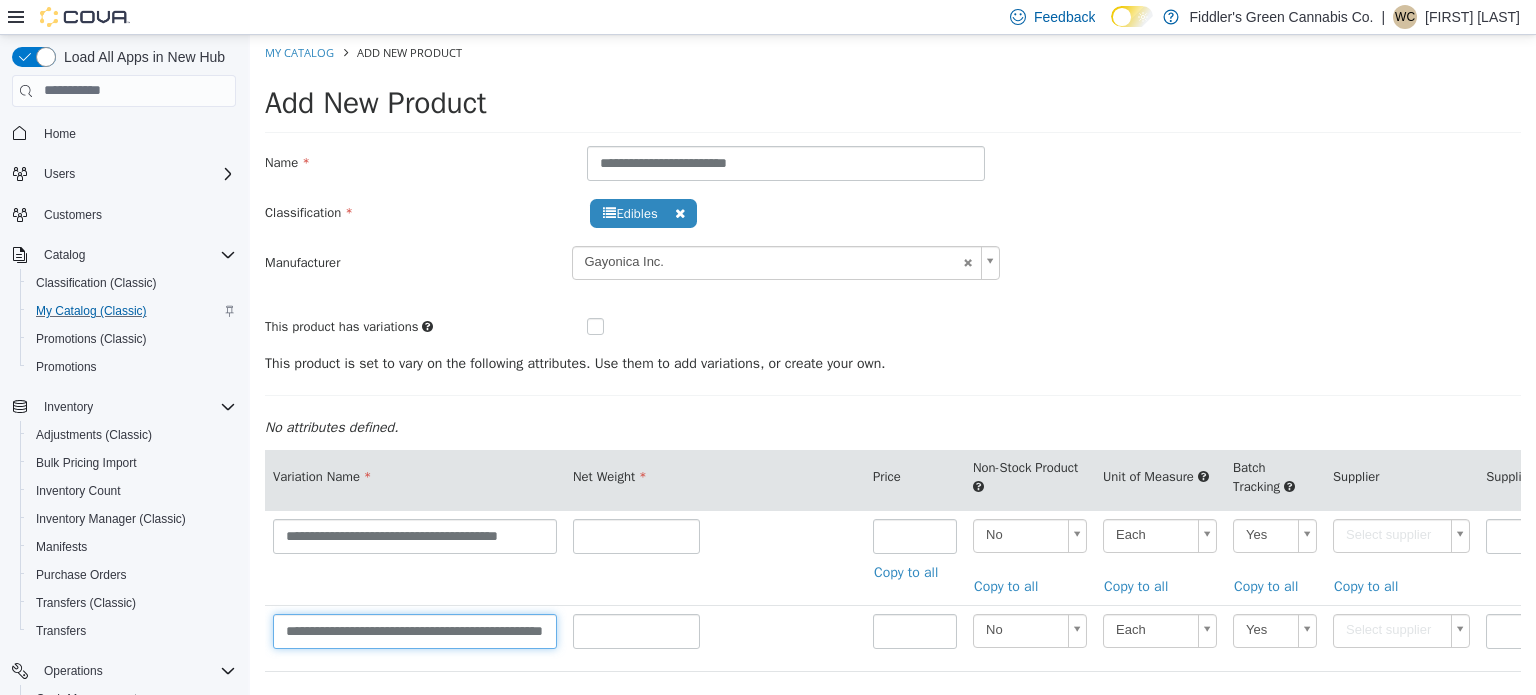 type on "**********" 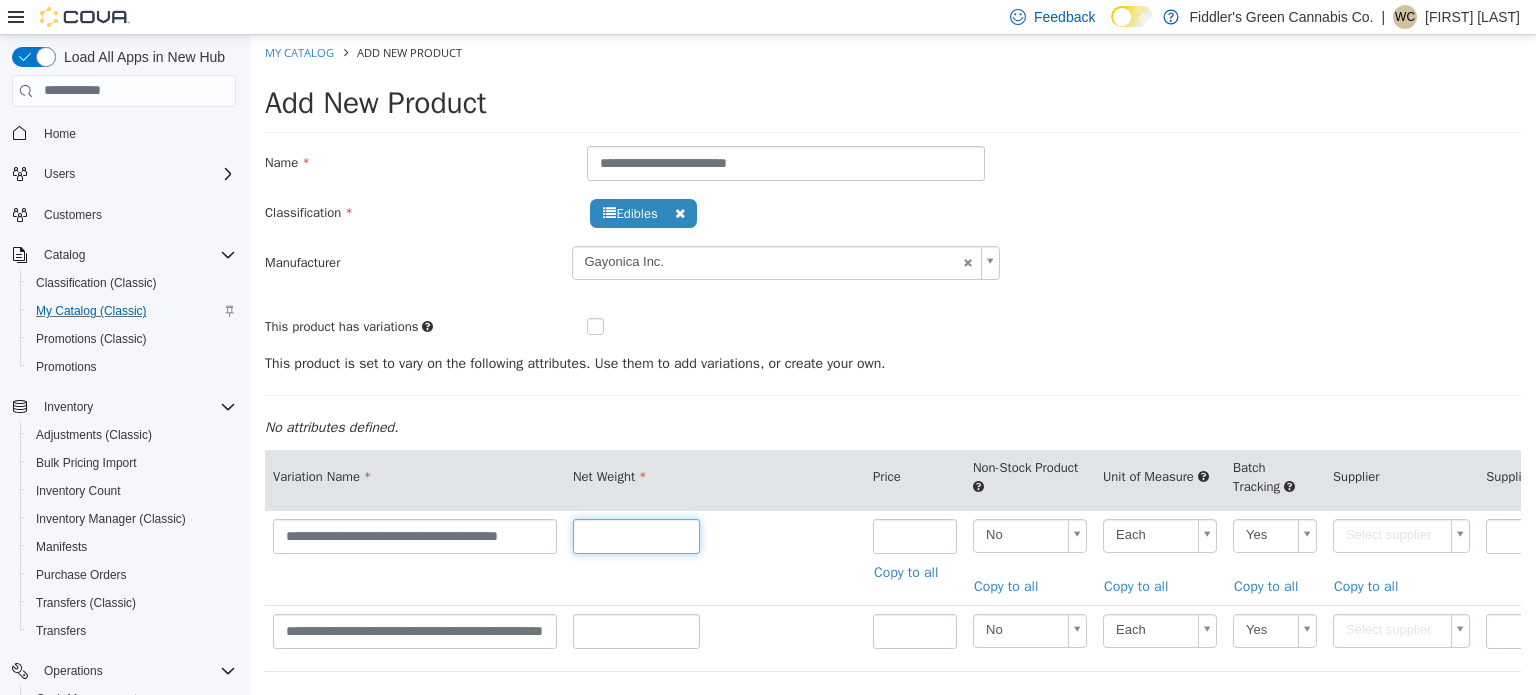 click at bounding box center [636, 535] 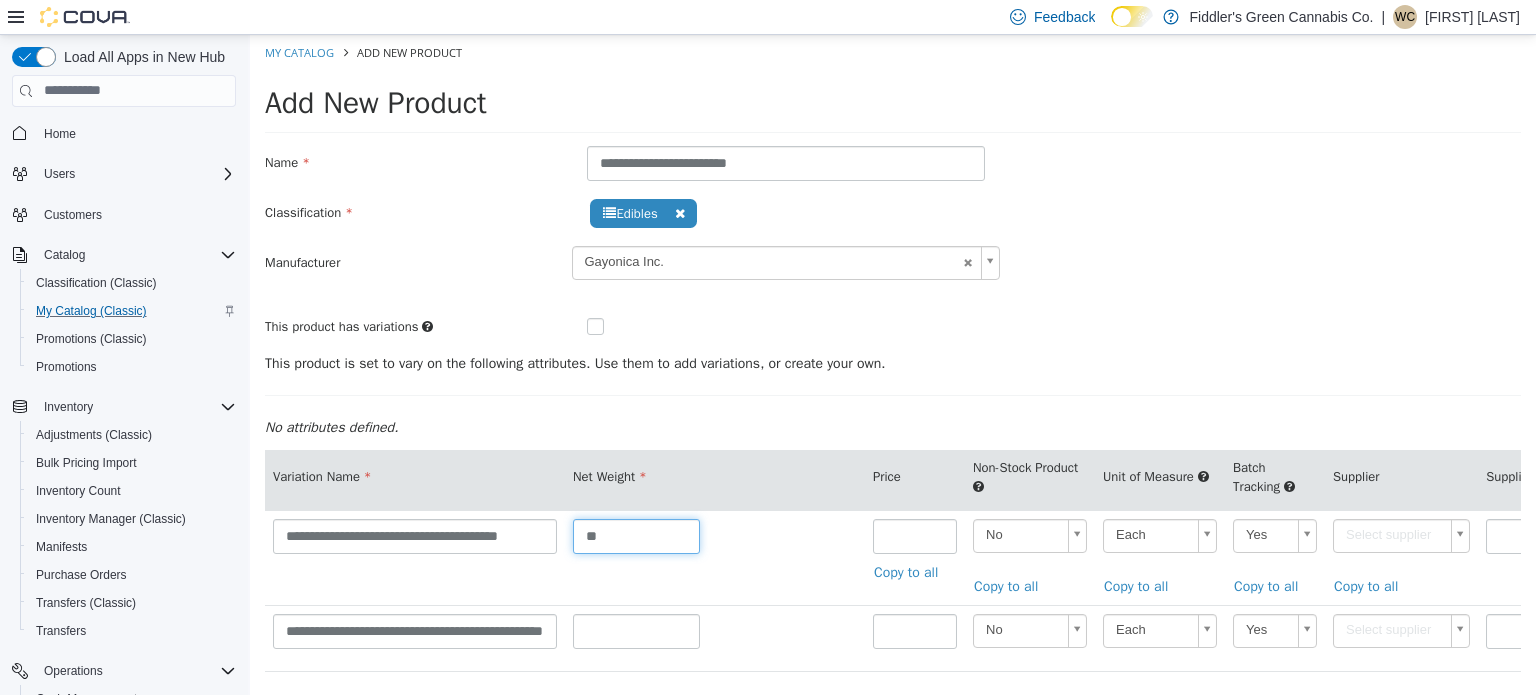 type on "**" 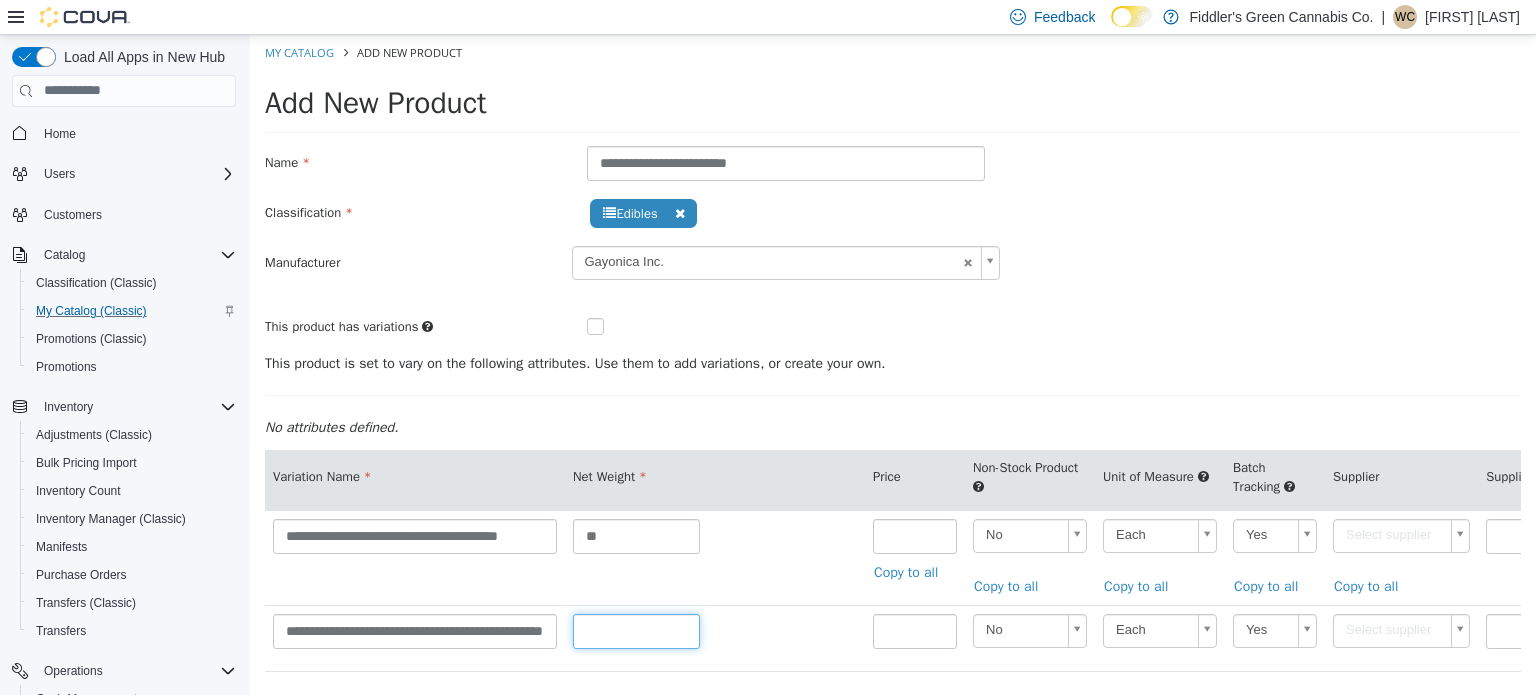 click at bounding box center (636, 630) 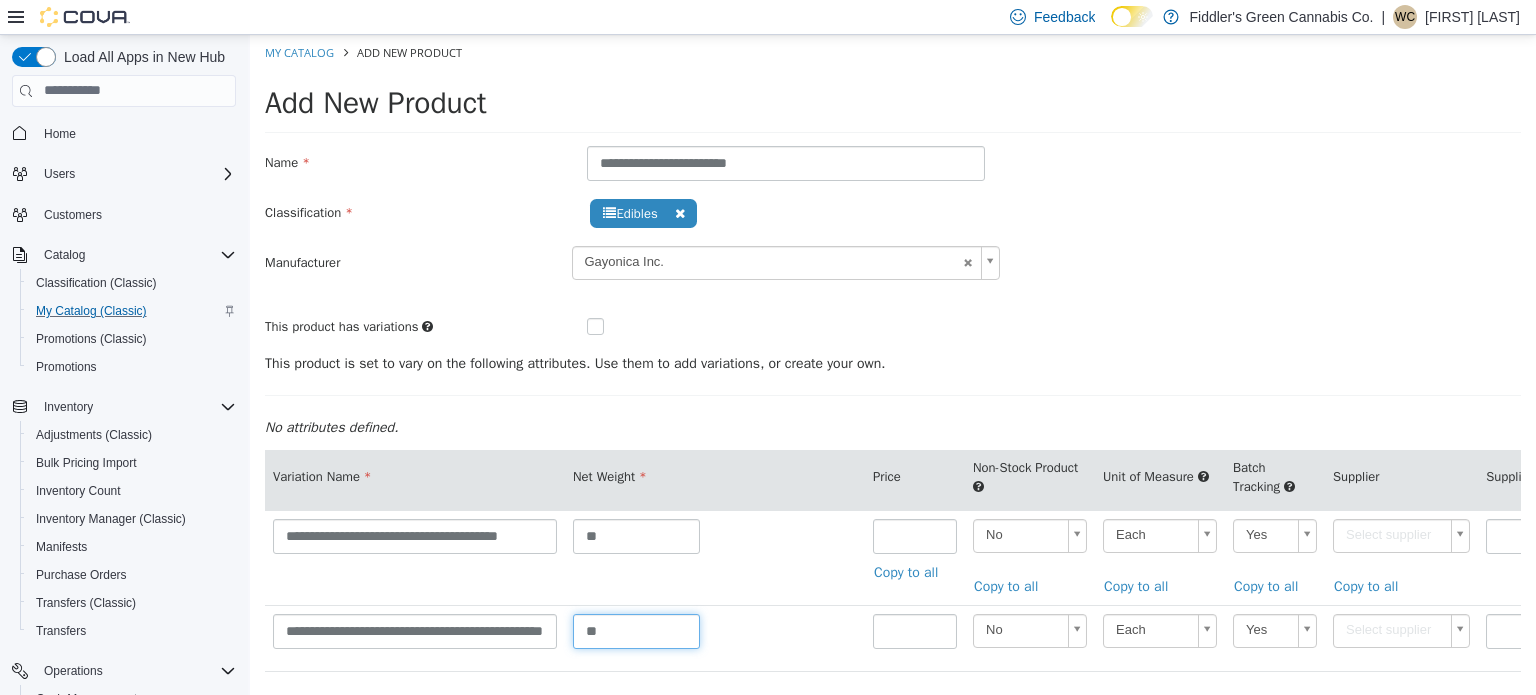 type on "**" 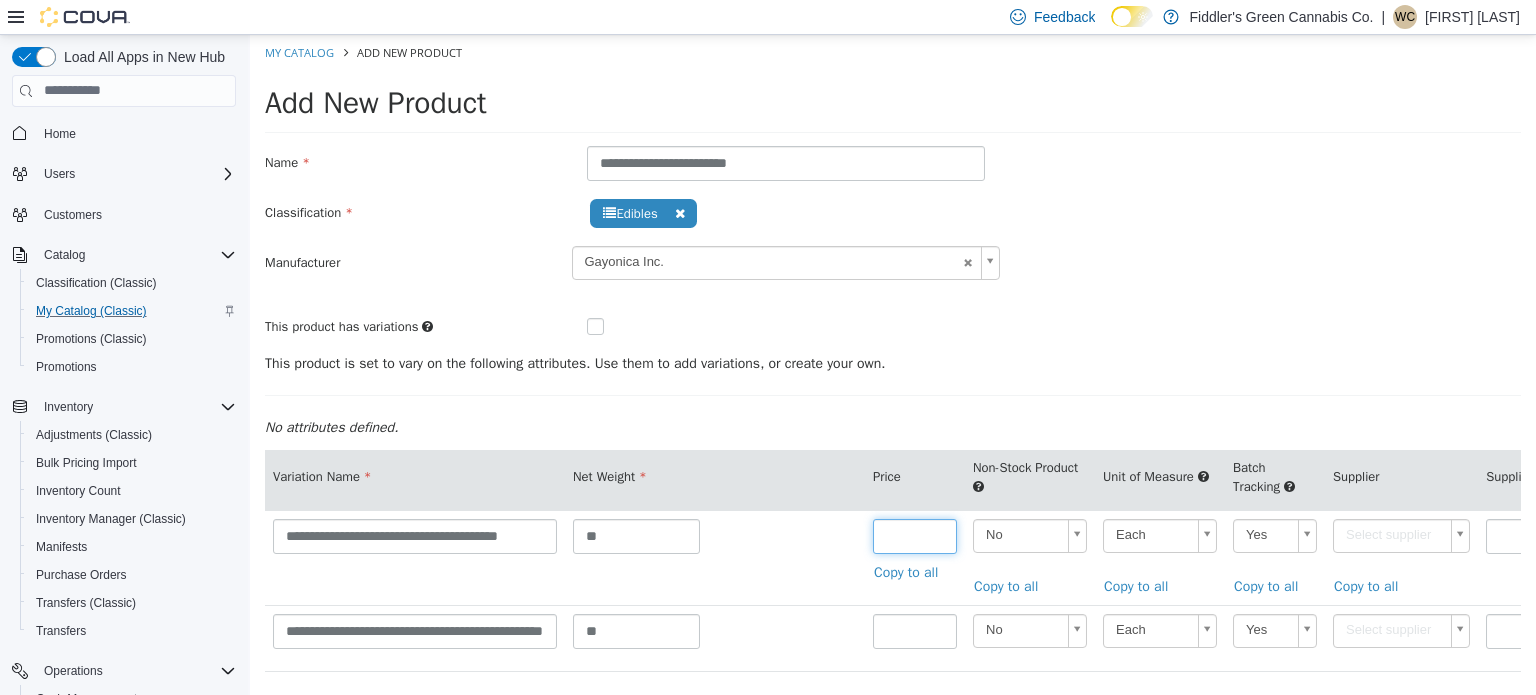 click at bounding box center [915, 535] 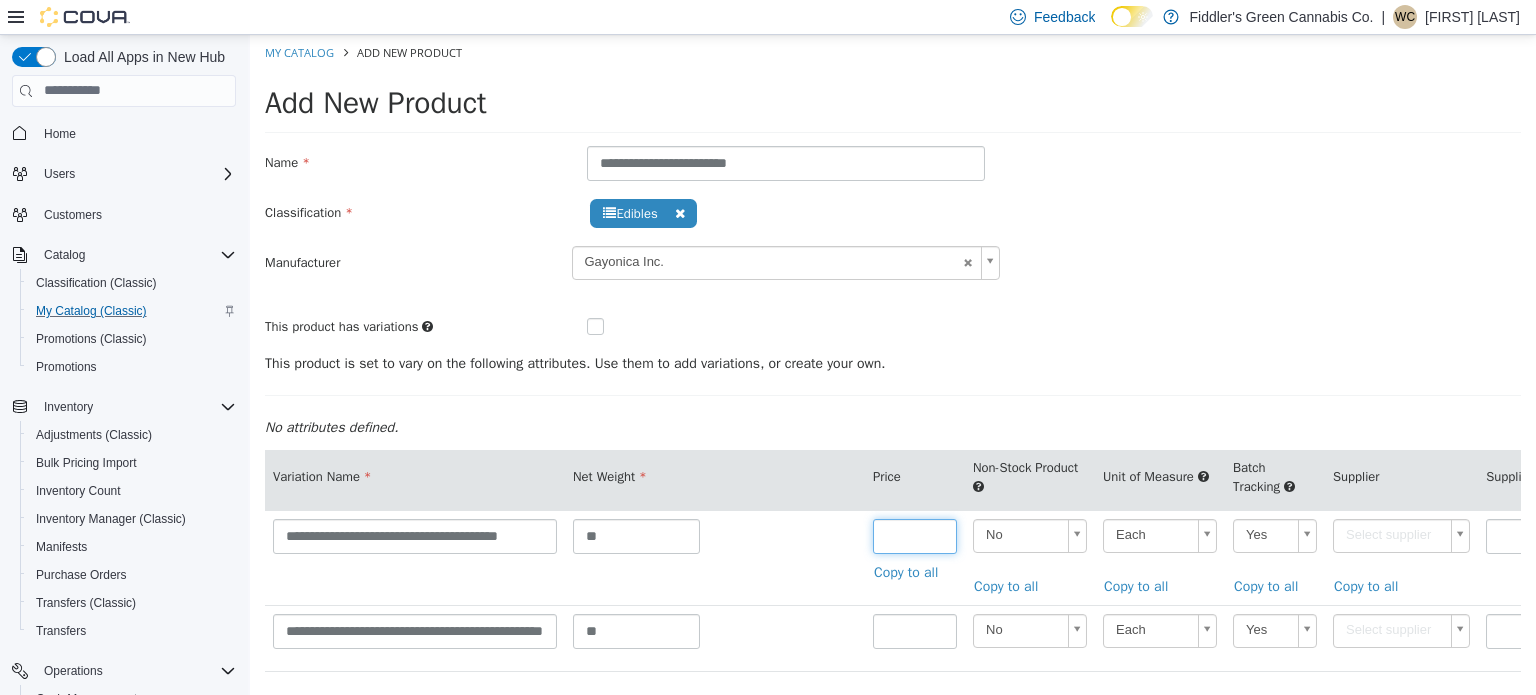 click at bounding box center [915, 535] 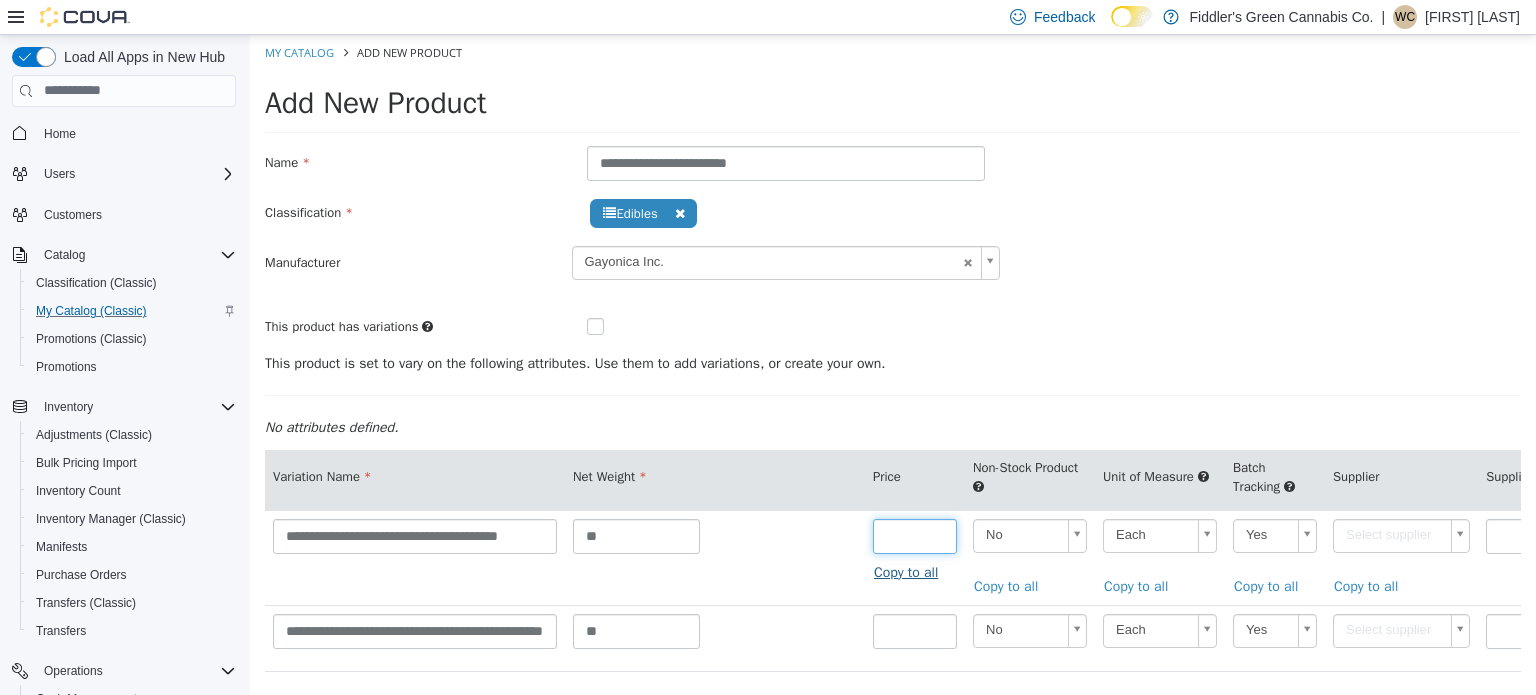 type on "****" 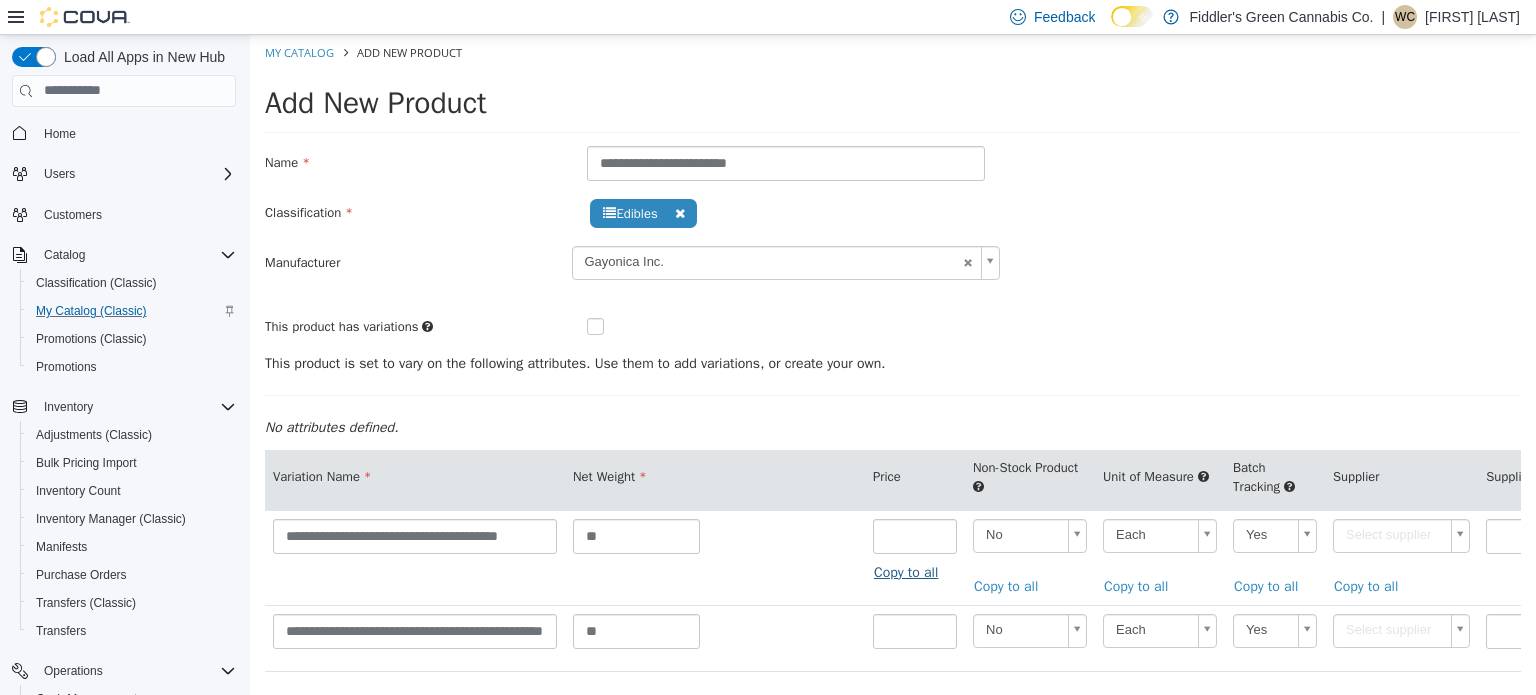 click on "Copy to all" at bounding box center (911, 571) 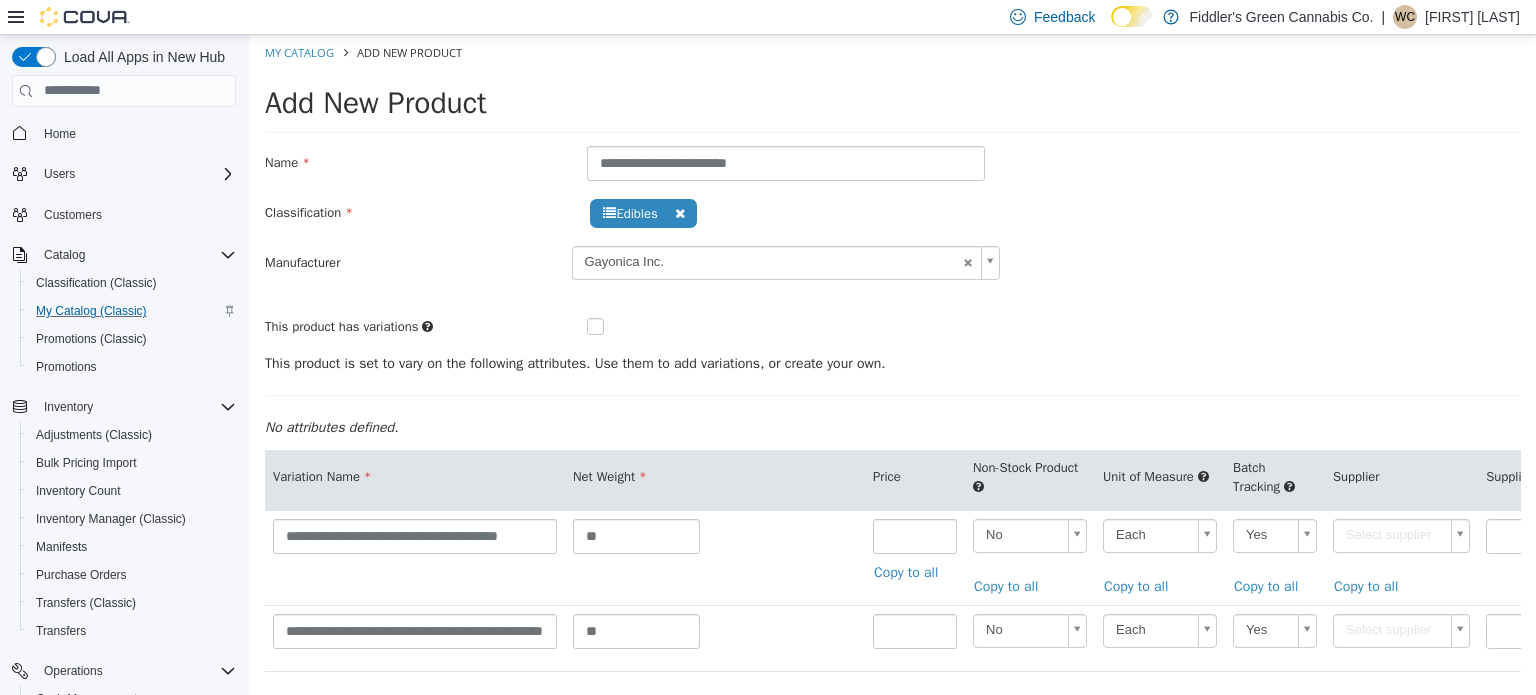 scroll, scrollTop: 105, scrollLeft: 0, axis: vertical 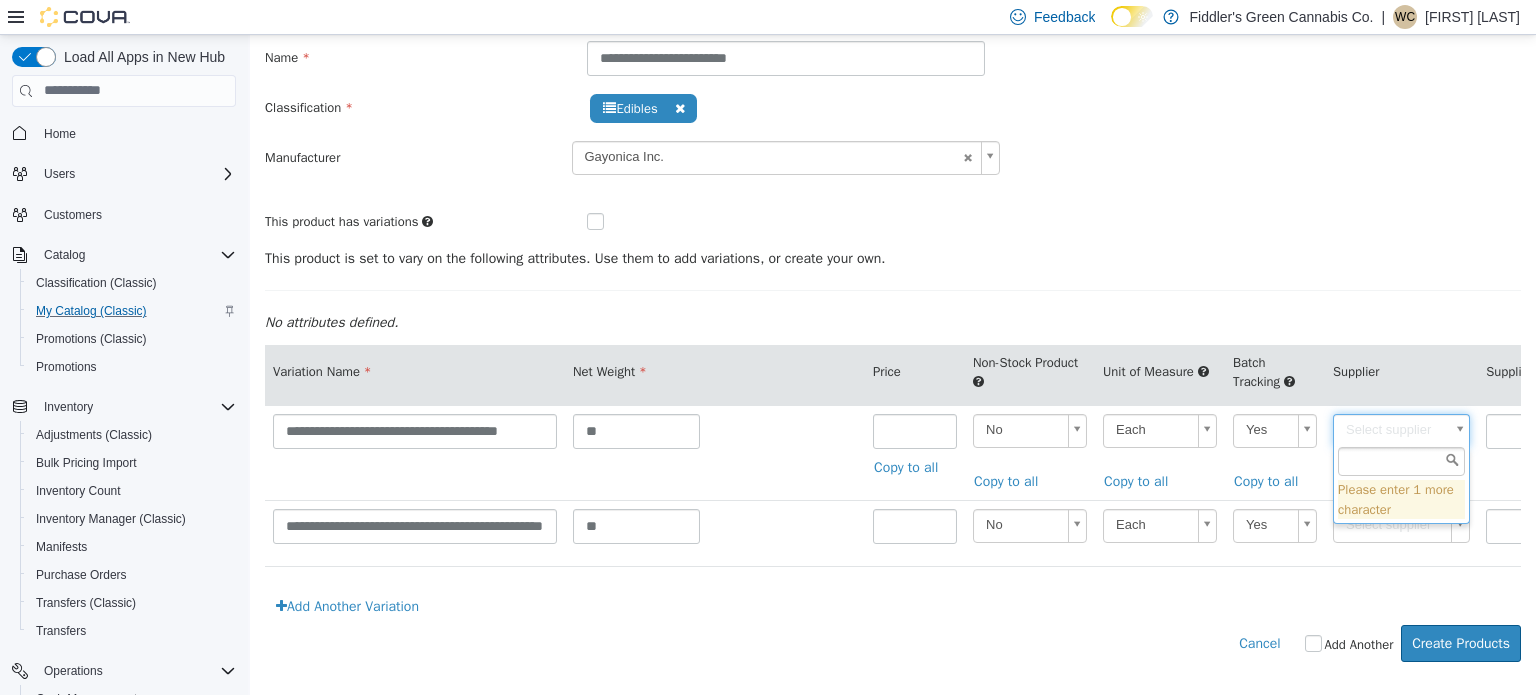 click on "**********" at bounding box center (893, 305) 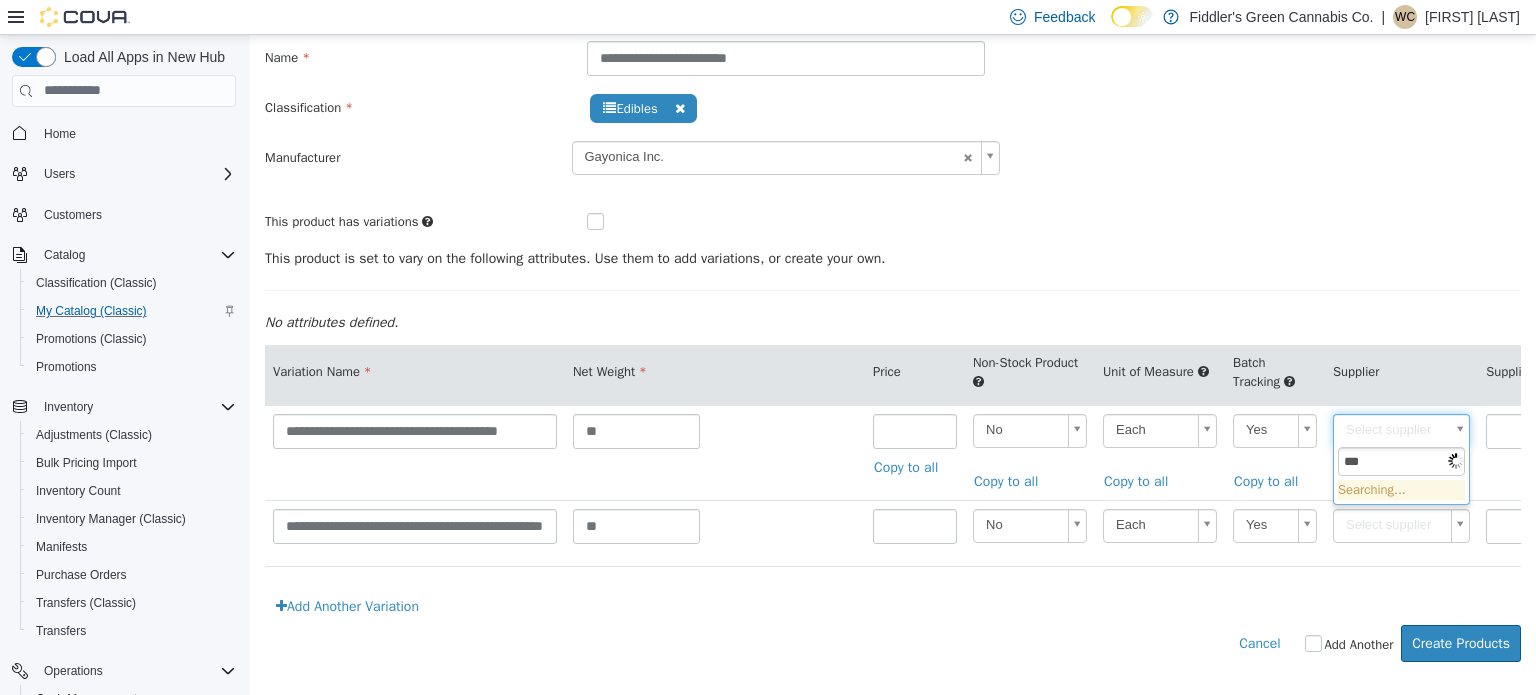 type on "****" 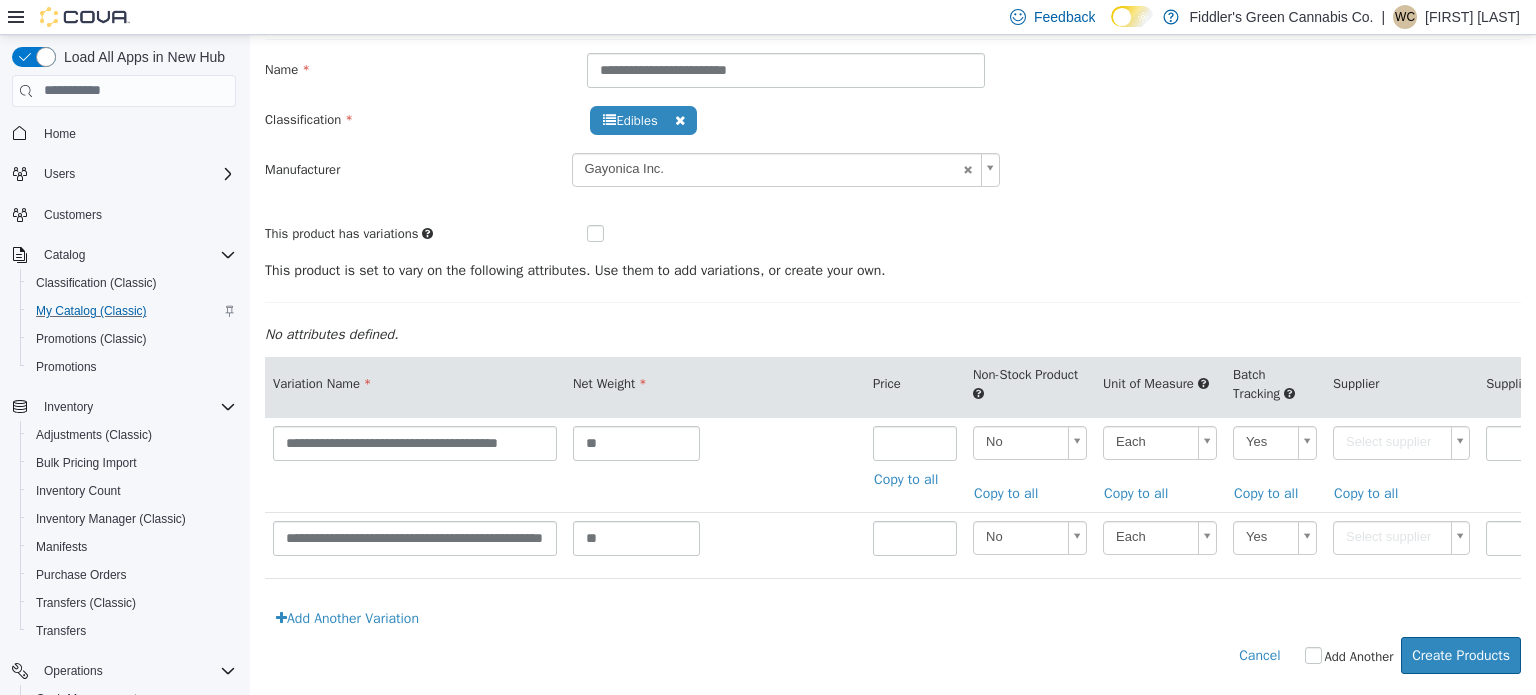 type on "******" 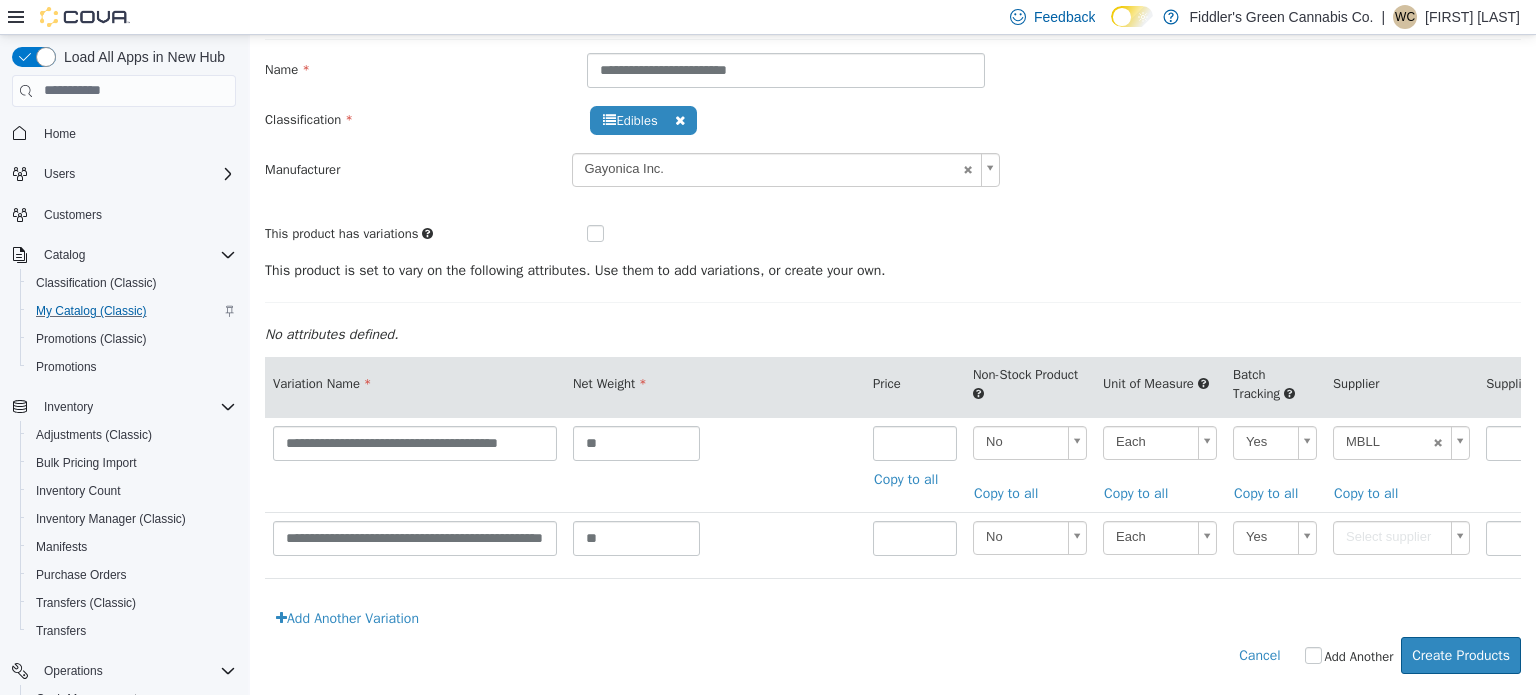 click on "Copy to all" at bounding box center (1371, 492) 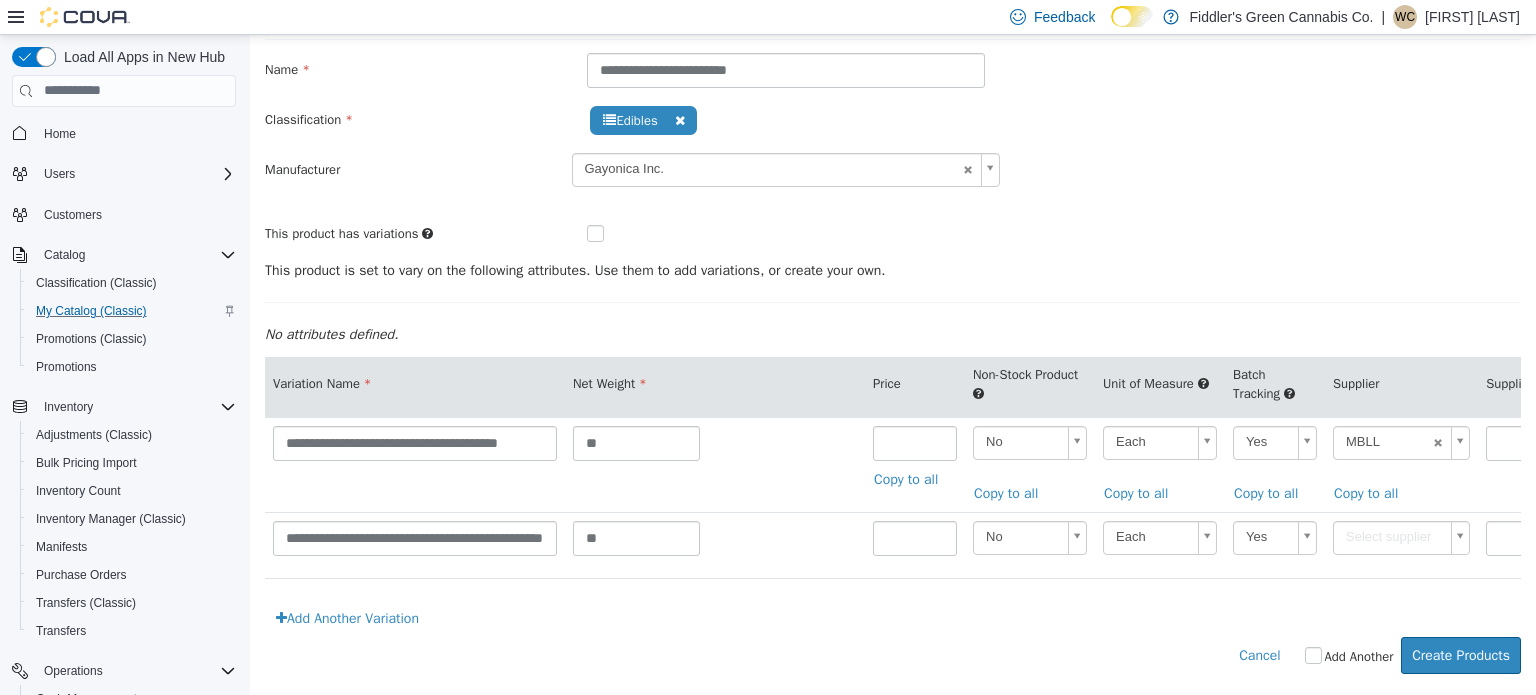 type on "******" 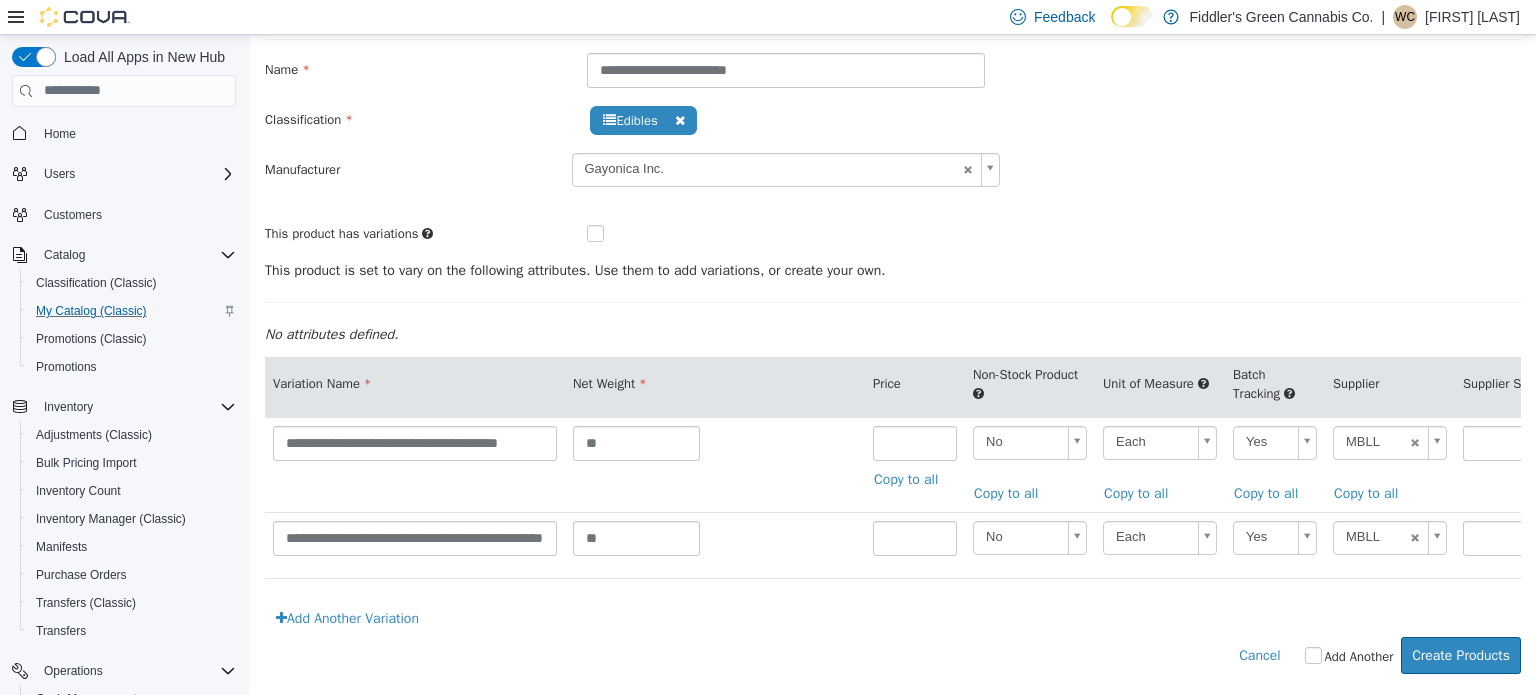click on "This product has variations" at bounding box center [893, 230] 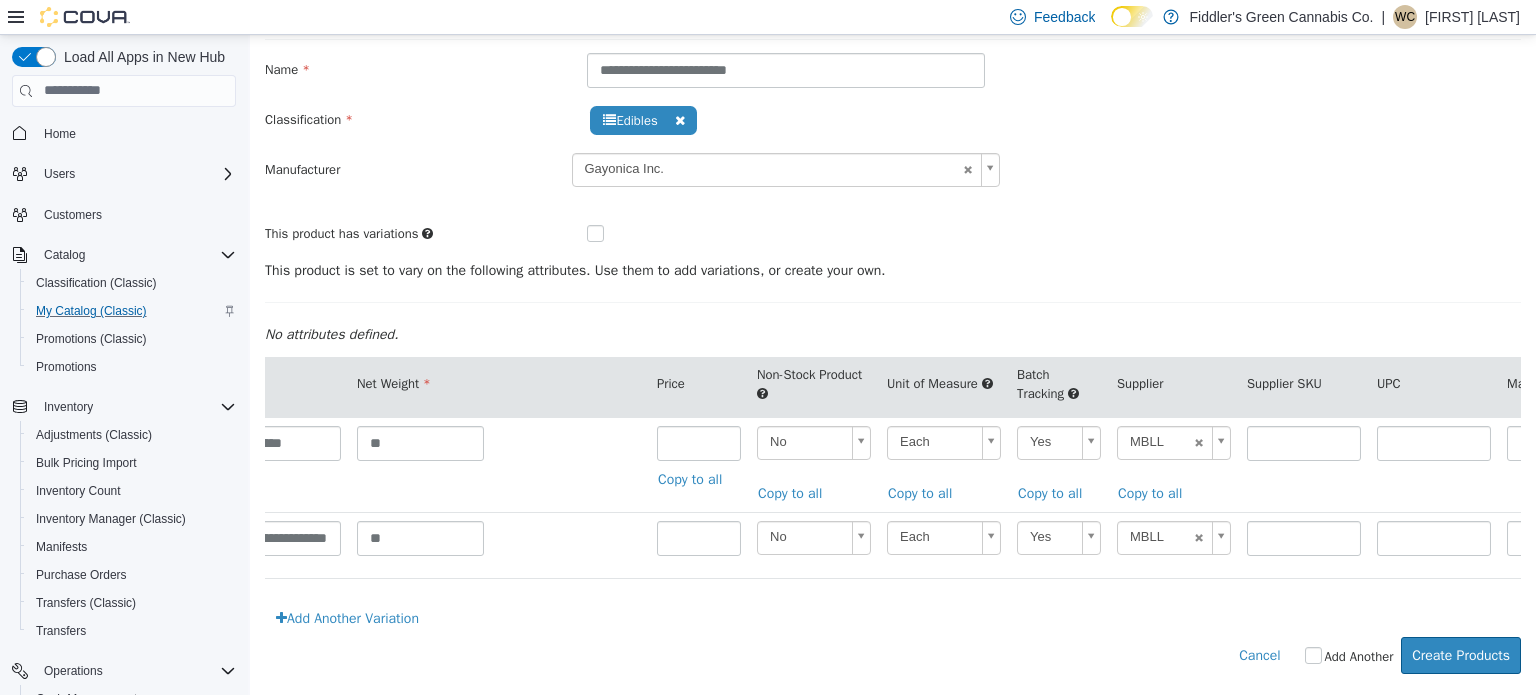 scroll, scrollTop: 0, scrollLeft: 352, axis: horizontal 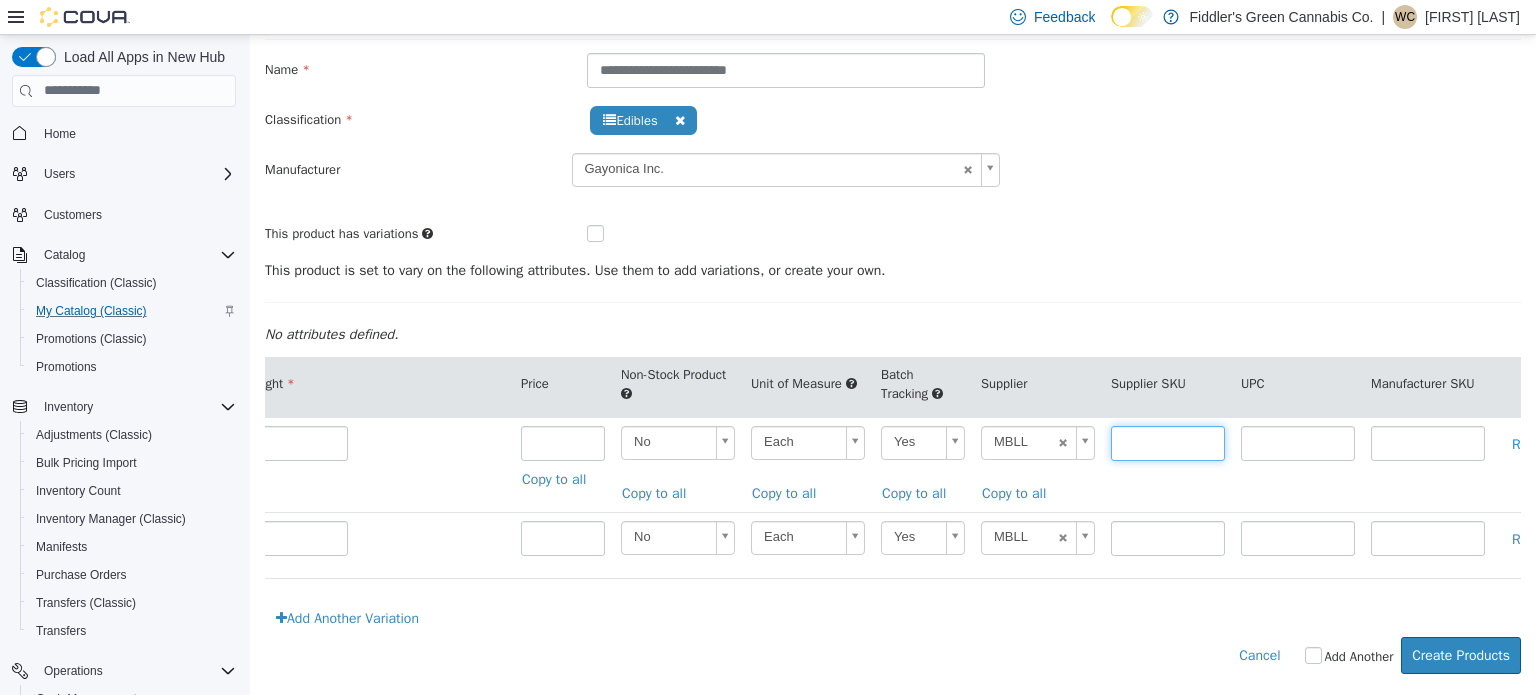 click at bounding box center (1168, 442) 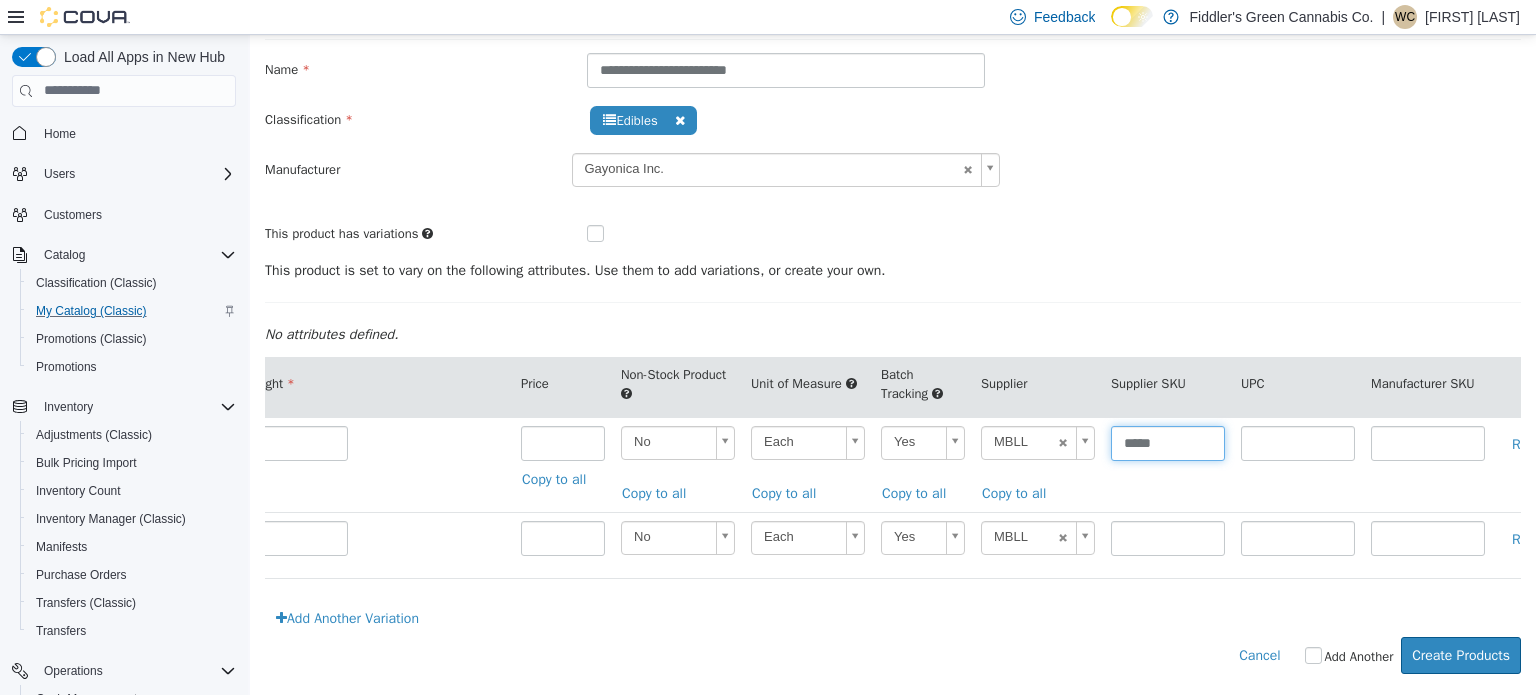 type on "*****" 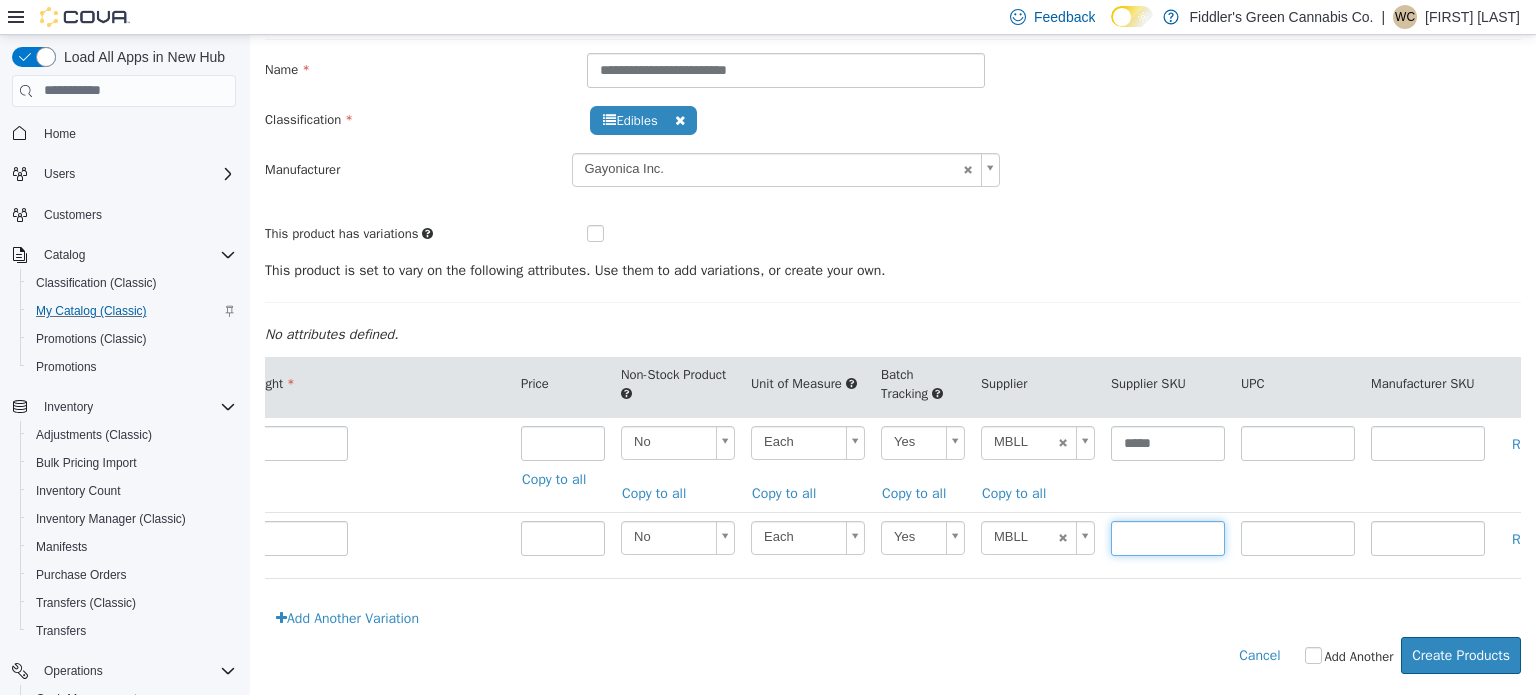 click at bounding box center [1168, 537] 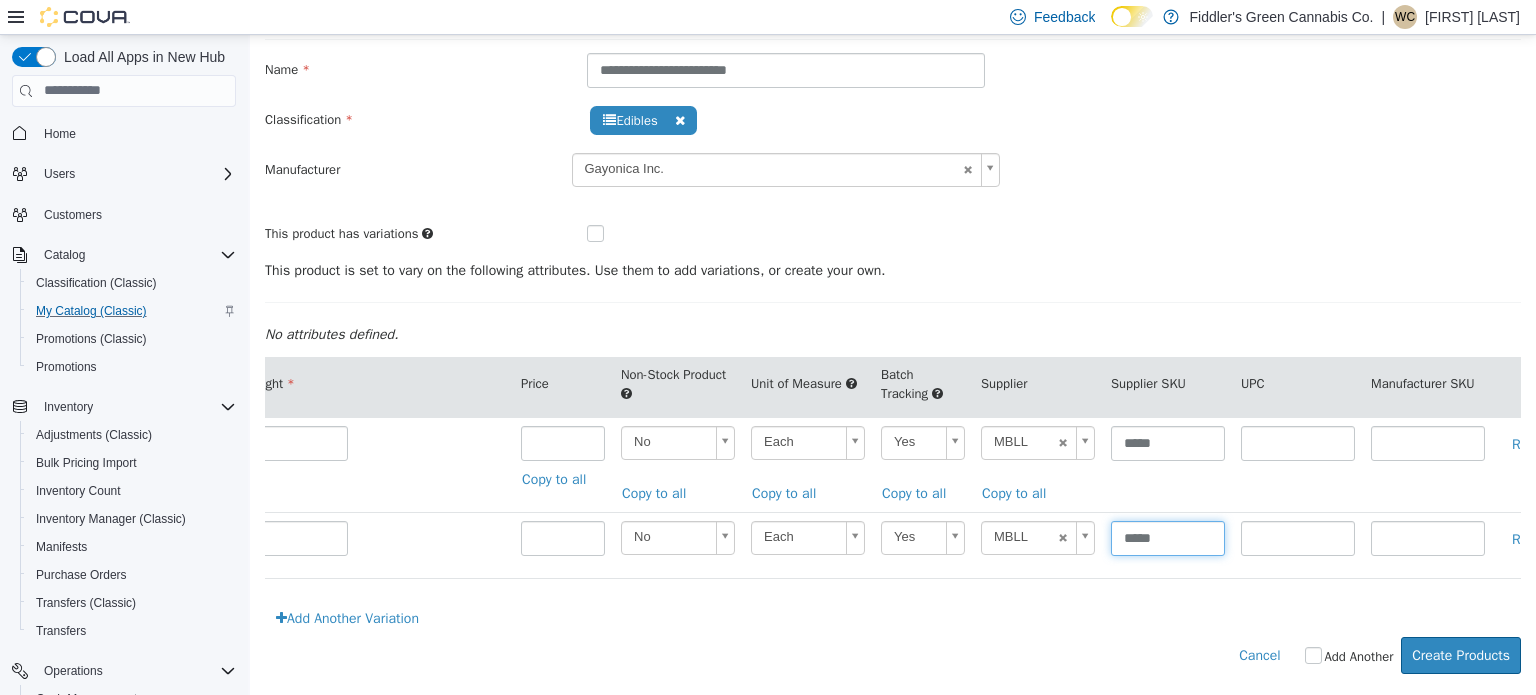 type on "*****" 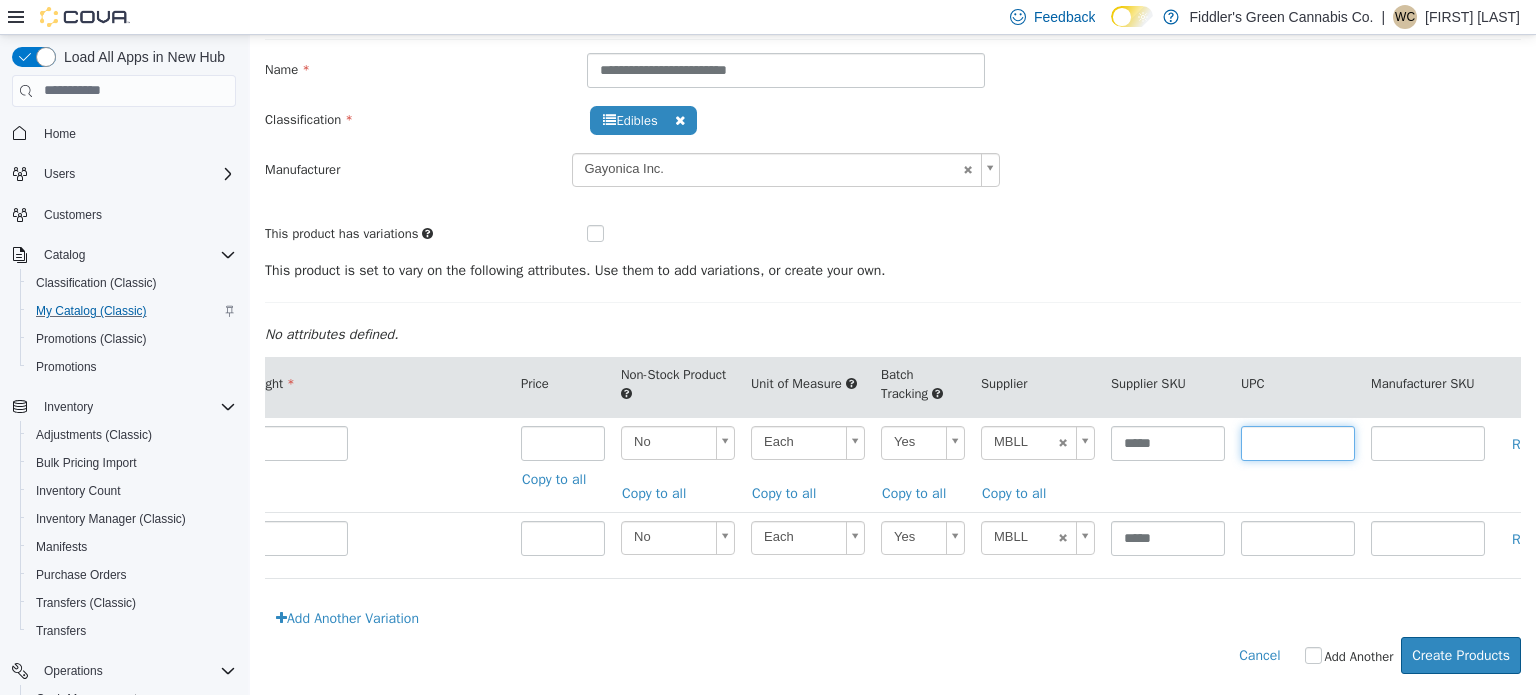 click at bounding box center [1298, 442] 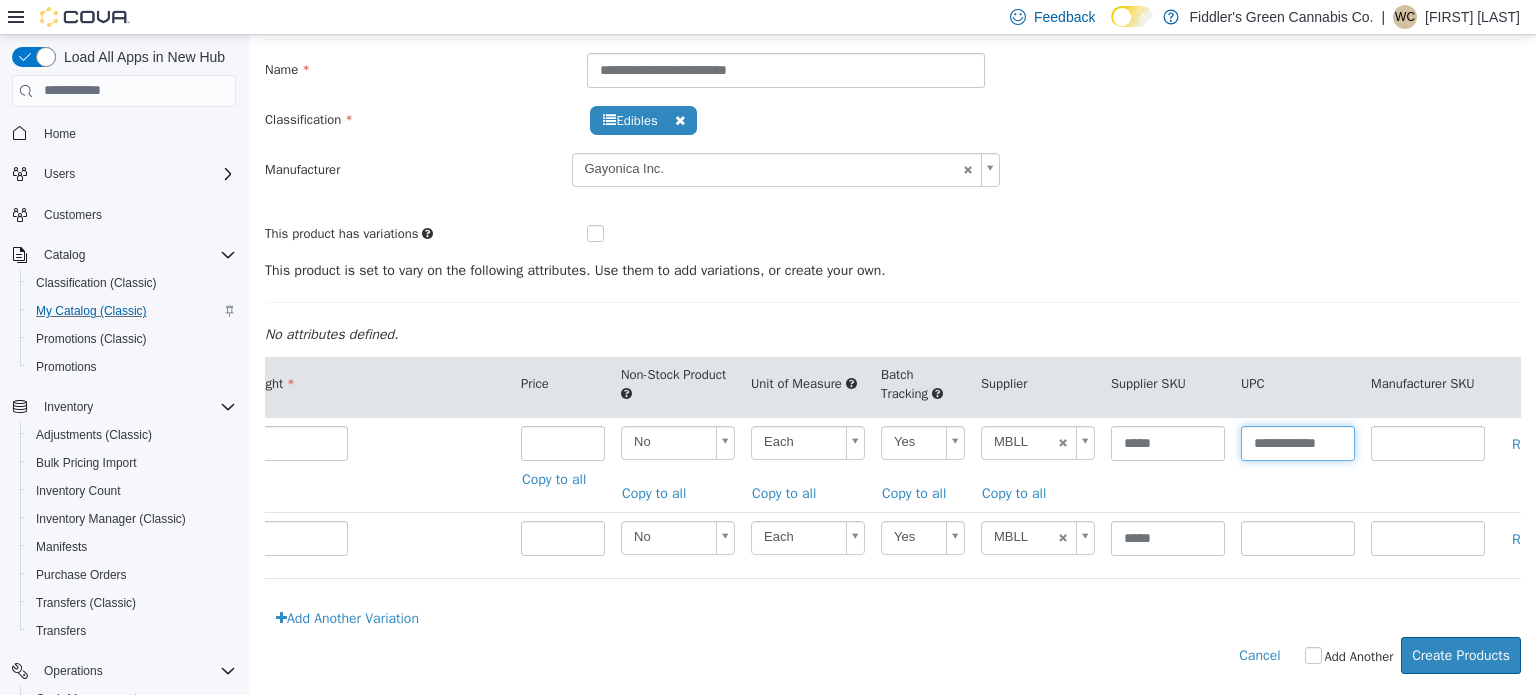 scroll, scrollTop: 0, scrollLeft: 1, axis: horizontal 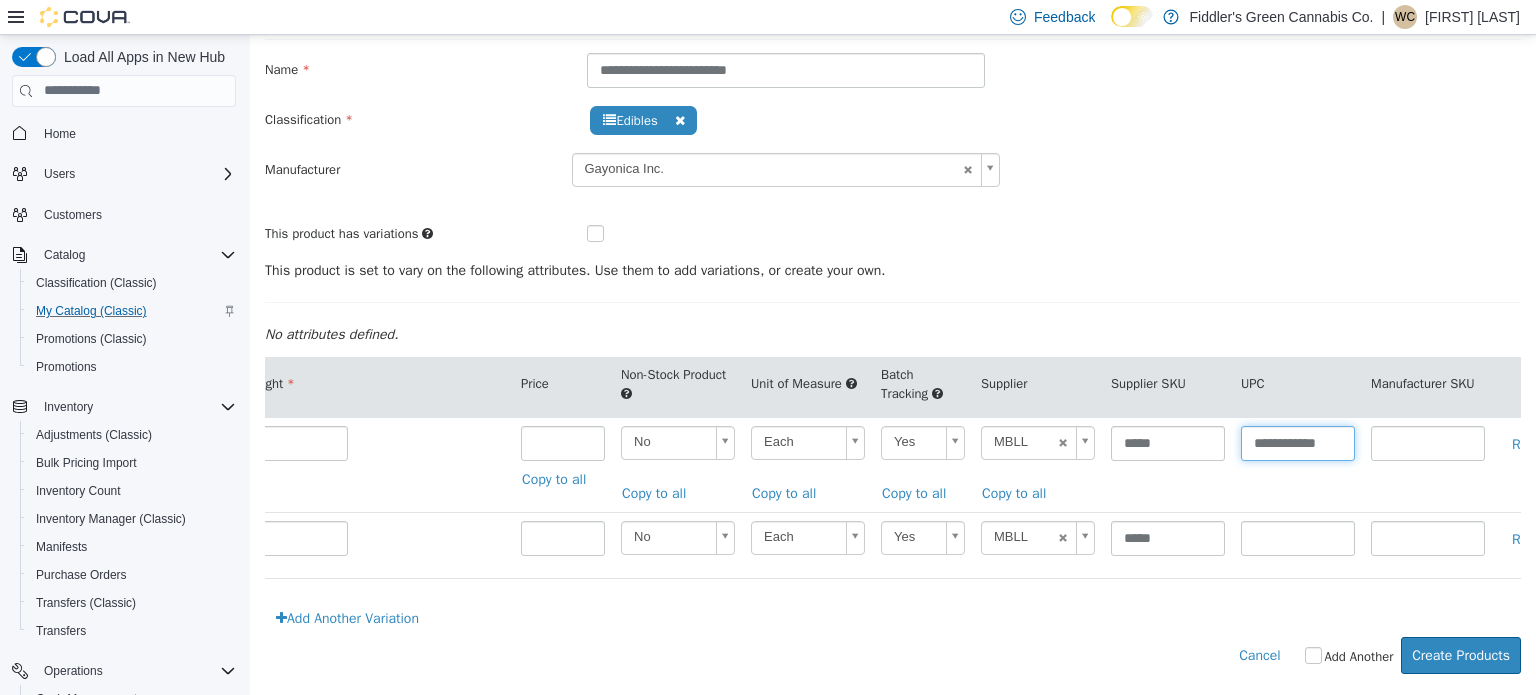 drag, startPoint x: 1316, startPoint y: 430, endPoint x: 1112, endPoint y: 442, distance: 204.35263 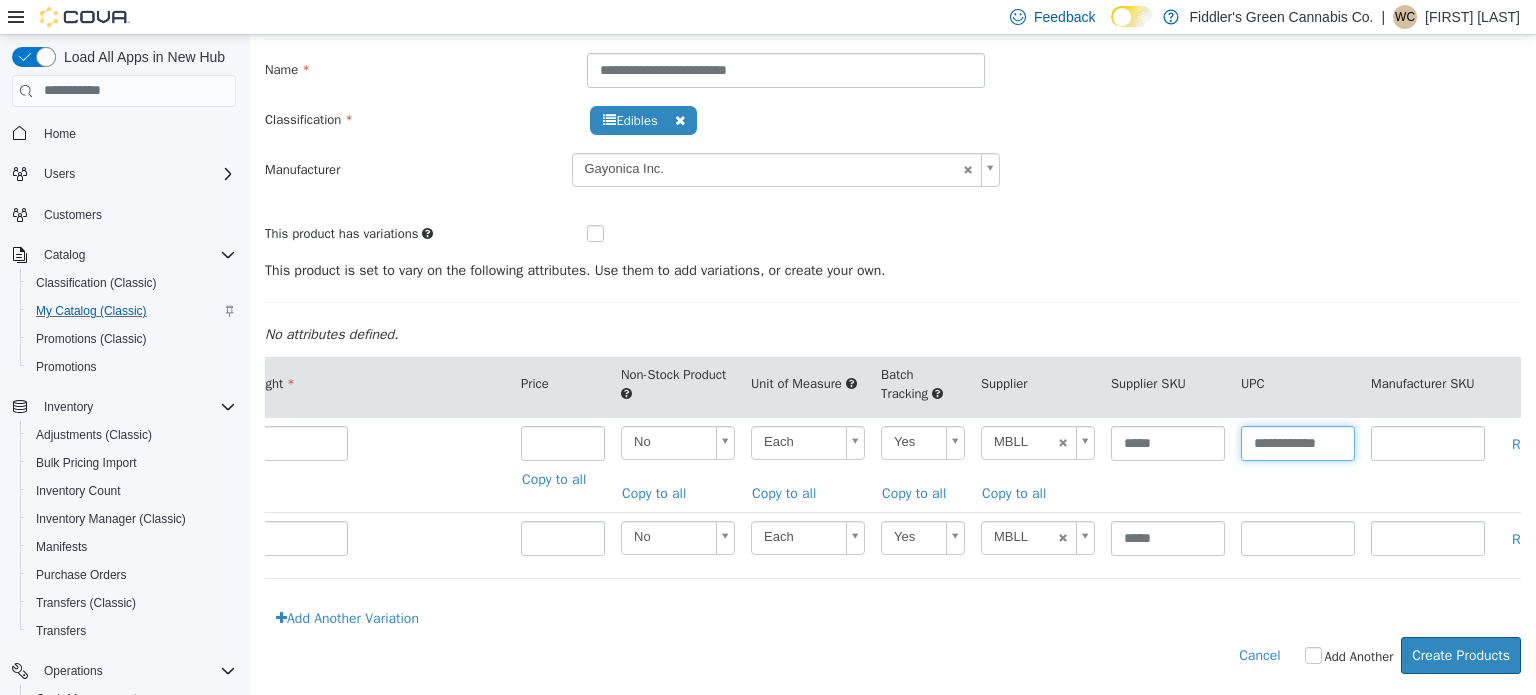 type on "**********" 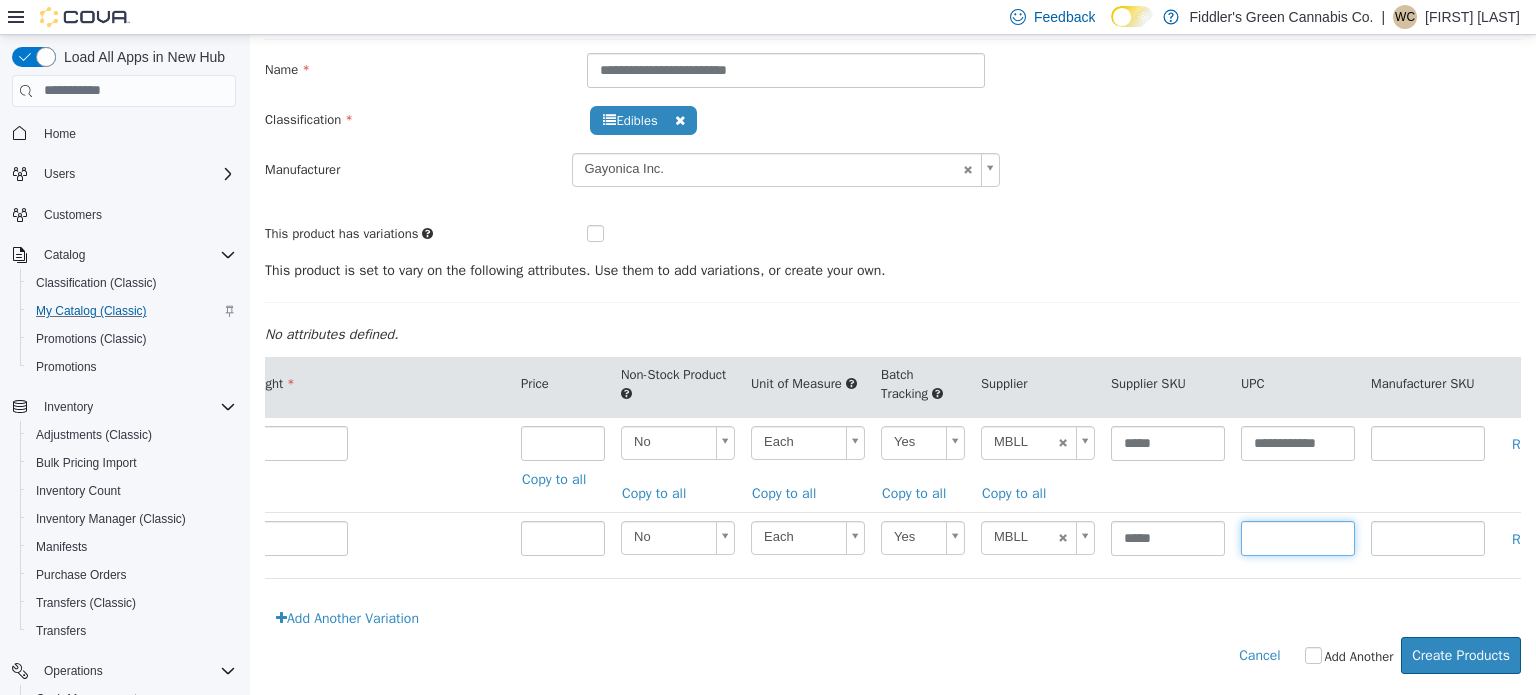 click at bounding box center (1298, 537) 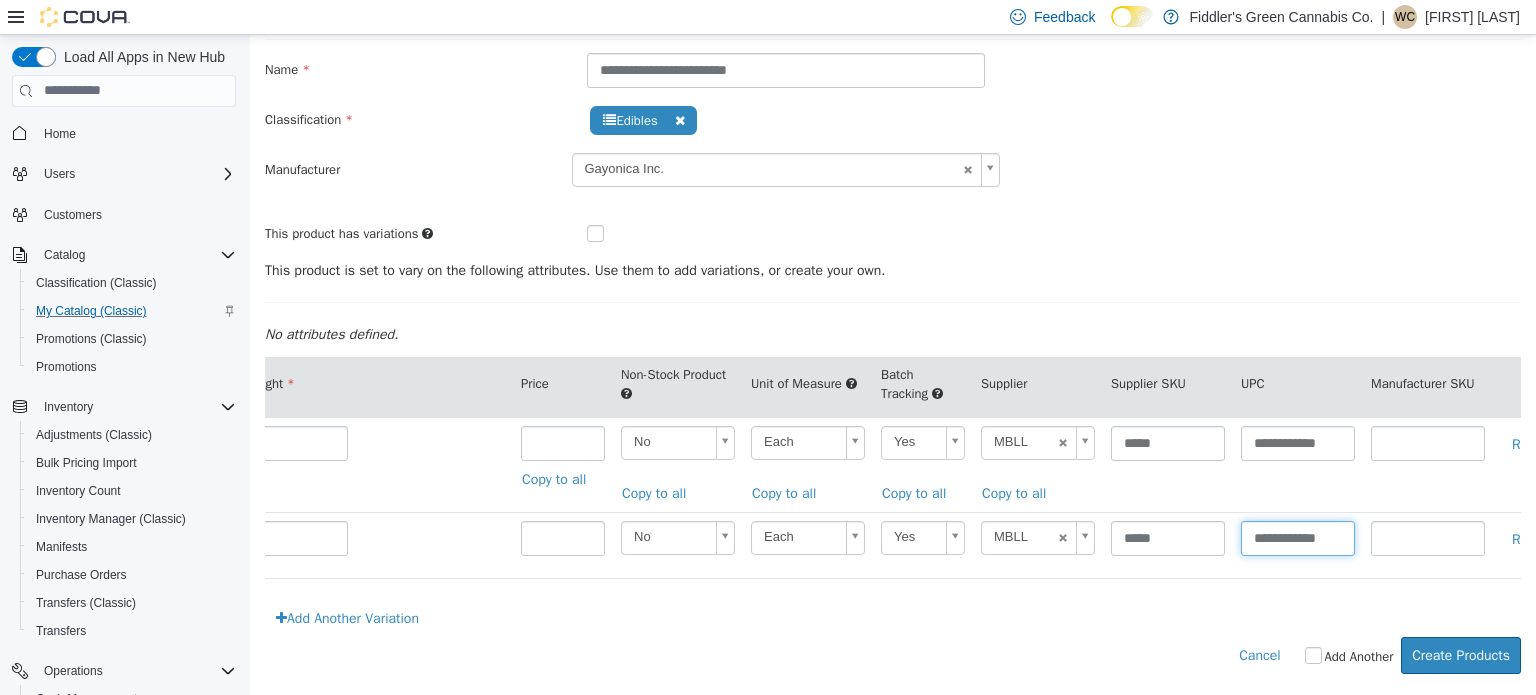 scroll, scrollTop: 0, scrollLeft: 1, axis: horizontal 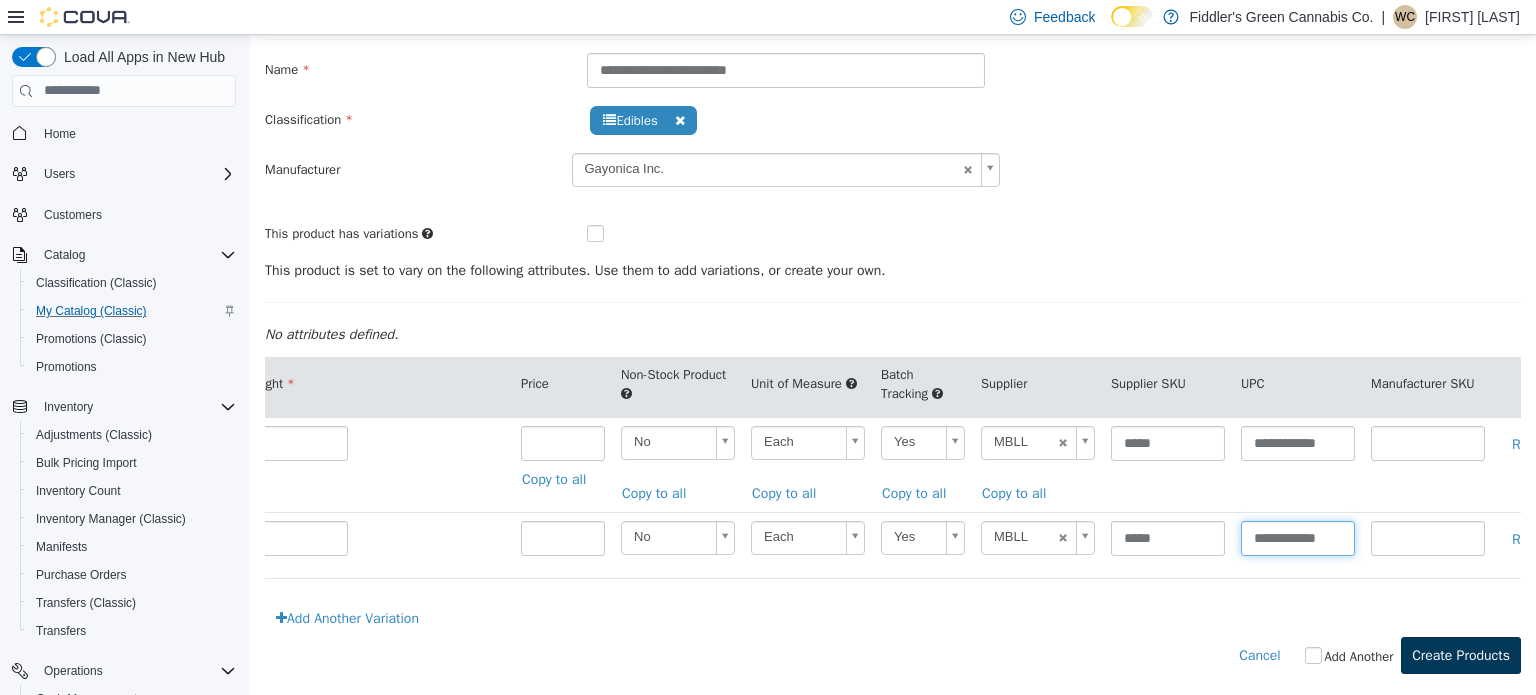 type on "**********" 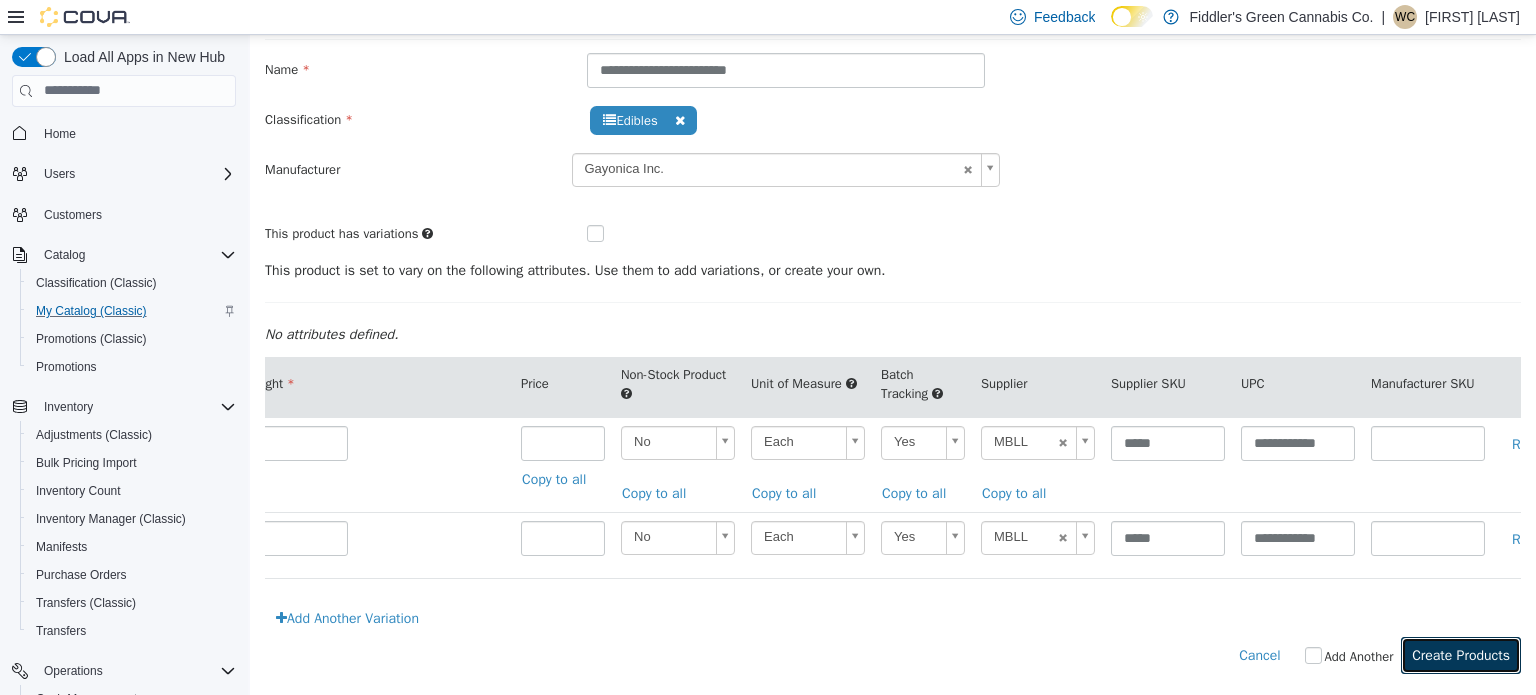 click on "Create Products" at bounding box center [1461, 654] 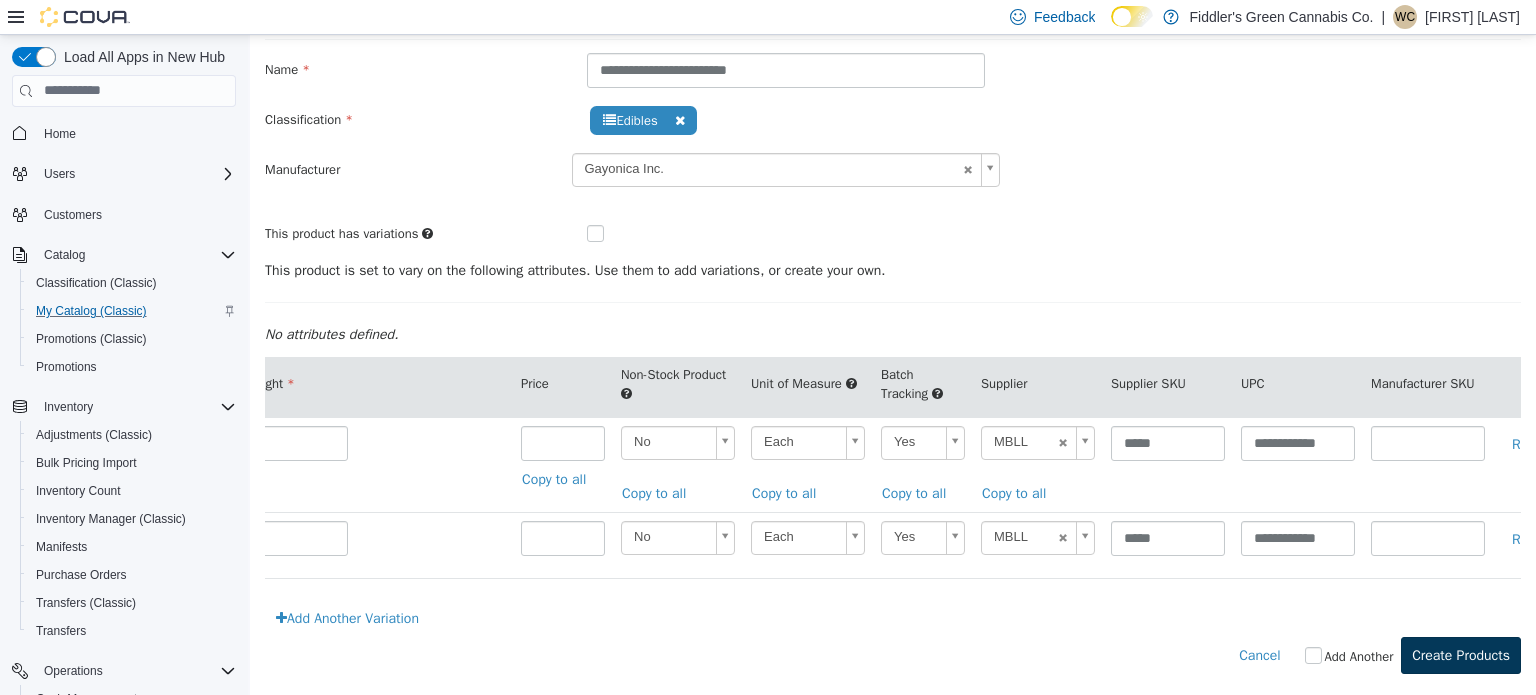 scroll, scrollTop: 0, scrollLeft: 0, axis: both 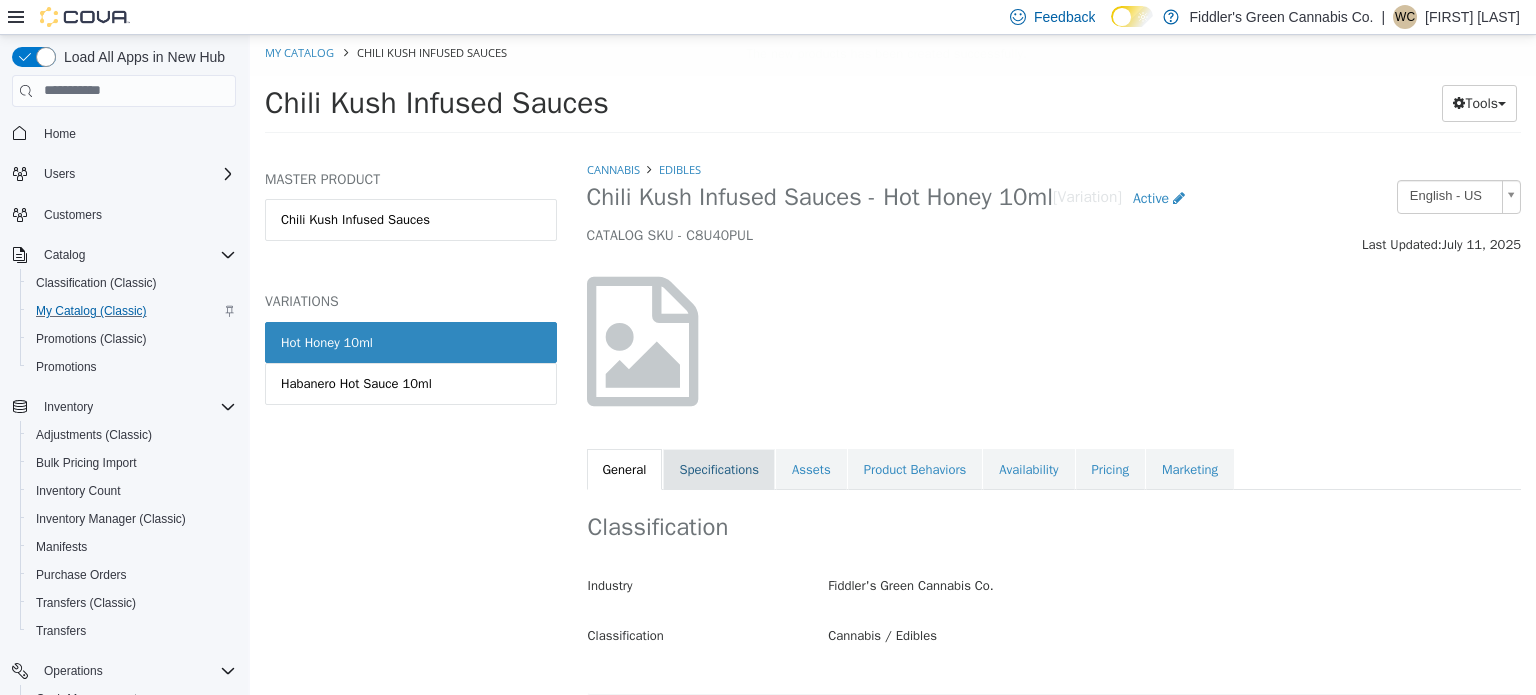 click on "Specifications" at bounding box center (719, 469) 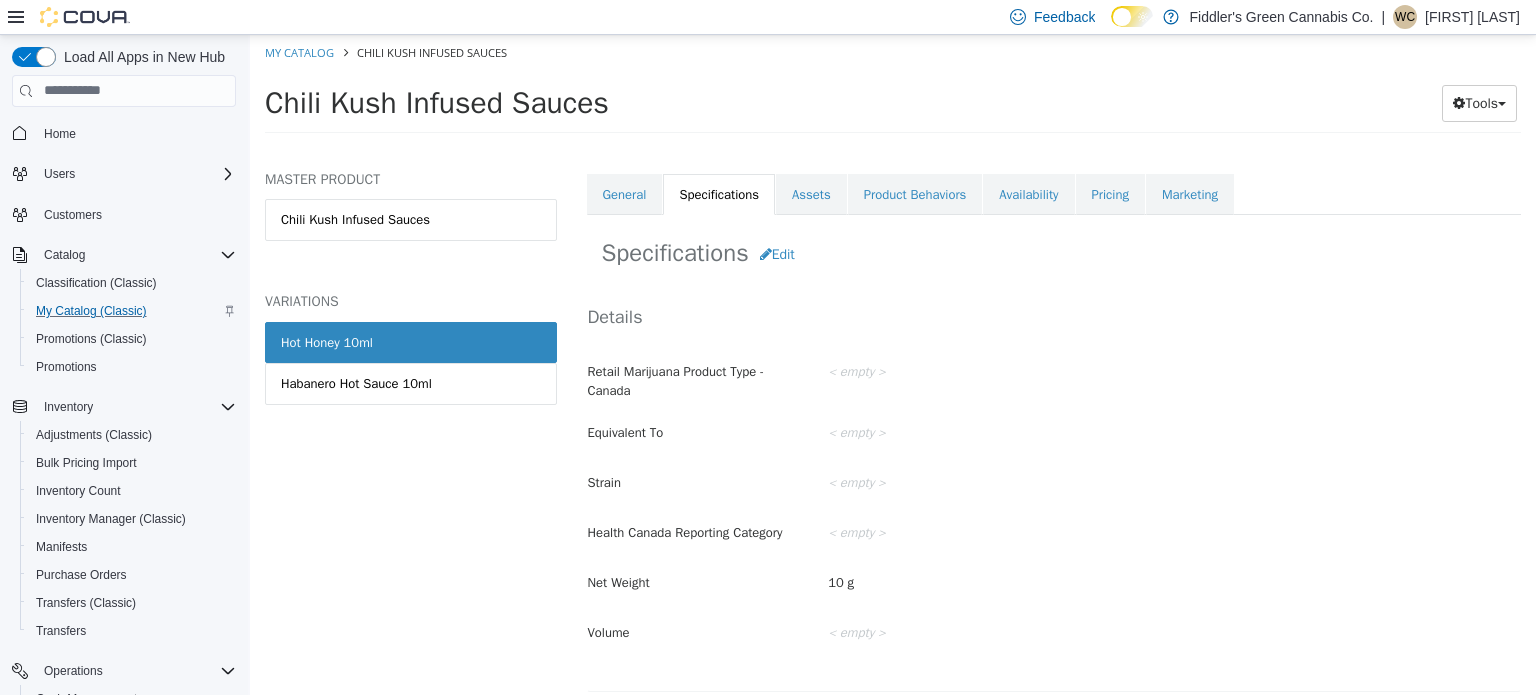 scroll, scrollTop: 276, scrollLeft: 0, axis: vertical 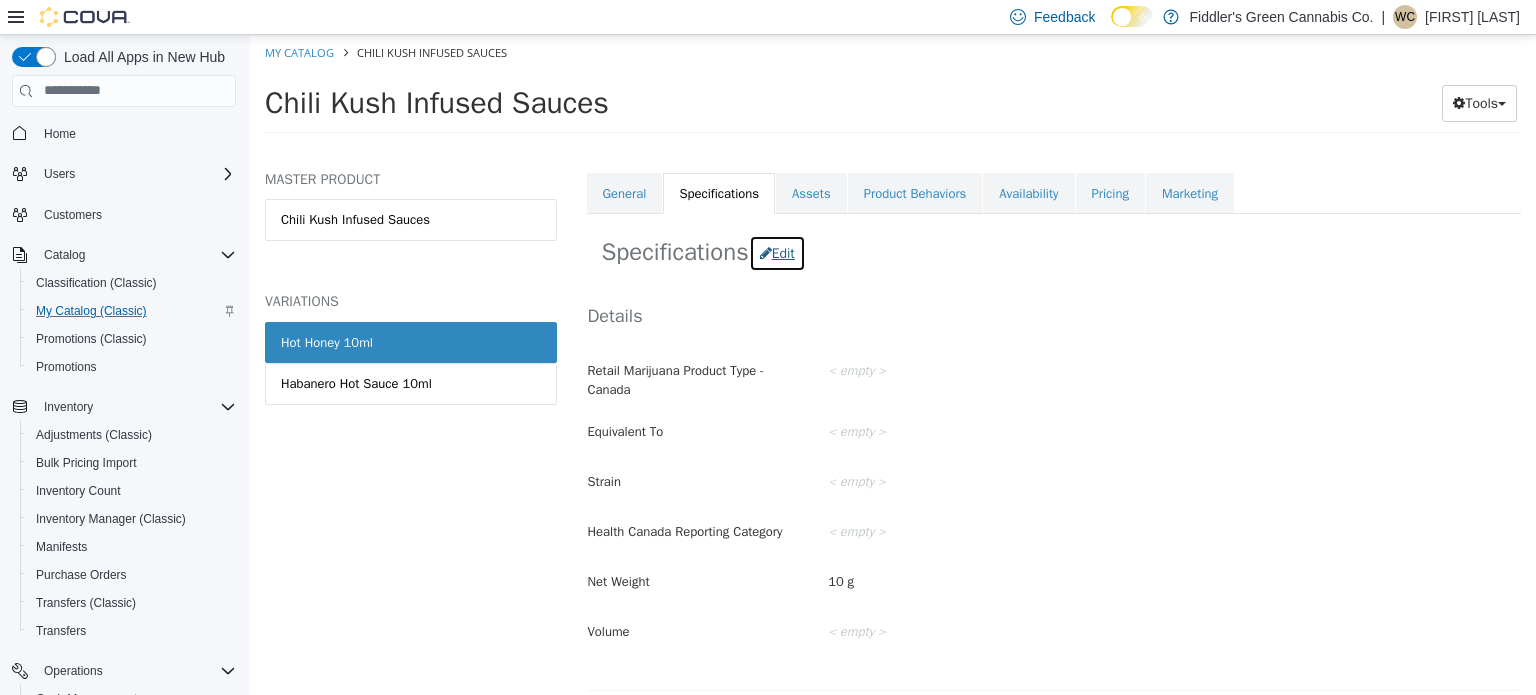click on "Edit" at bounding box center [777, 252] 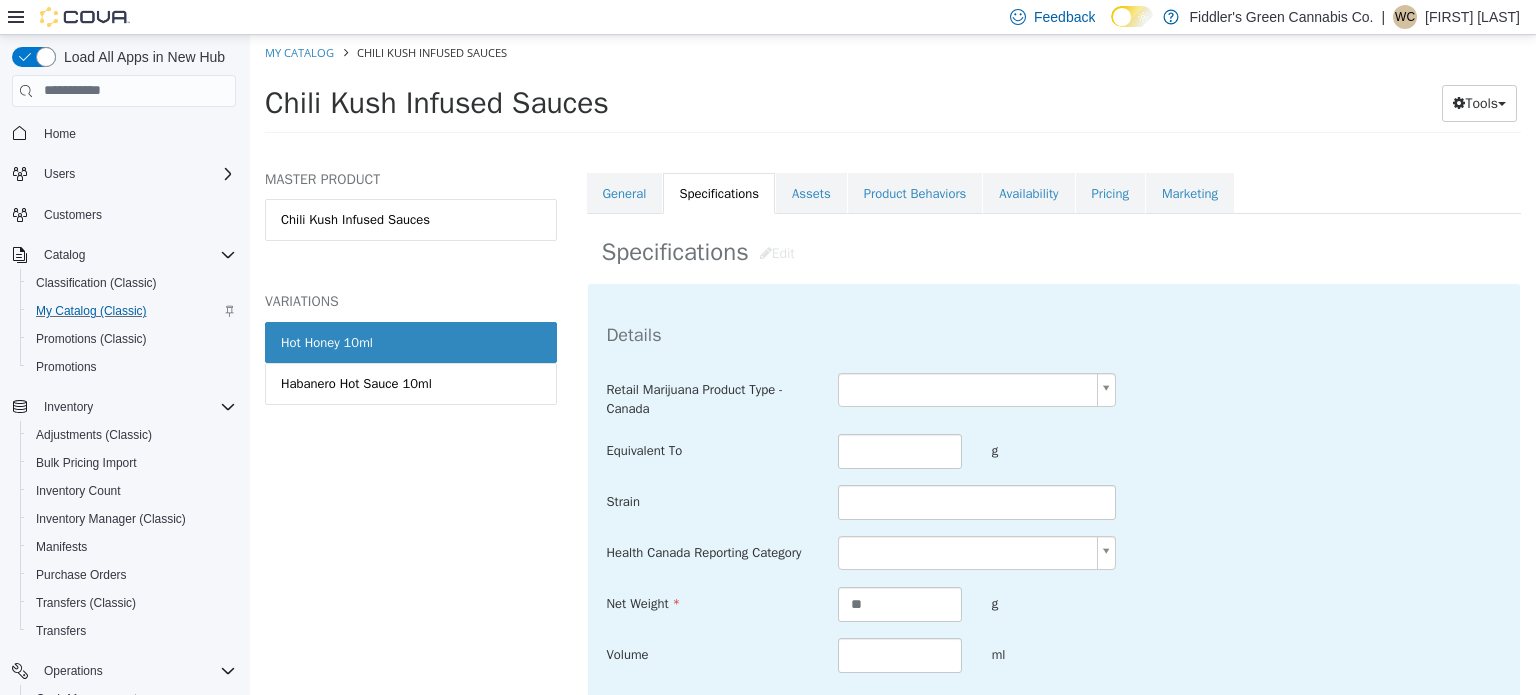 click on "Saving Bulk Changes...
×
The new products has been created successfully.
My Catalog
Chili Kush Infused Sauces
Chili Kush Infused Sauces
Tools  Move Variations
Print Labels
MASTER PRODUCT
Chili Kush Infused Sauces
VARIATIONS
Hot Honey 10ml
Habanero Hot Sauce 10ml
Cannabis
Edibles
Chili Kush Infused Sauces - Hot Honey 10ml
[Variation] Active  CATALOG SKU - C8U40PUL     English - US                             Last Updated:  [DATE]
General Specifications Assets Product Behaviors Availability Pricing
Marketing Specifications  Edit Details Retail Marijuana Product Type - Canada
Equivalent To
g
Strain
Health Canada Reporting Category
Net Weight
**
g
Volume
ml
Additional Details Brand
CBD Range
THC Range
Terpenes
Online Menu Online Menu Category" at bounding box center (893, 89) 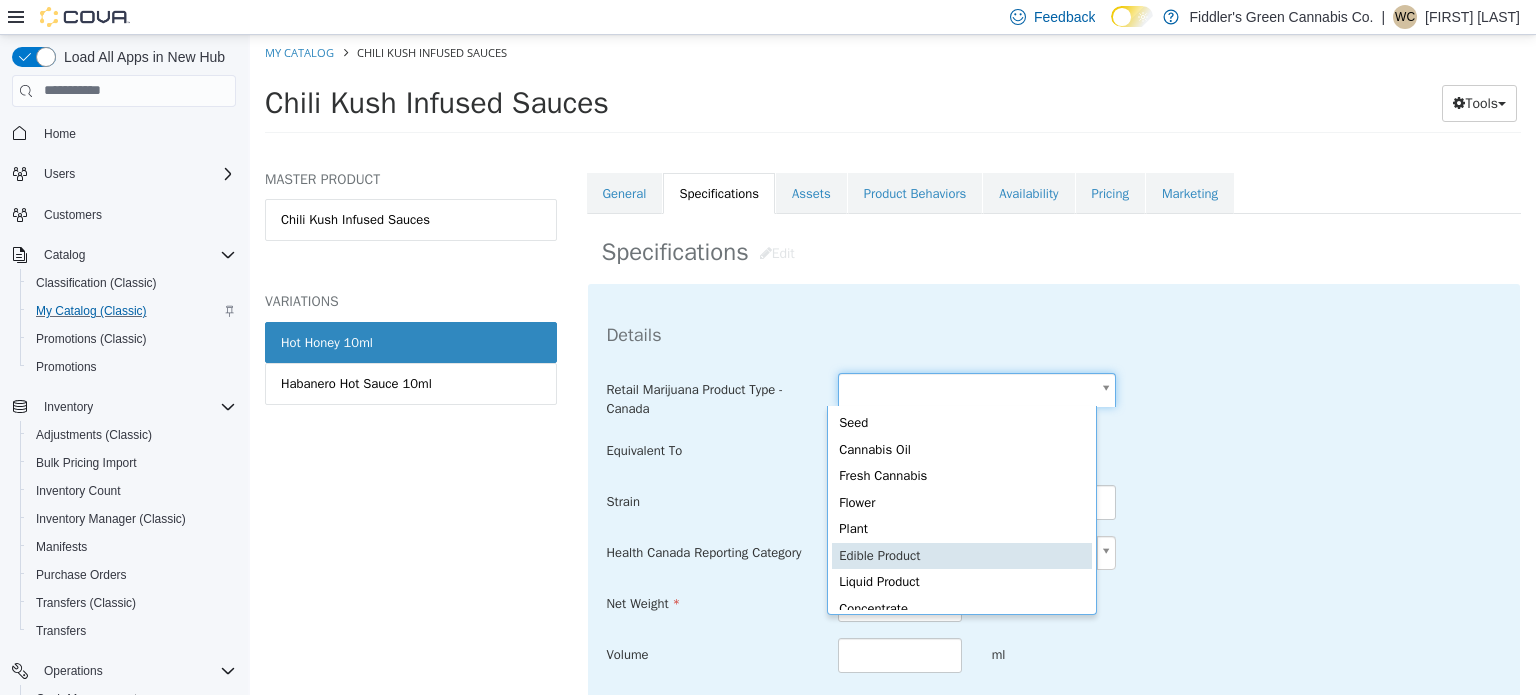 type on "**********" 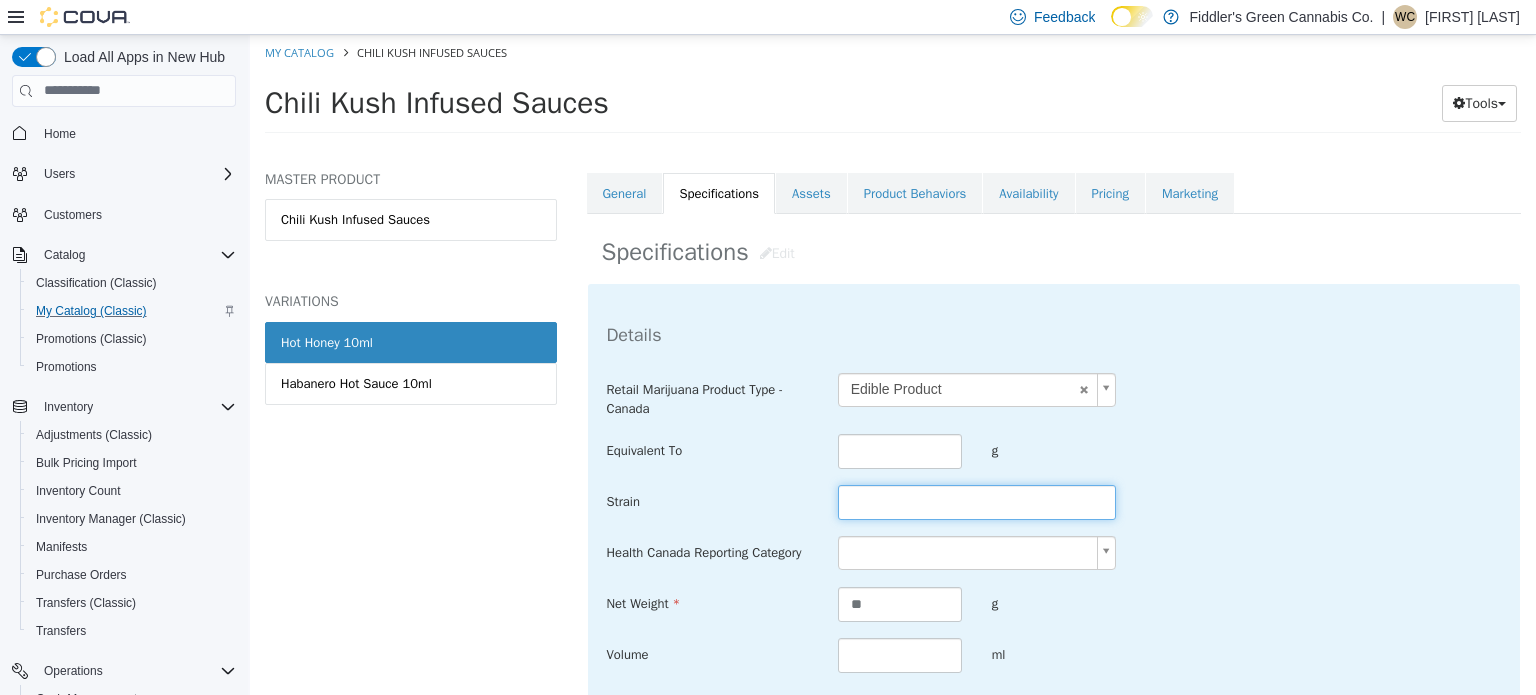 click at bounding box center [977, 501] 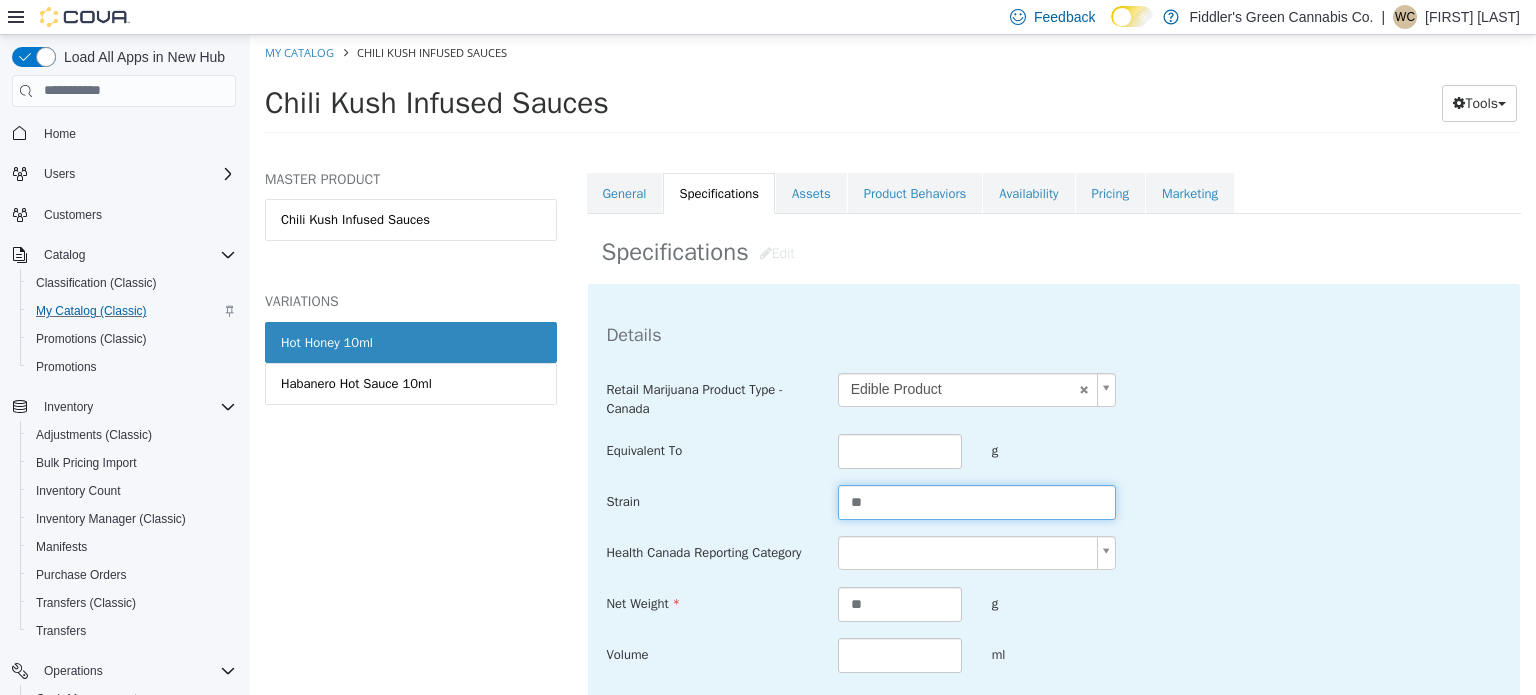 type on "**" 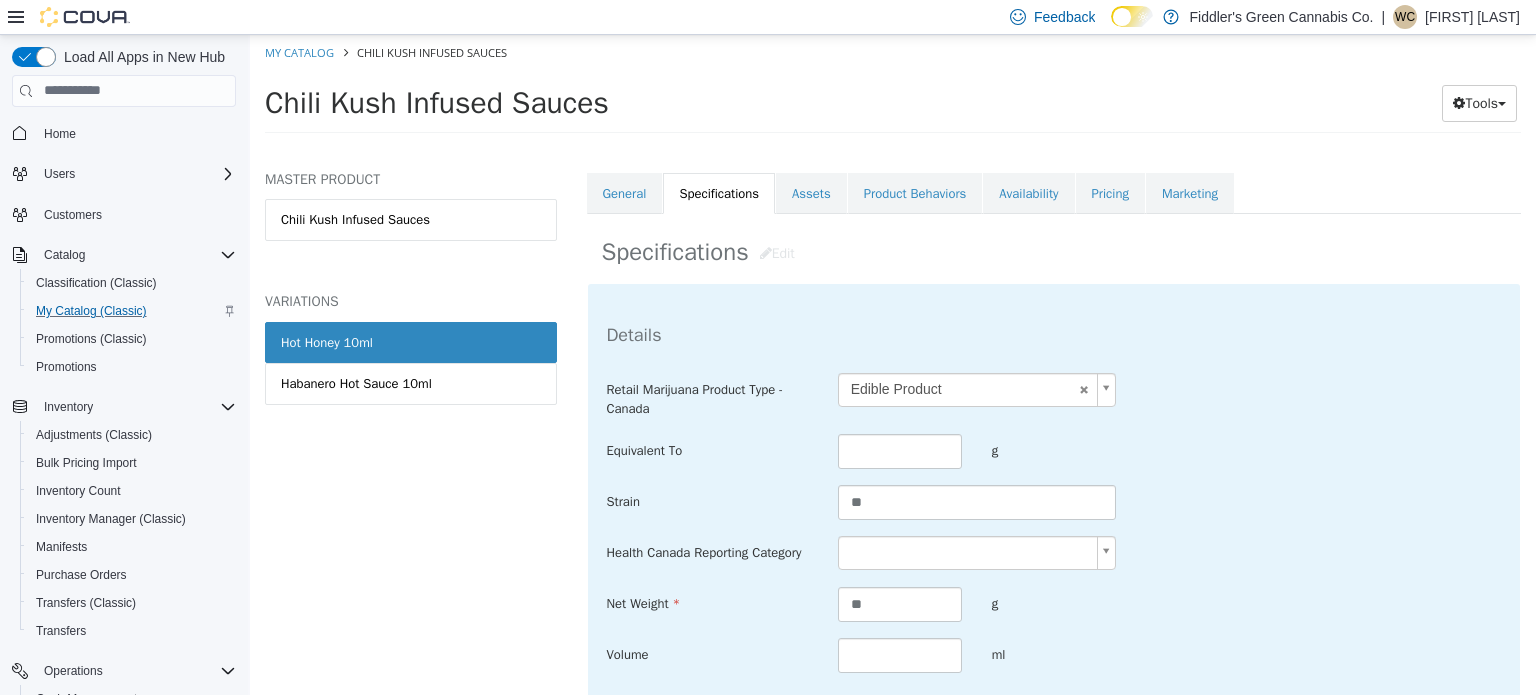 click on "**********" at bounding box center (893, 89) 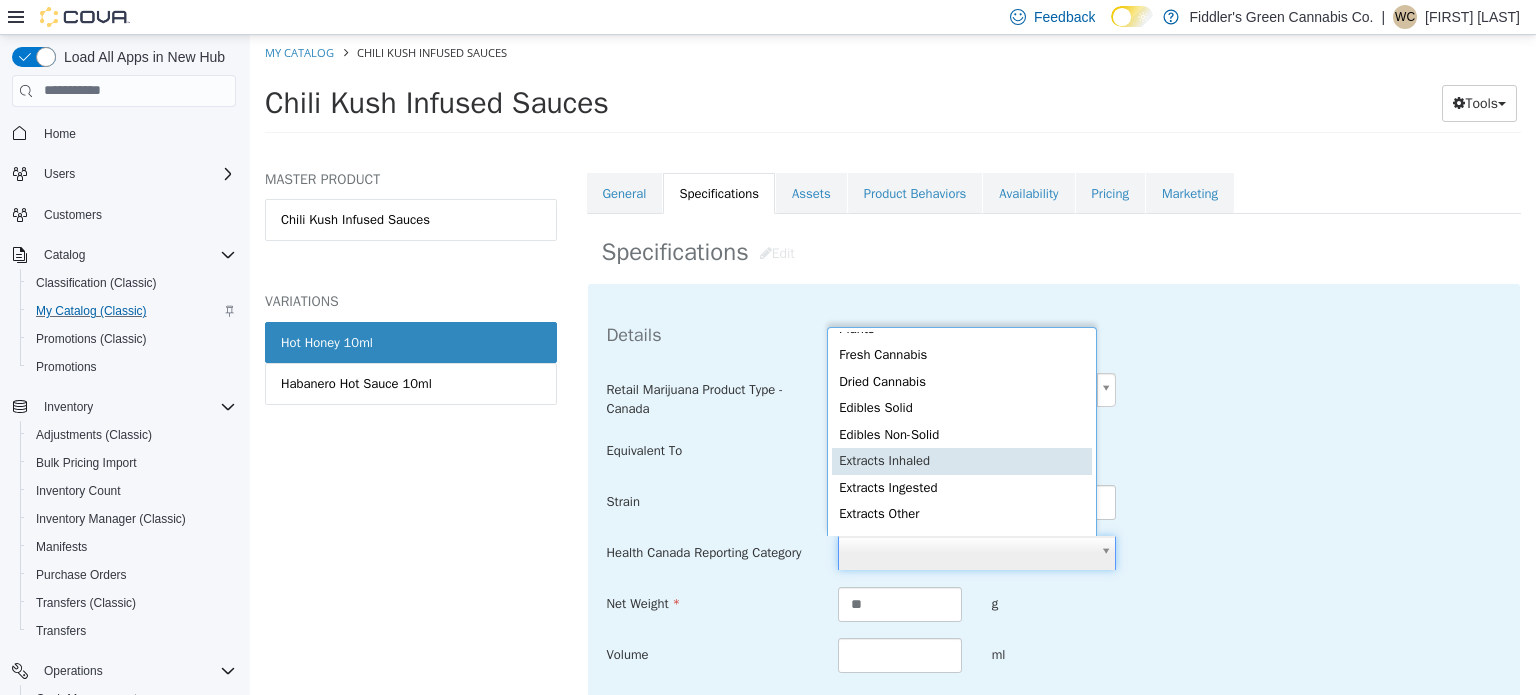 scroll, scrollTop: 64, scrollLeft: 0, axis: vertical 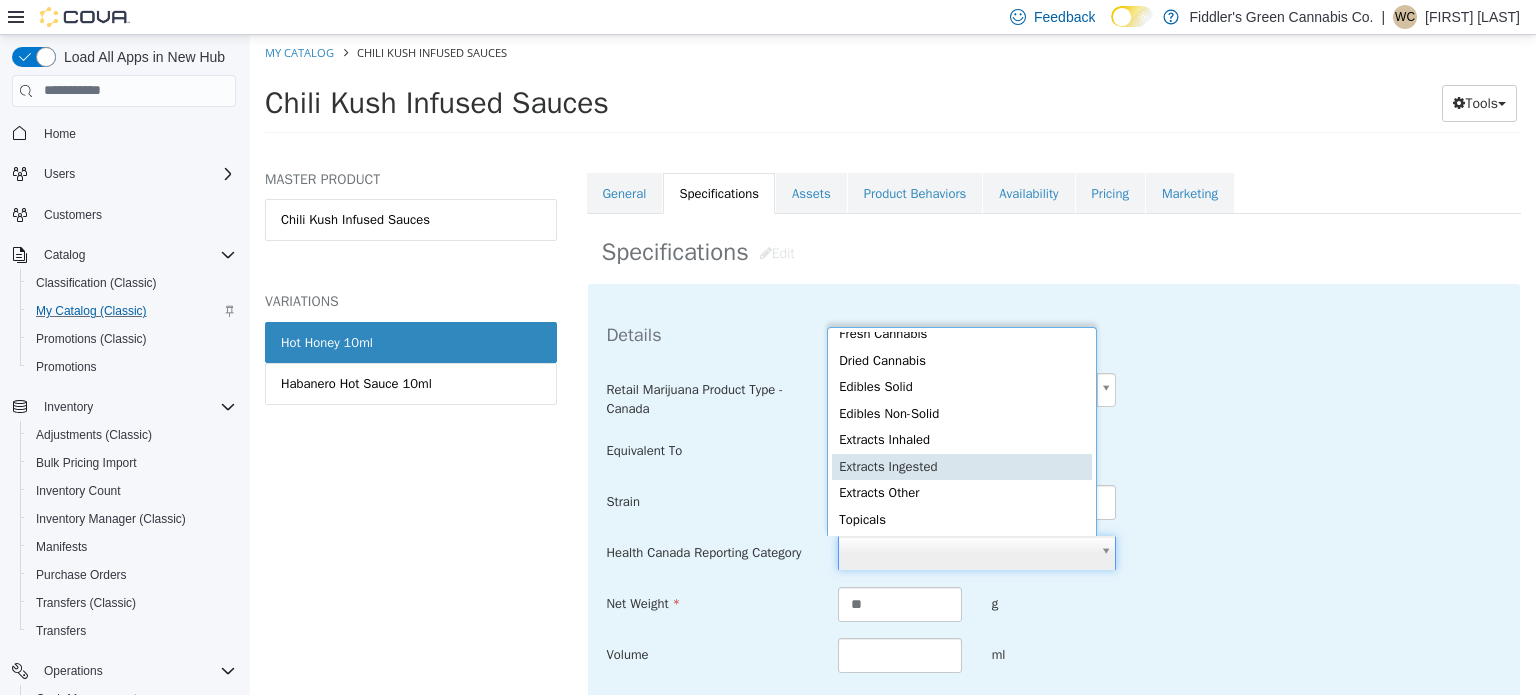 type on "**********" 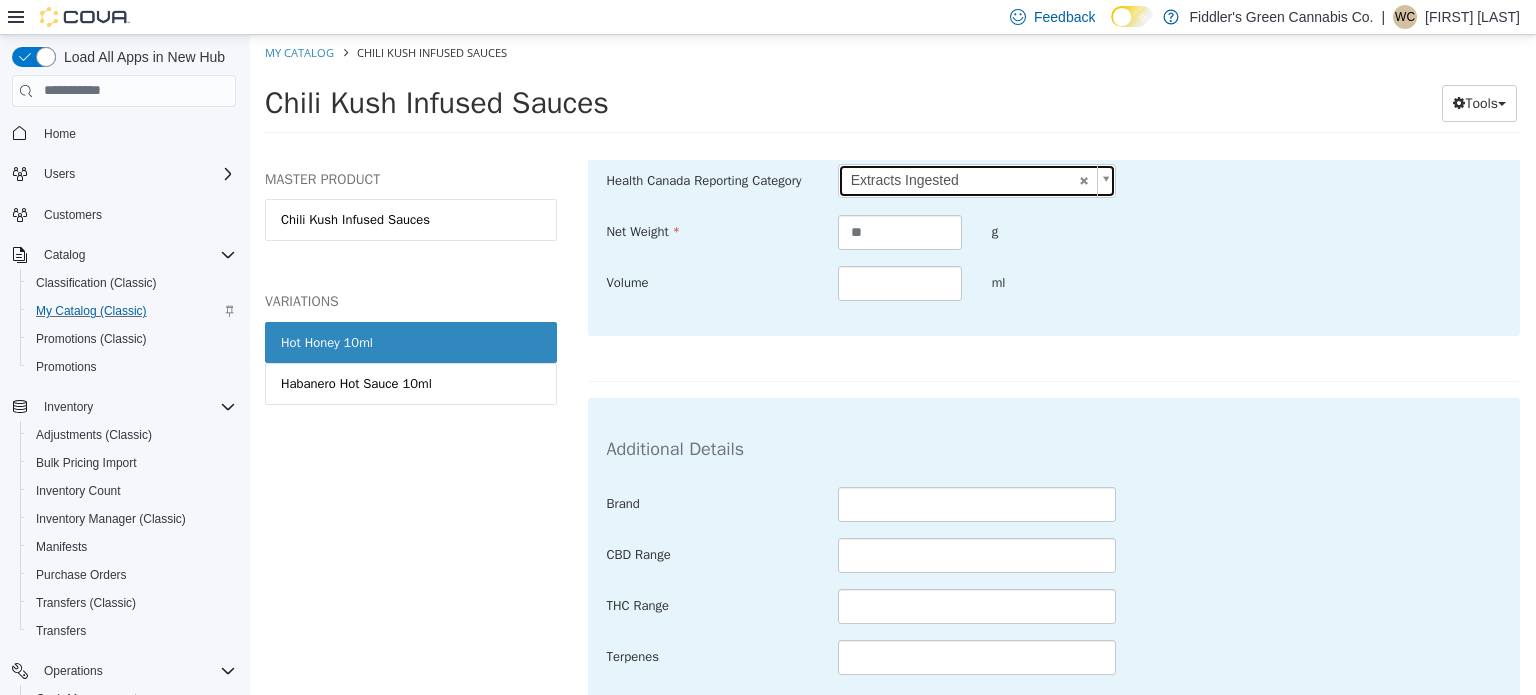 scroll, scrollTop: 650, scrollLeft: 0, axis: vertical 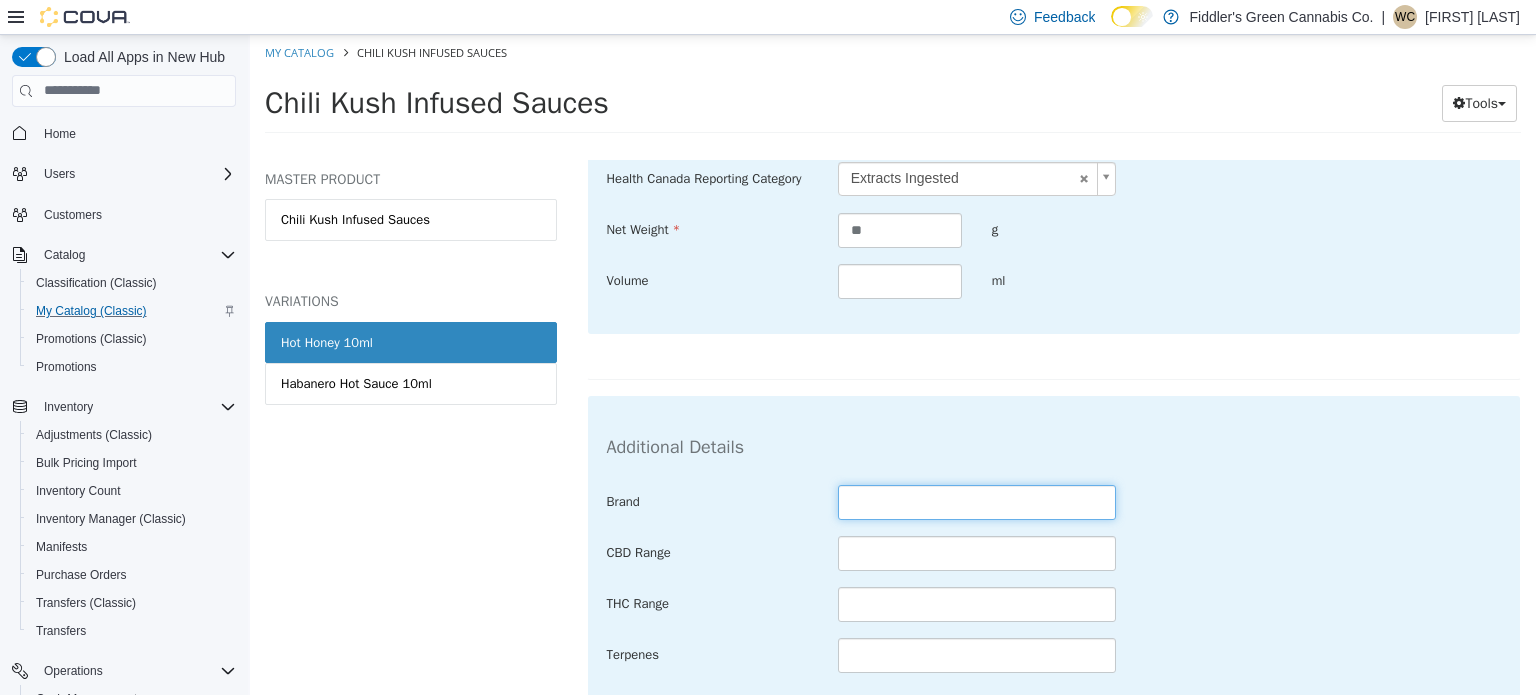click at bounding box center [977, 501] 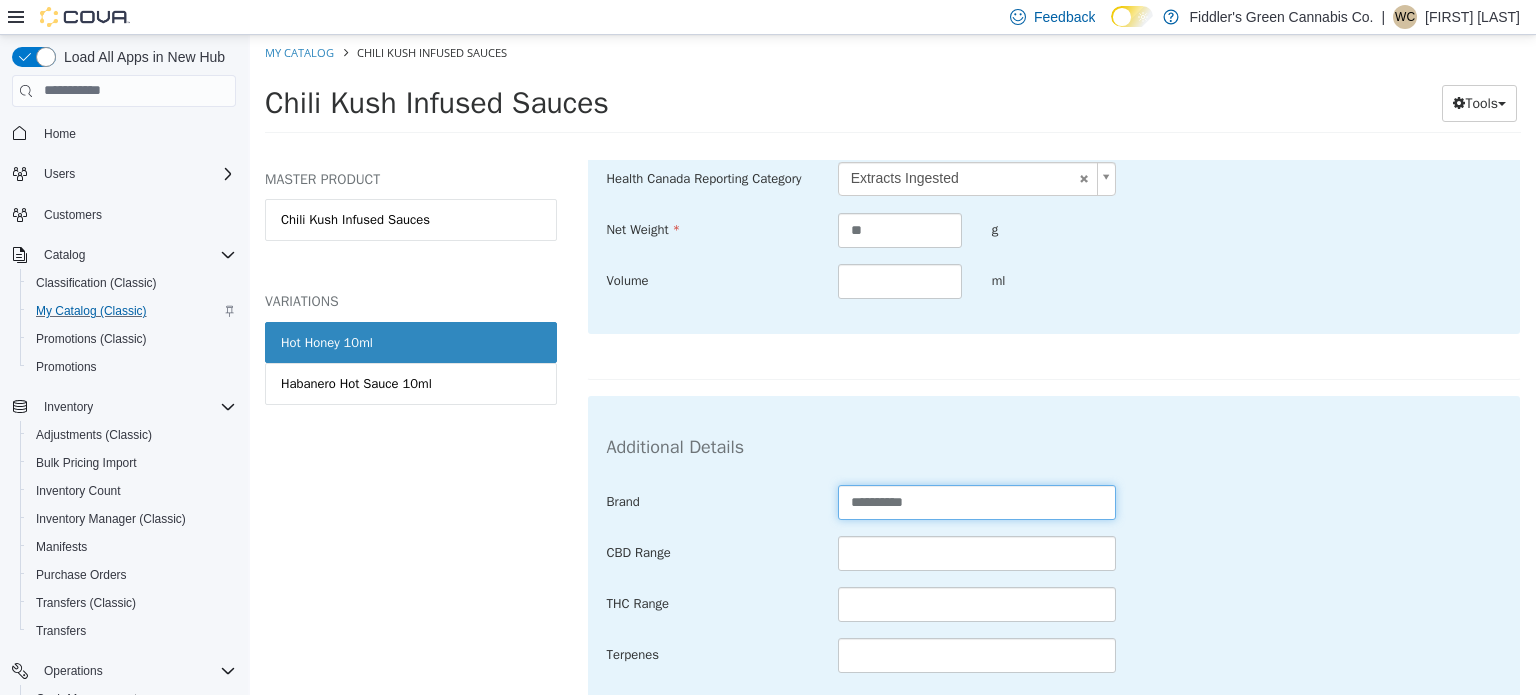 type on "**********" 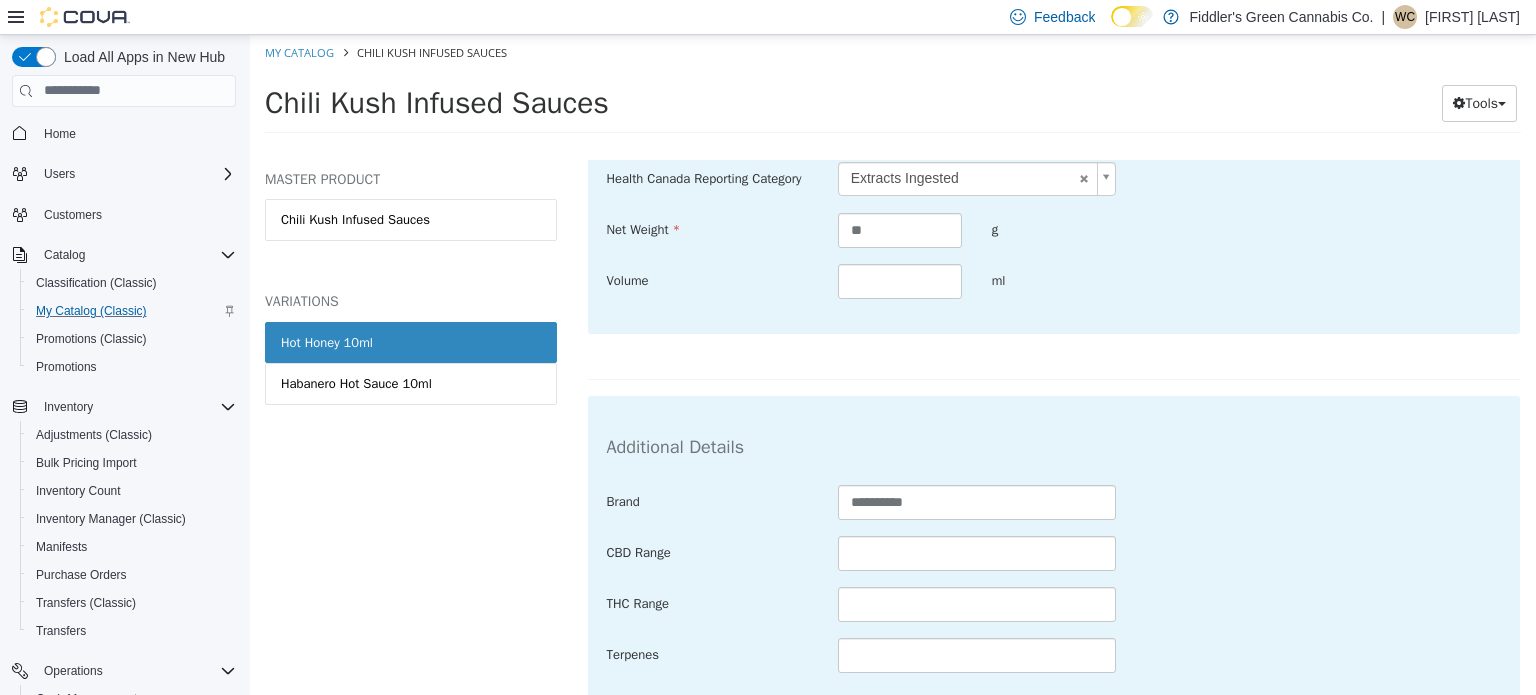 click on "**********" at bounding box center (1054, 143) 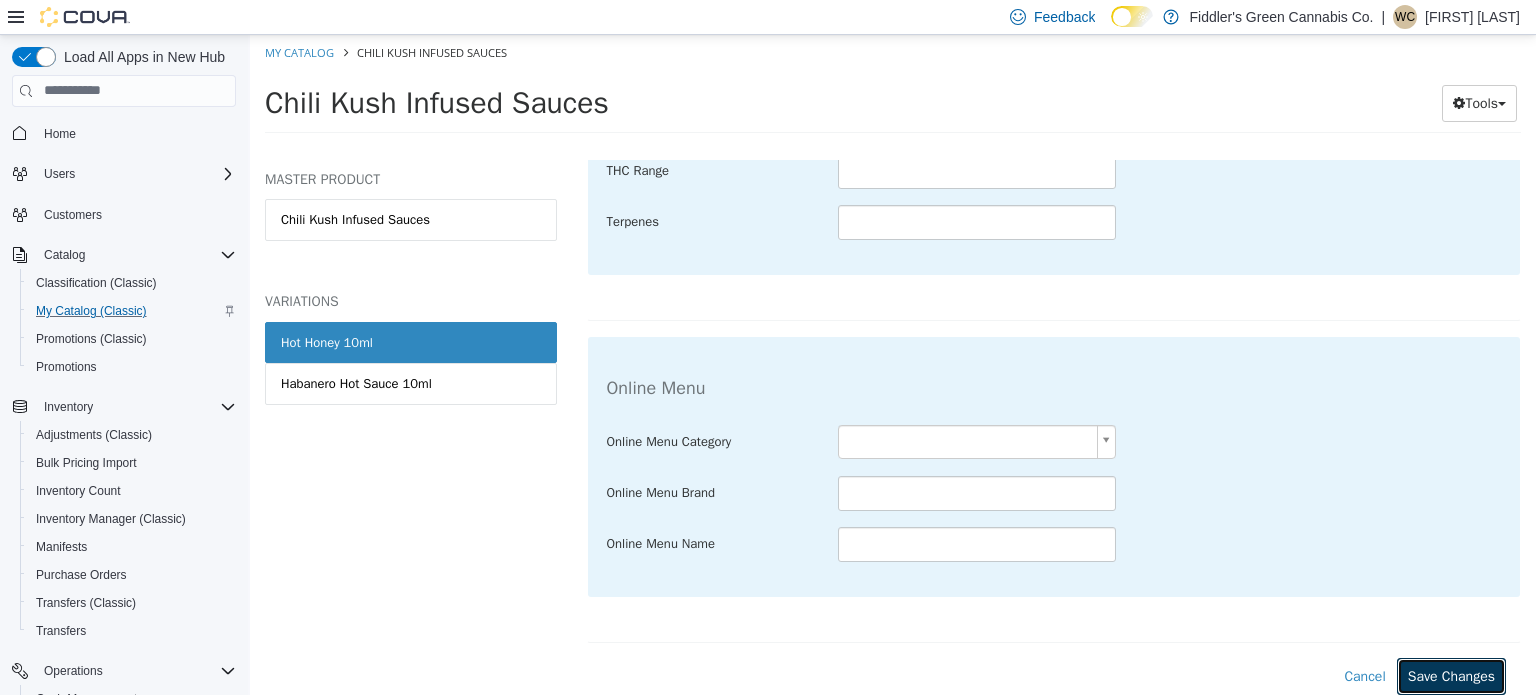 click on "Save Changes" at bounding box center [1451, 675] 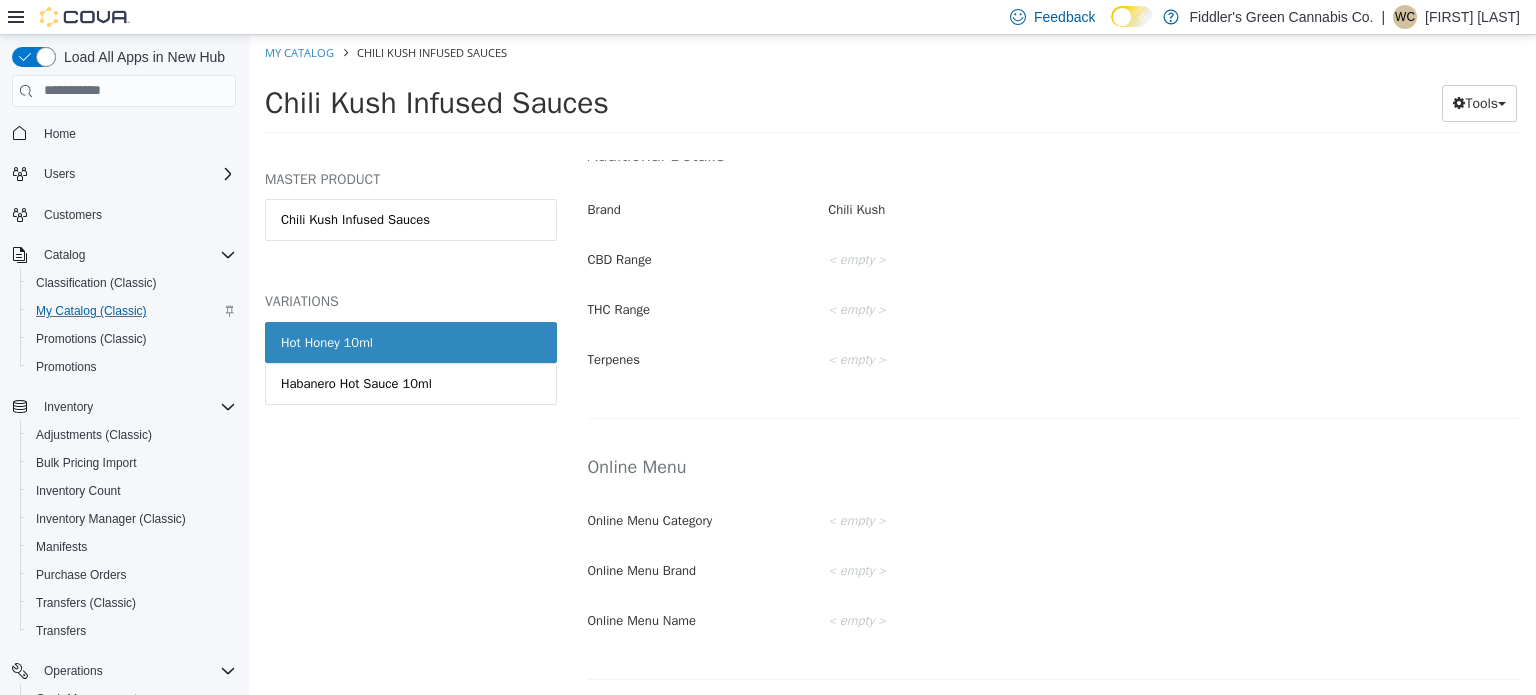 scroll, scrollTop: 868, scrollLeft: 0, axis: vertical 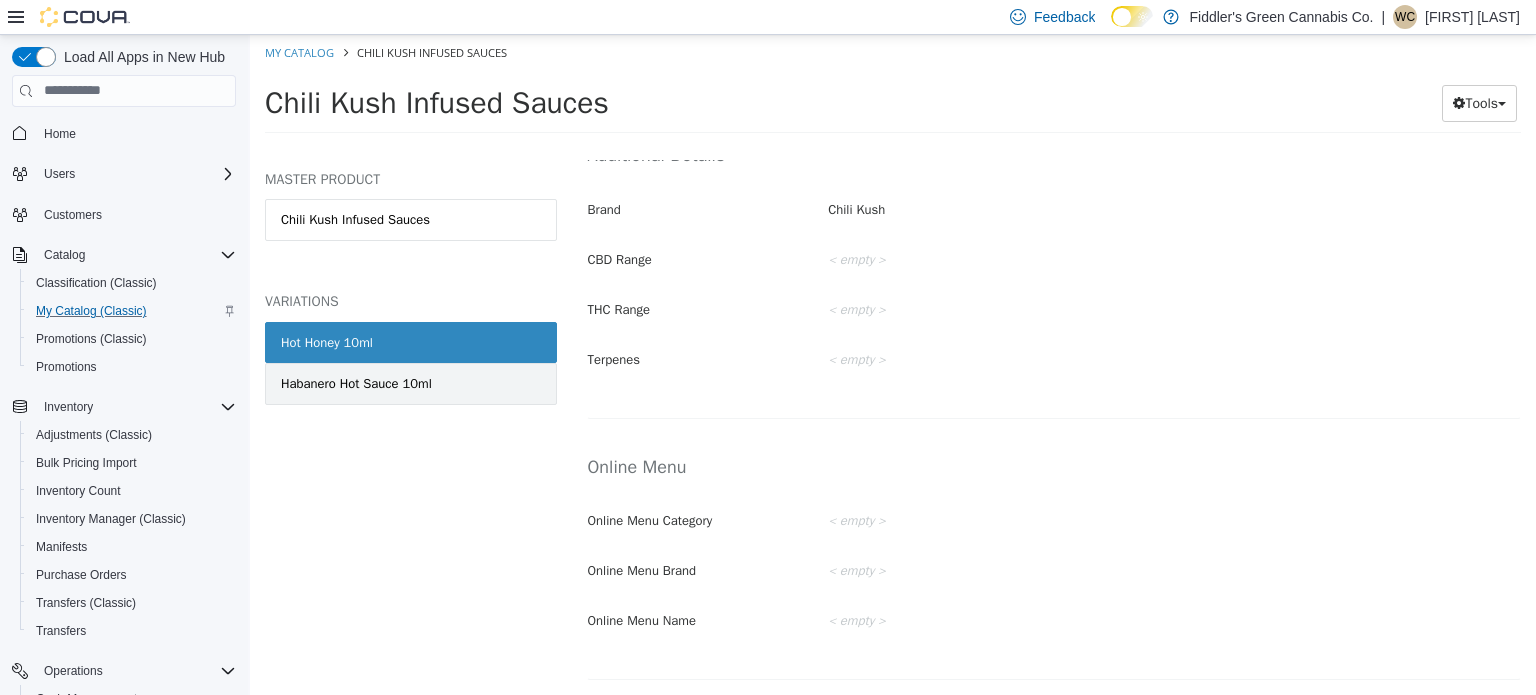 click on "Habanero Hot Sauce 10ml" at bounding box center [411, 383] 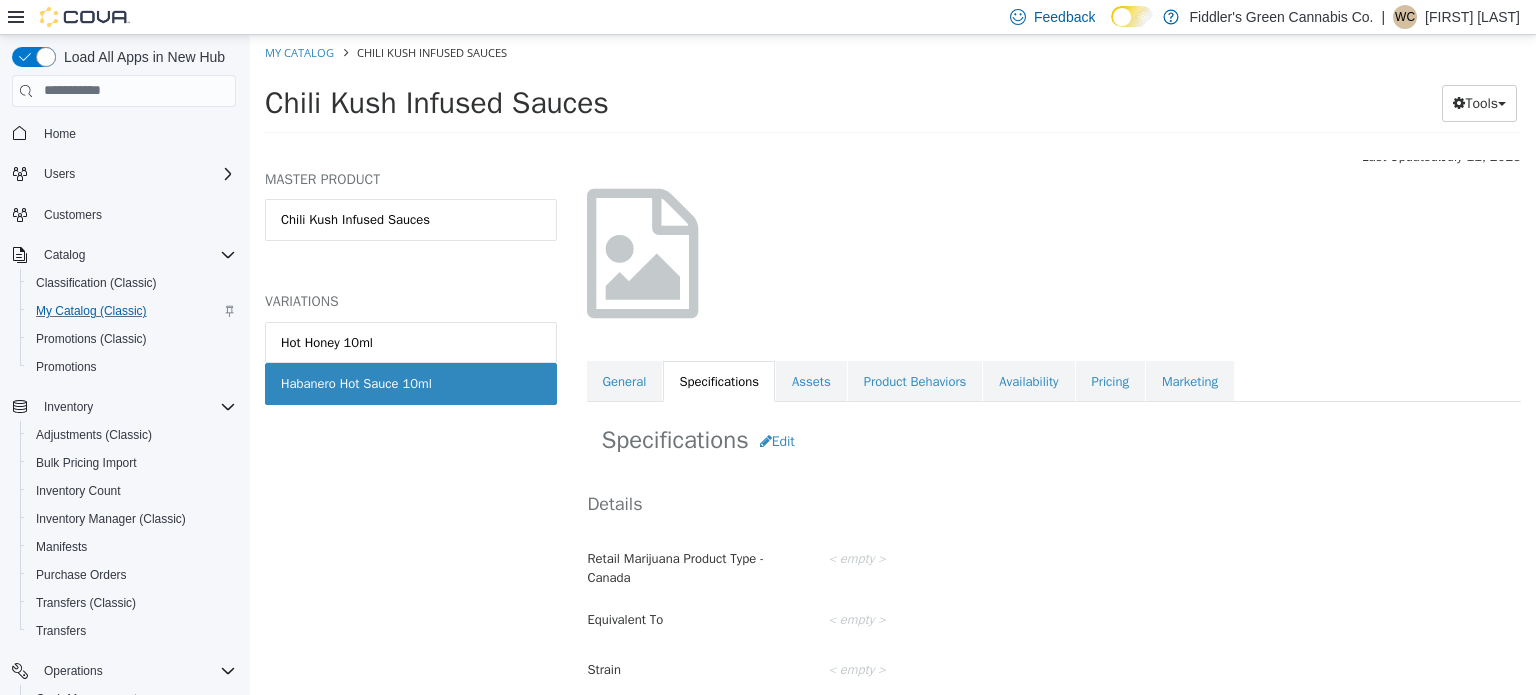 scroll, scrollTop: 85, scrollLeft: 0, axis: vertical 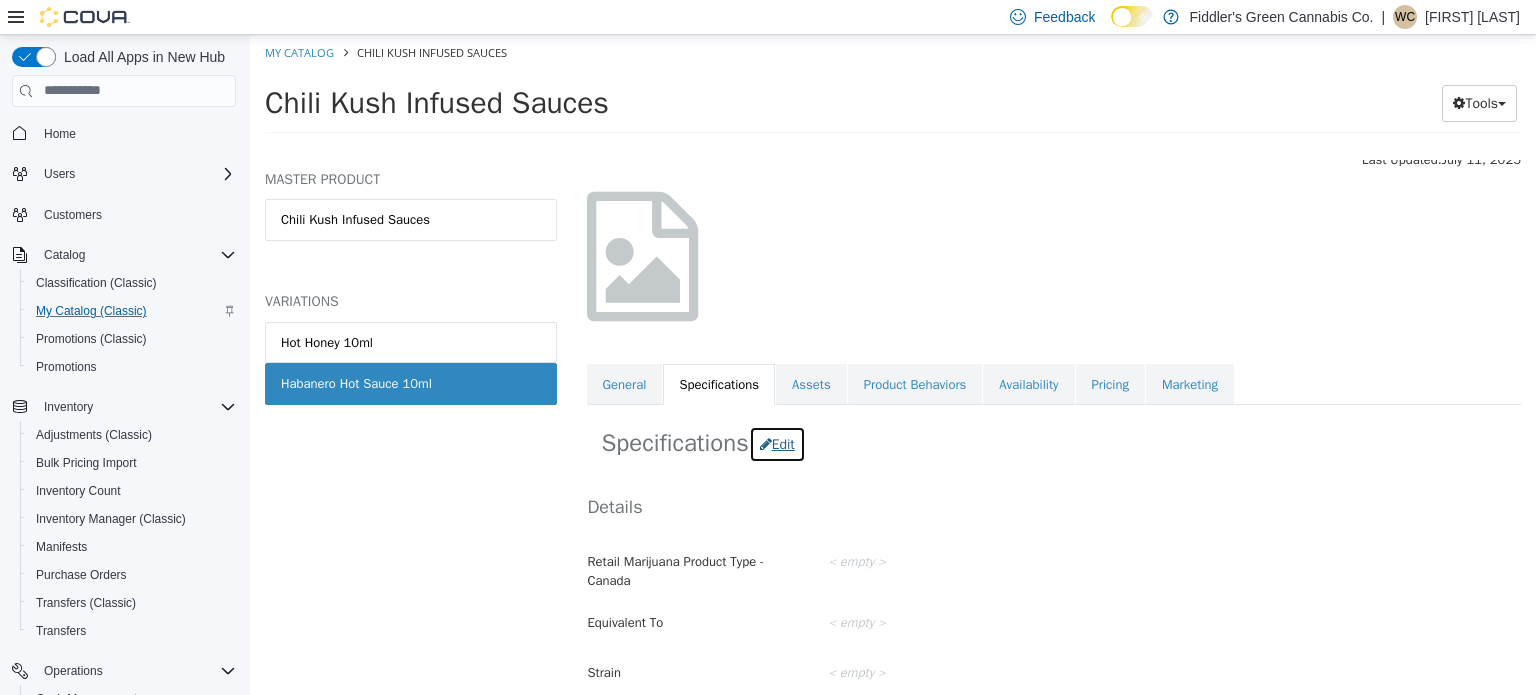 click on "Edit" at bounding box center [777, 443] 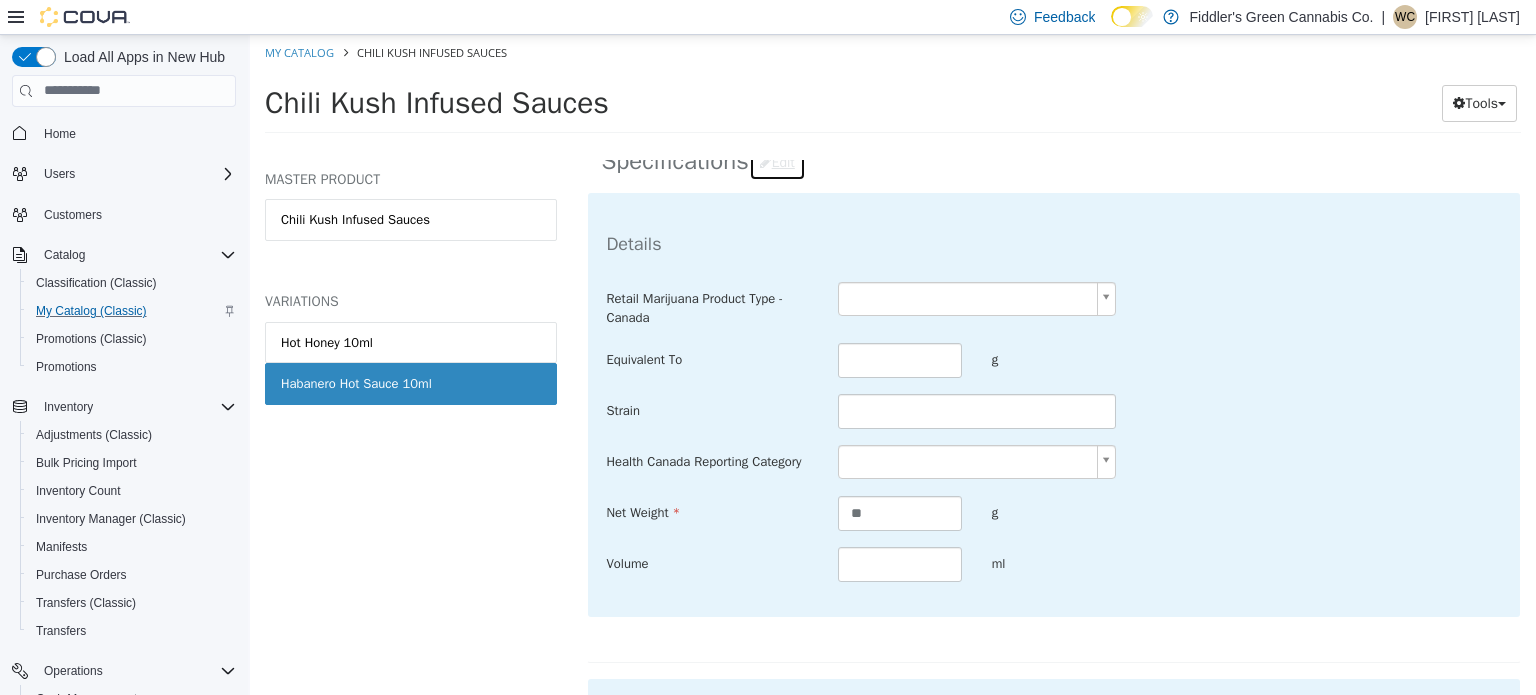 scroll, scrollTop: 433, scrollLeft: 0, axis: vertical 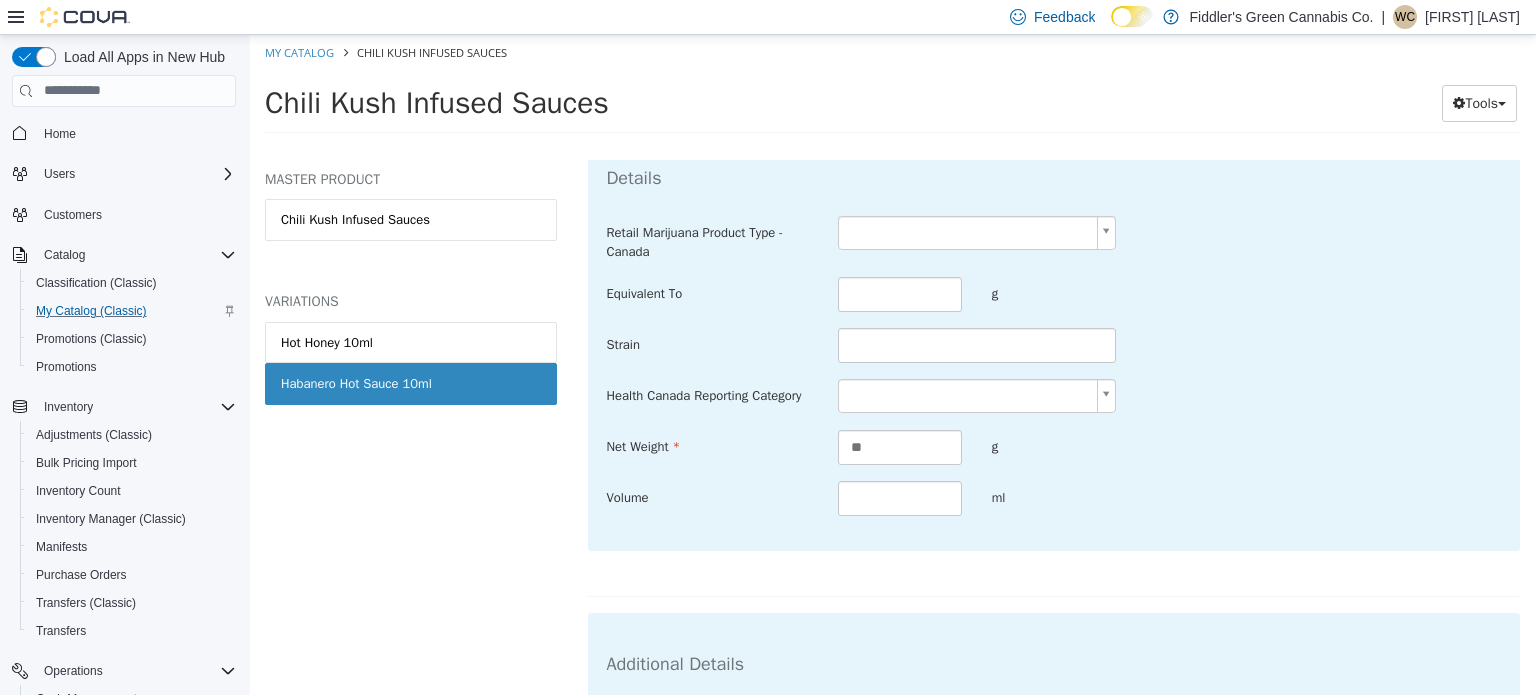 click on "Saving Bulk Changes...
×
The new products has been created successfully.
My Catalog
Chili Kush Infused Sauces
Chili Kush Infused Sauces
Tools  Move Variations
Print Labels
MASTER PRODUCT
Chili Kush Infused Sauces
VARIATIONS
Hot Honey 10ml
Habanero Hot Sauce 10ml
Cannabis
Edibles
Chili Kush Infused Sauces - Habanero Hot Sauce 10ml
[Variation] Active  CATALOG SKU - GQG5MY55     English - US                             Last Updated:  [DATE]
General Specifications Assets Product Behaviors Availability Pricing
Marketing Specifications  Edit Details Retail Marijuana Product Type - Canada
Equivalent To
g
Strain
Health Canada Reporting Category
Net Weight
**
g
Volume
ml
Additional Details Brand
CBD Range
THC Range
Terpenes
Online Menu Online Menu Category" at bounding box center [893, 89] 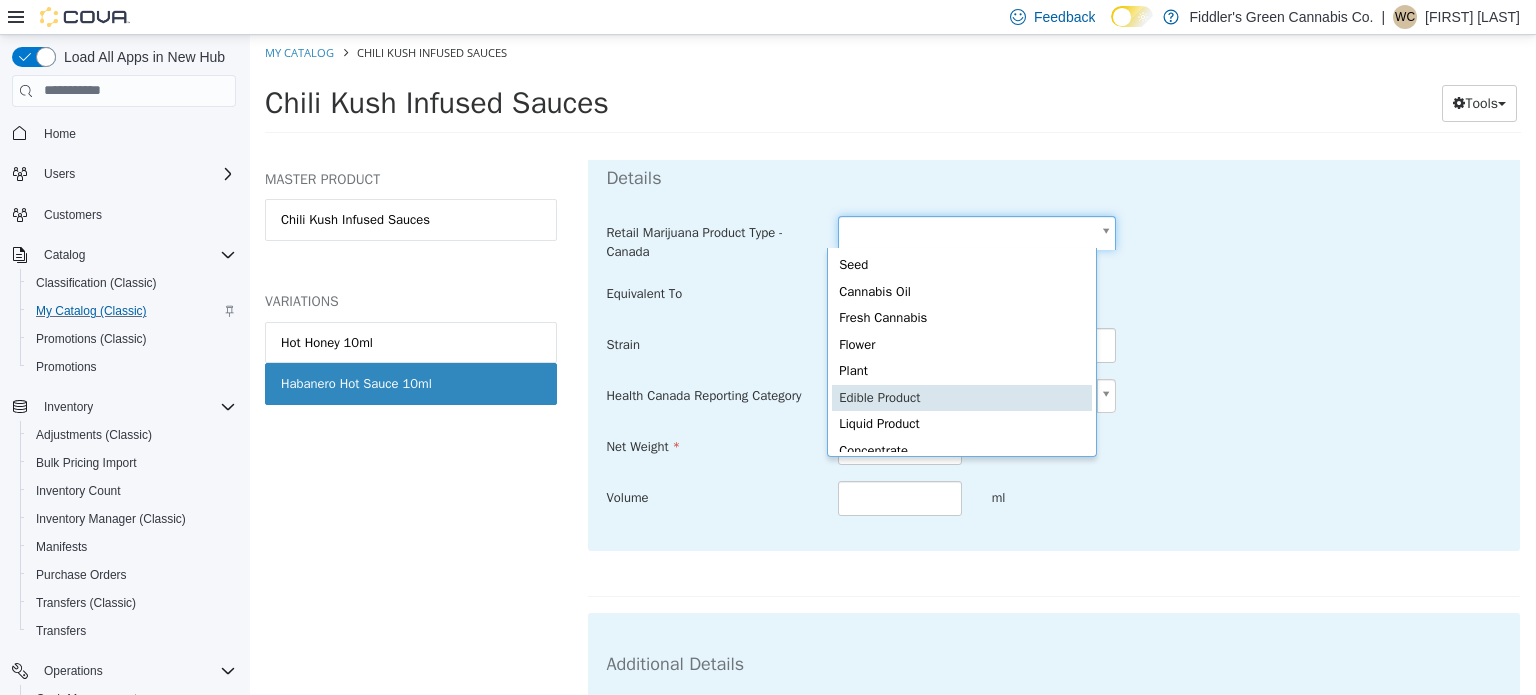 type on "**********" 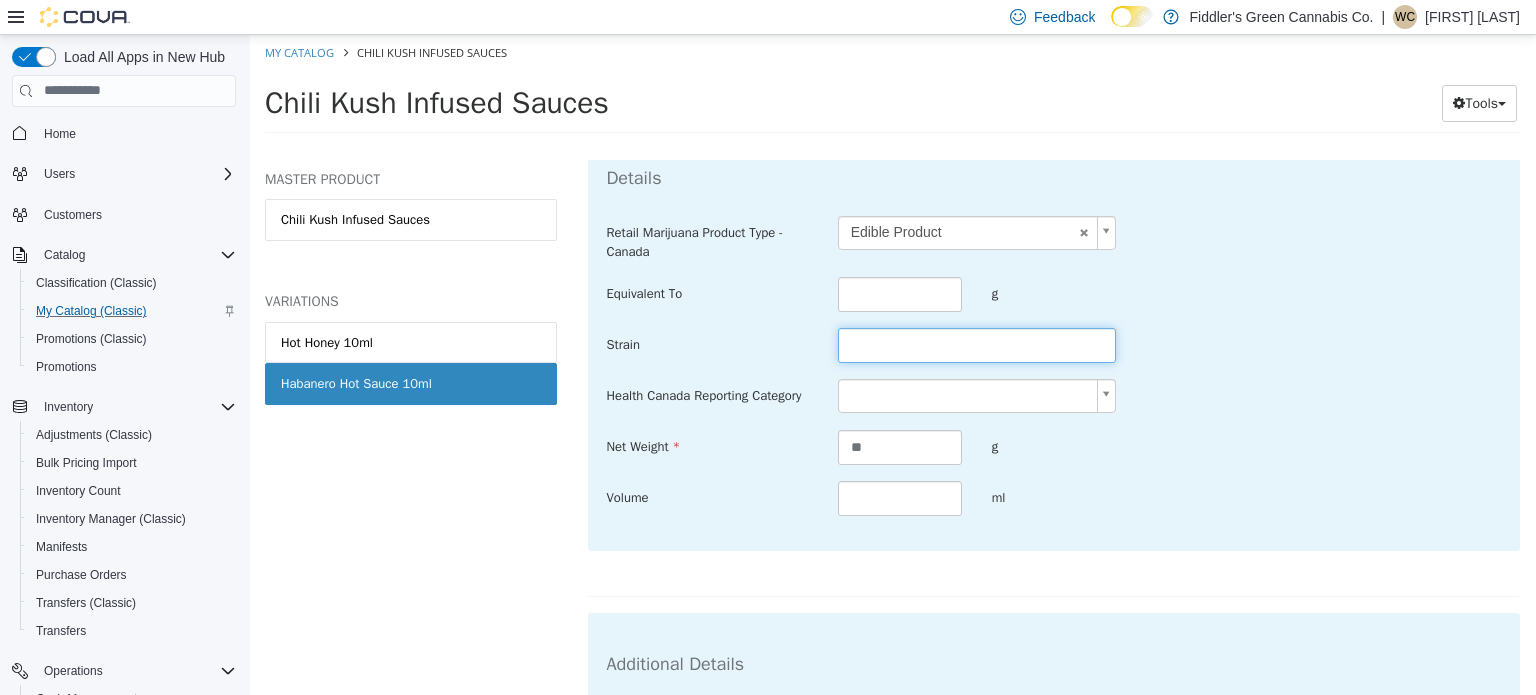 click at bounding box center (977, 344) 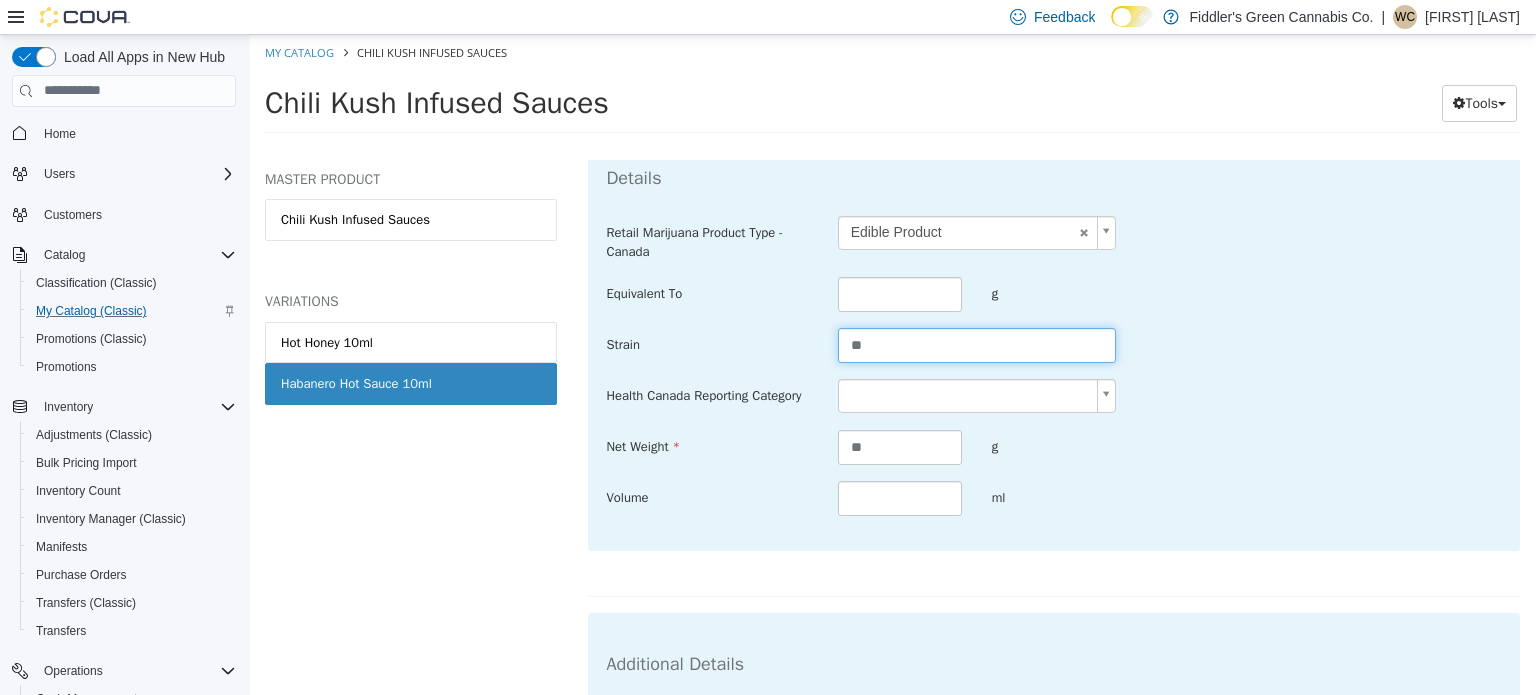 type on "**" 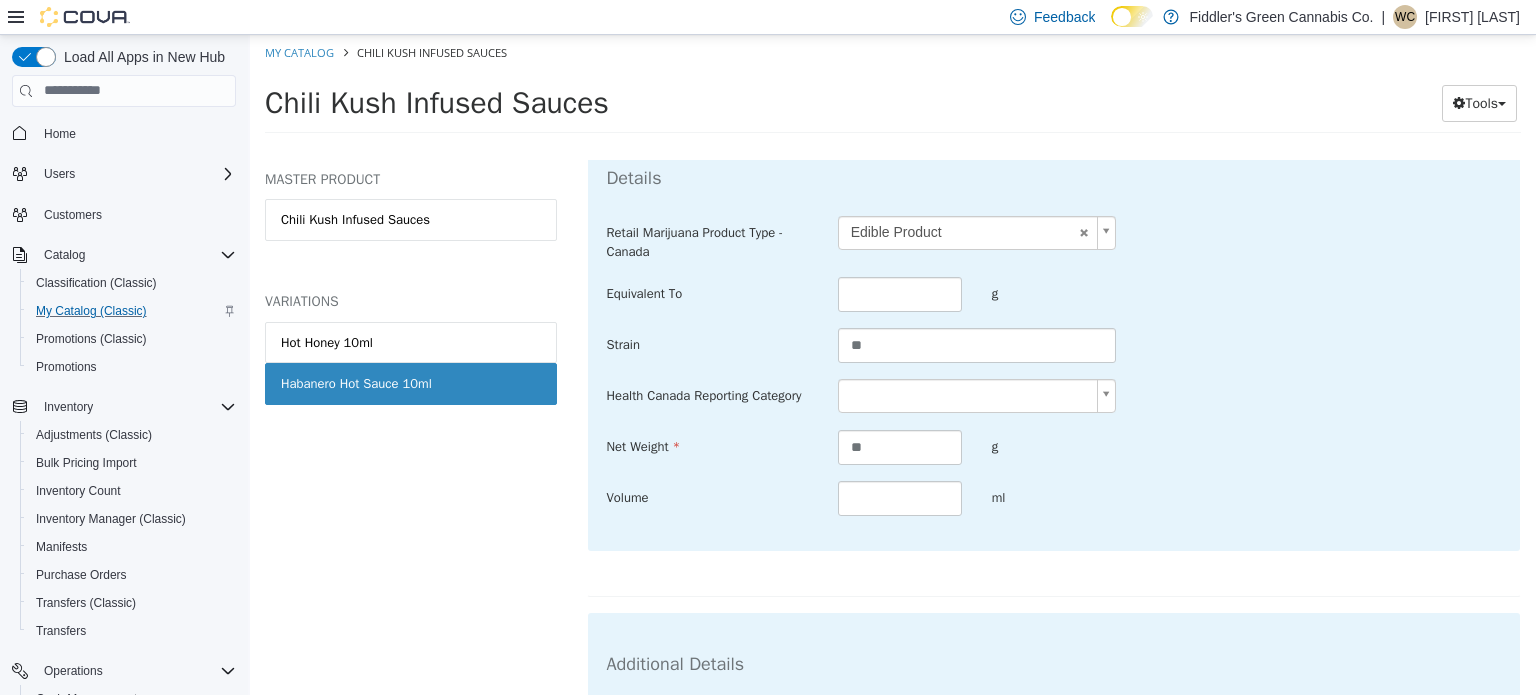 click on "**********" at bounding box center [893, 89] 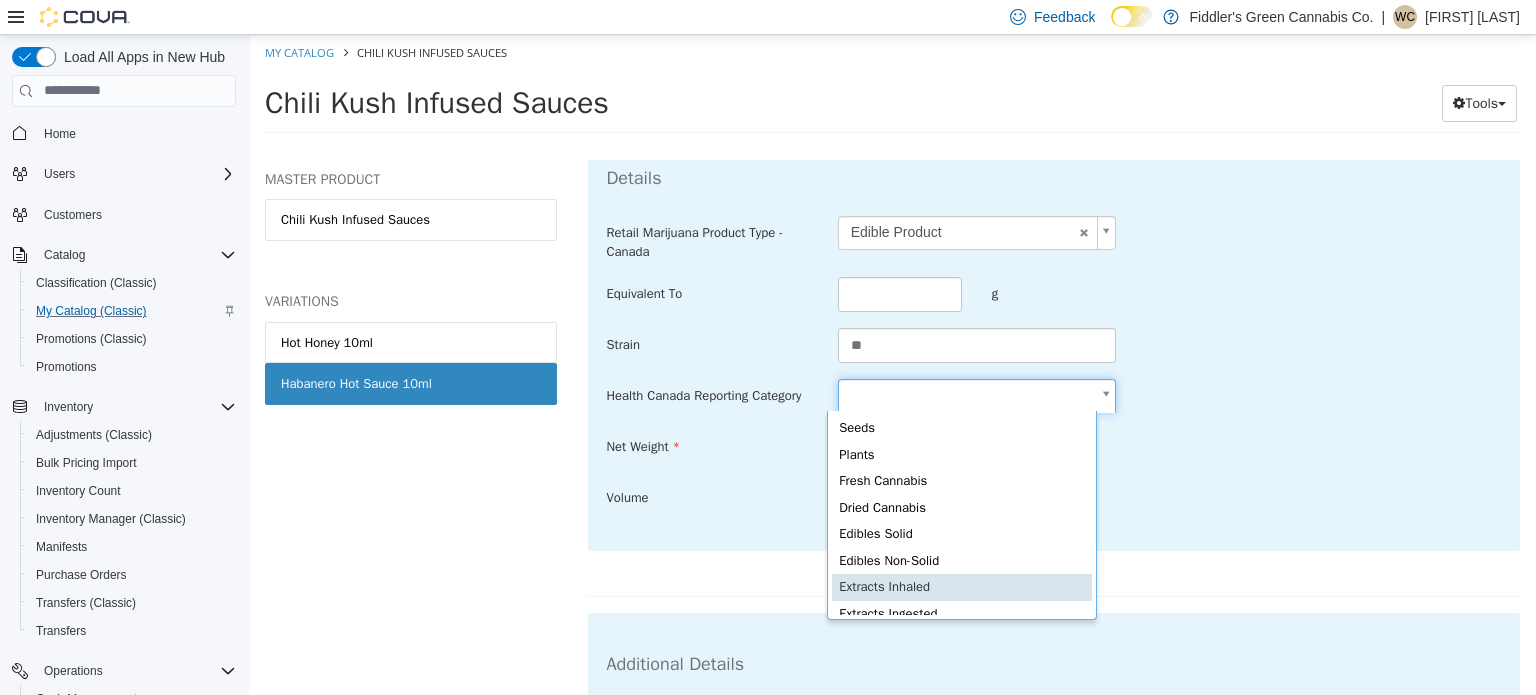 scroll, scrollTop: 4, scrollLeft: 0, axis: vertical 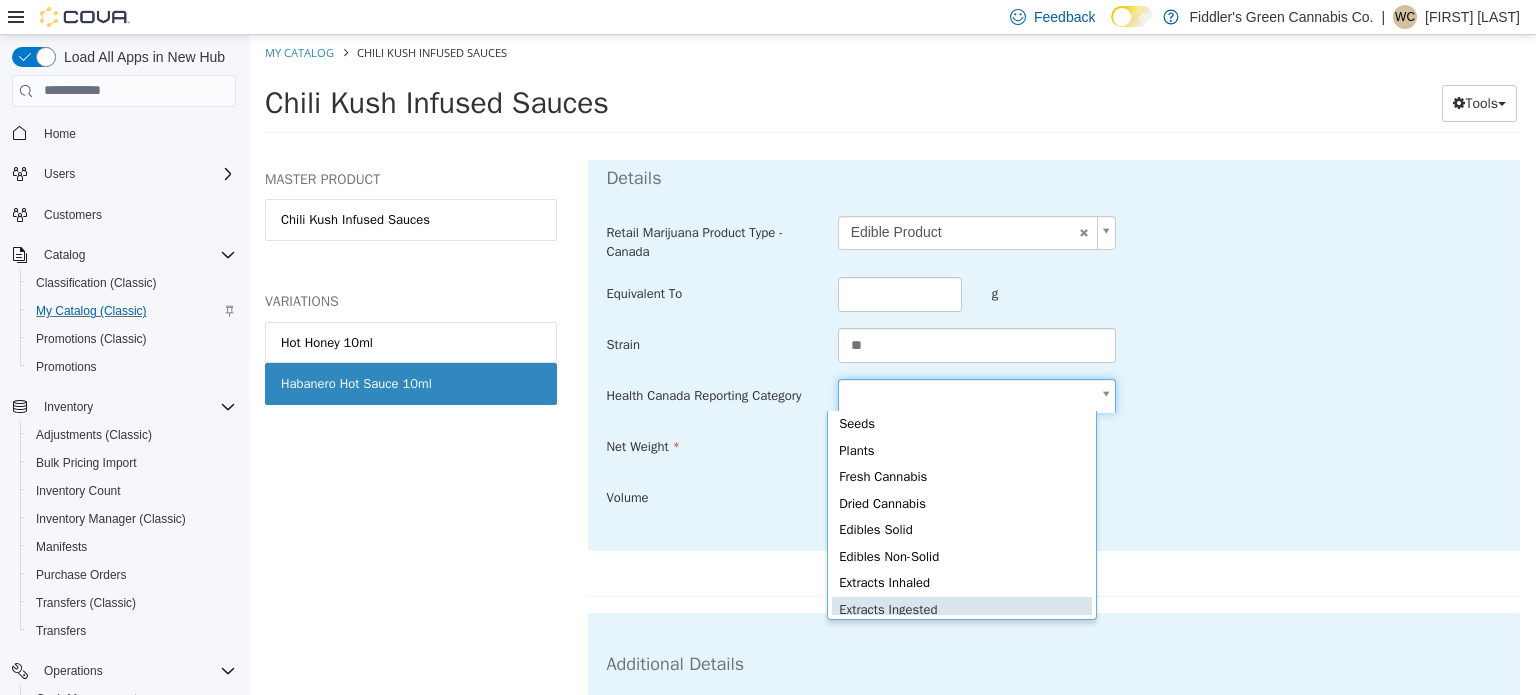 type on "**********" 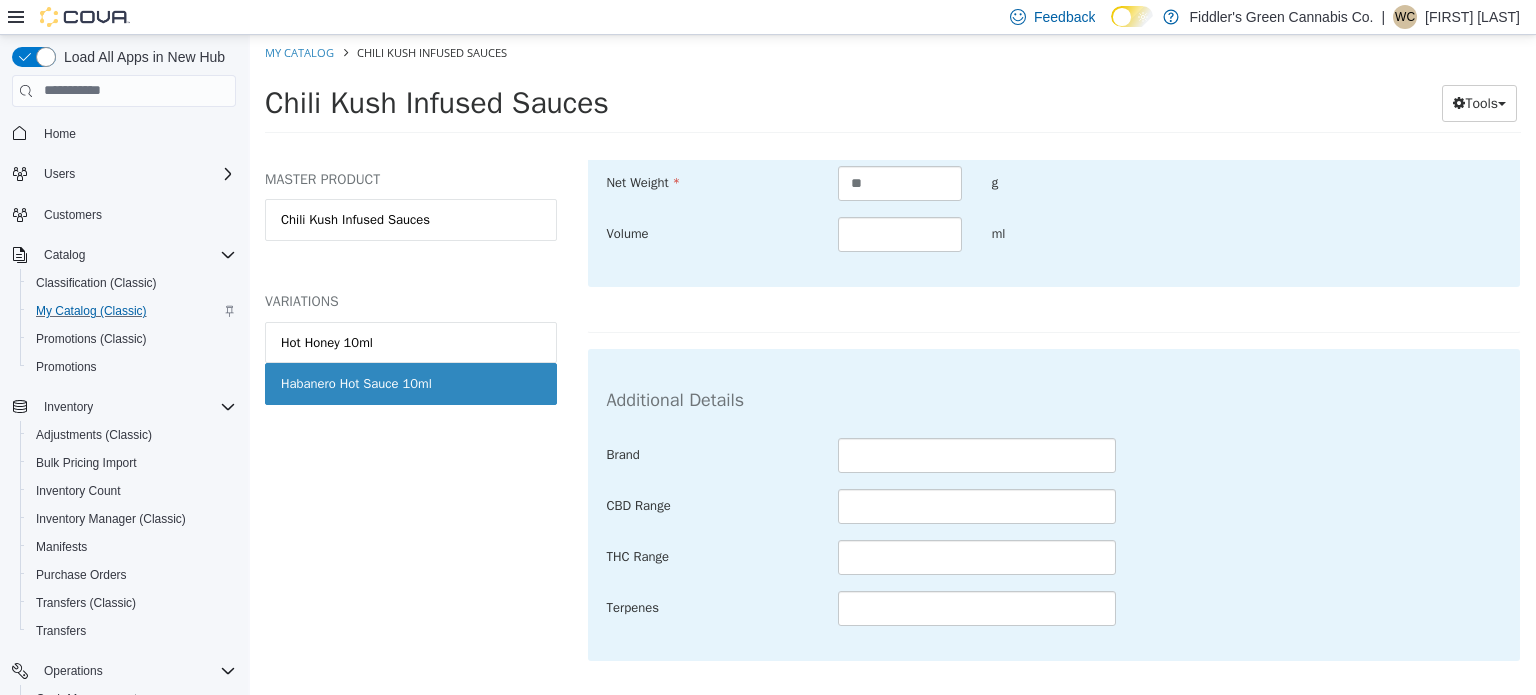 scroll, scrollTop: 712, scrollLeft: 0, axis: vertical 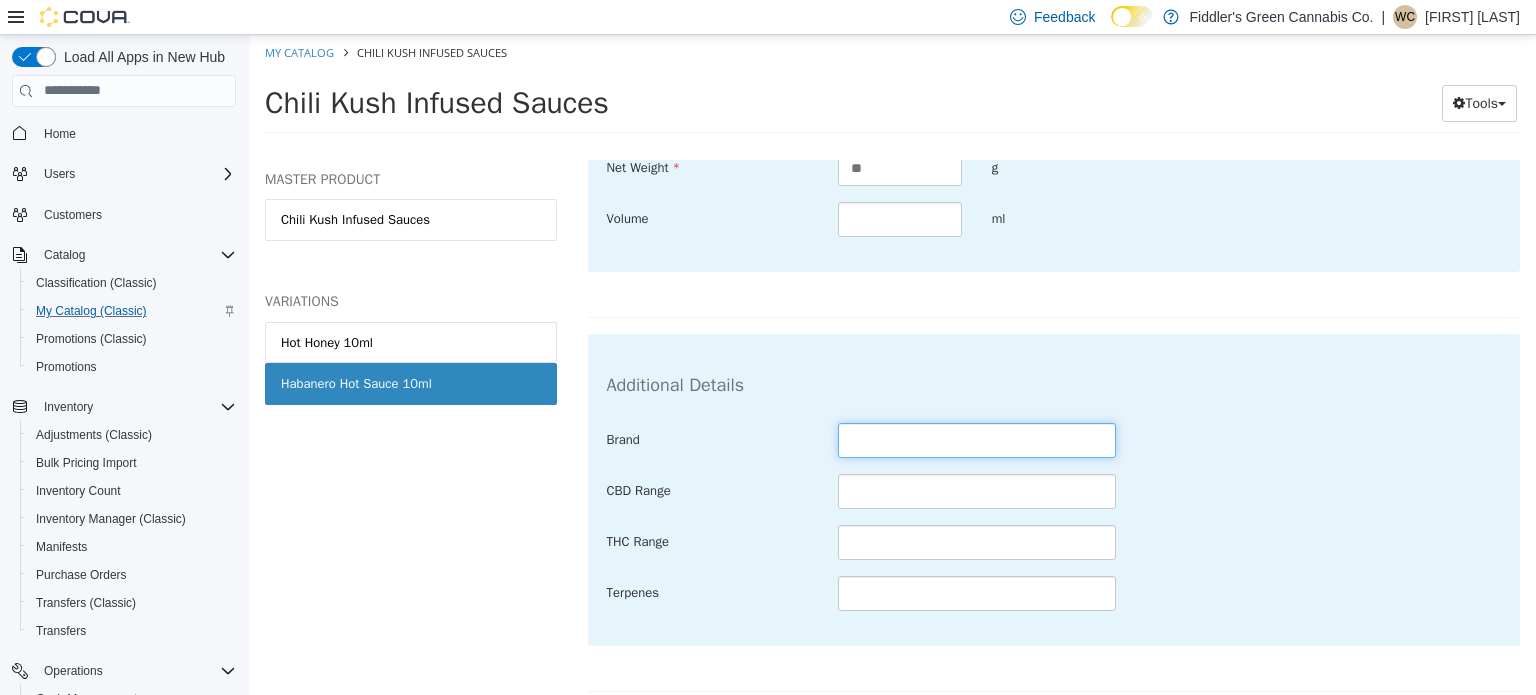 click at bounding box center [977, 439] 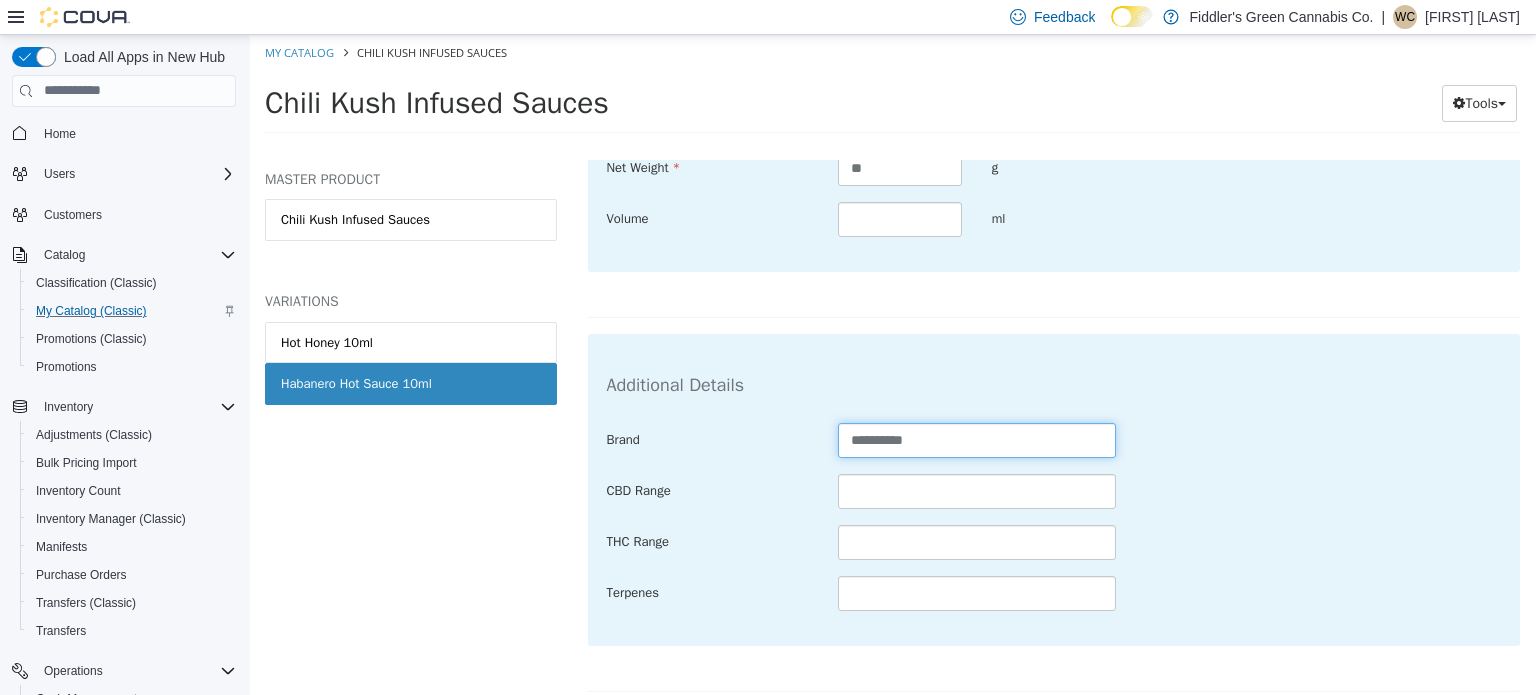 type on "**********" 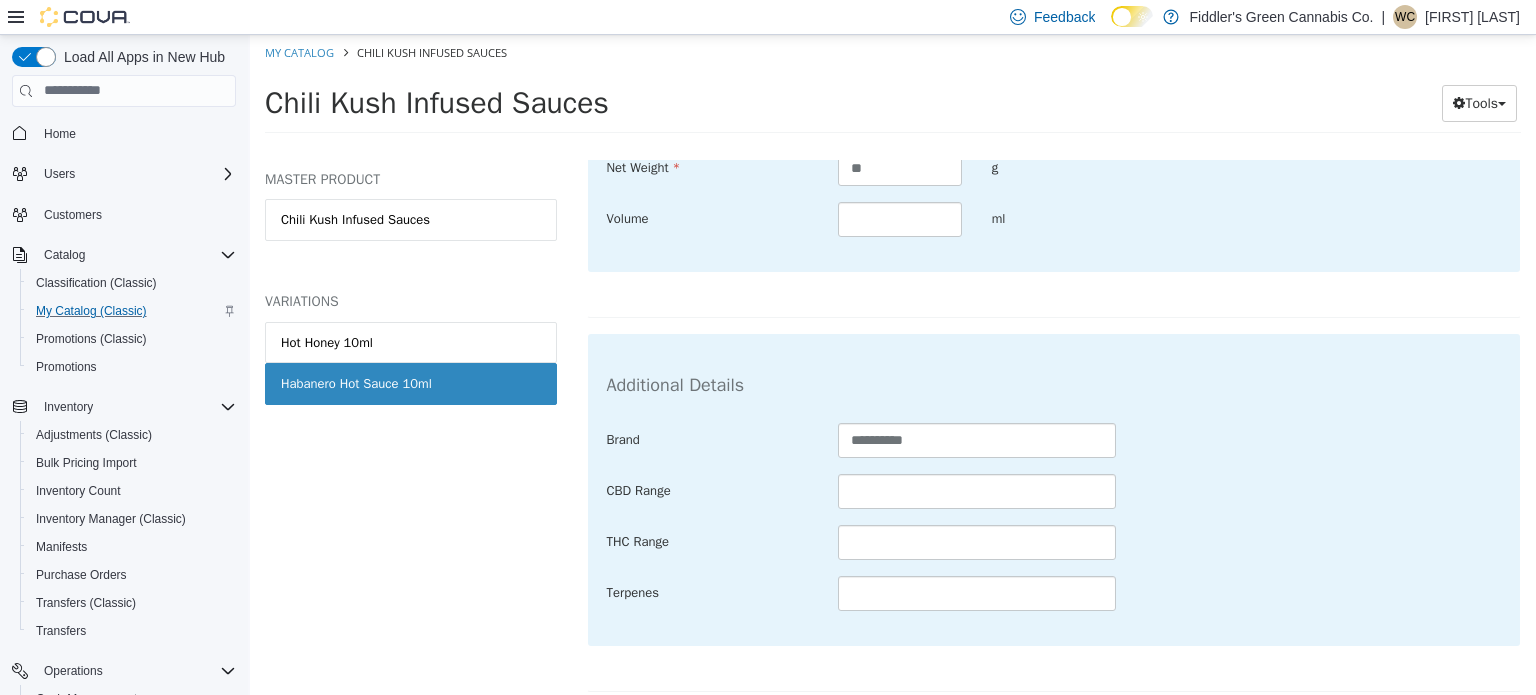 click on "**********" at bounding box center (1054, 516) 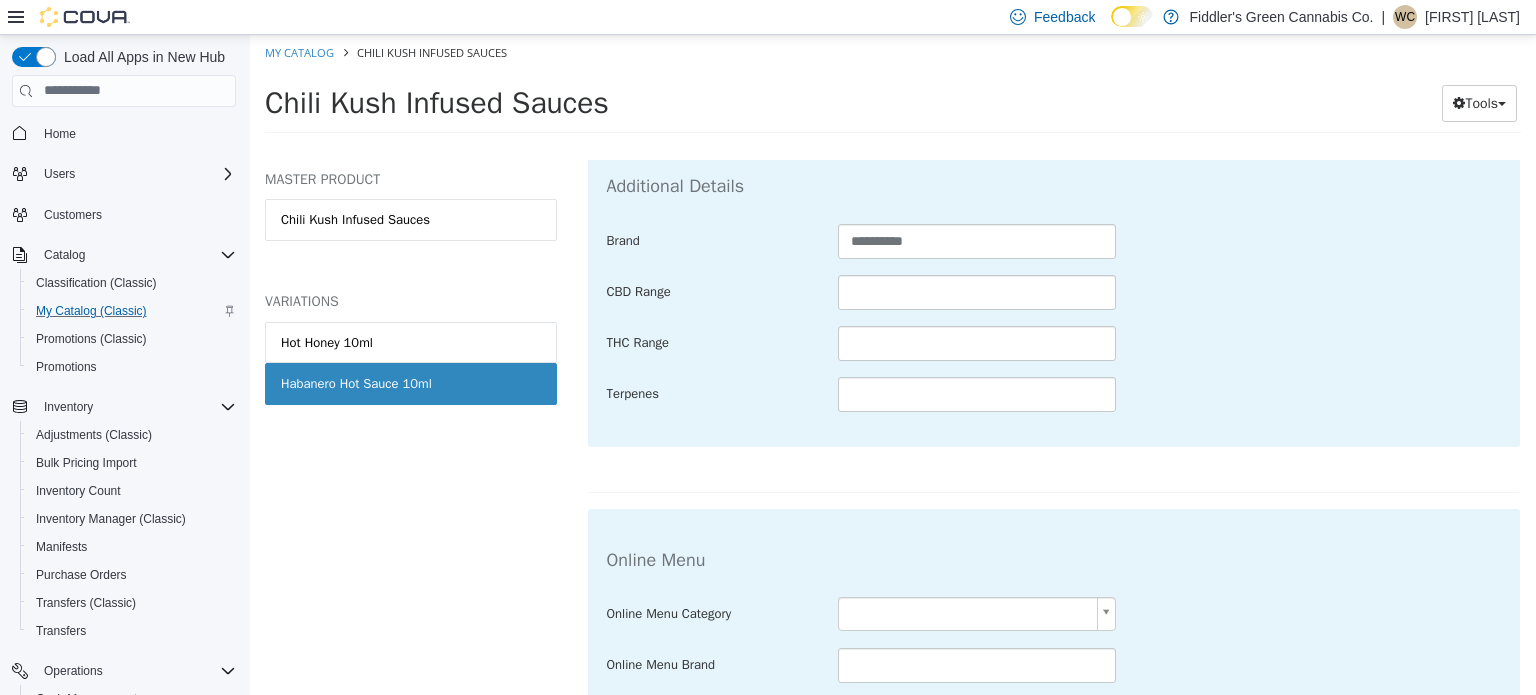 scroll, scrollTop: 1090, scrollLeft: 0, axis: vertical 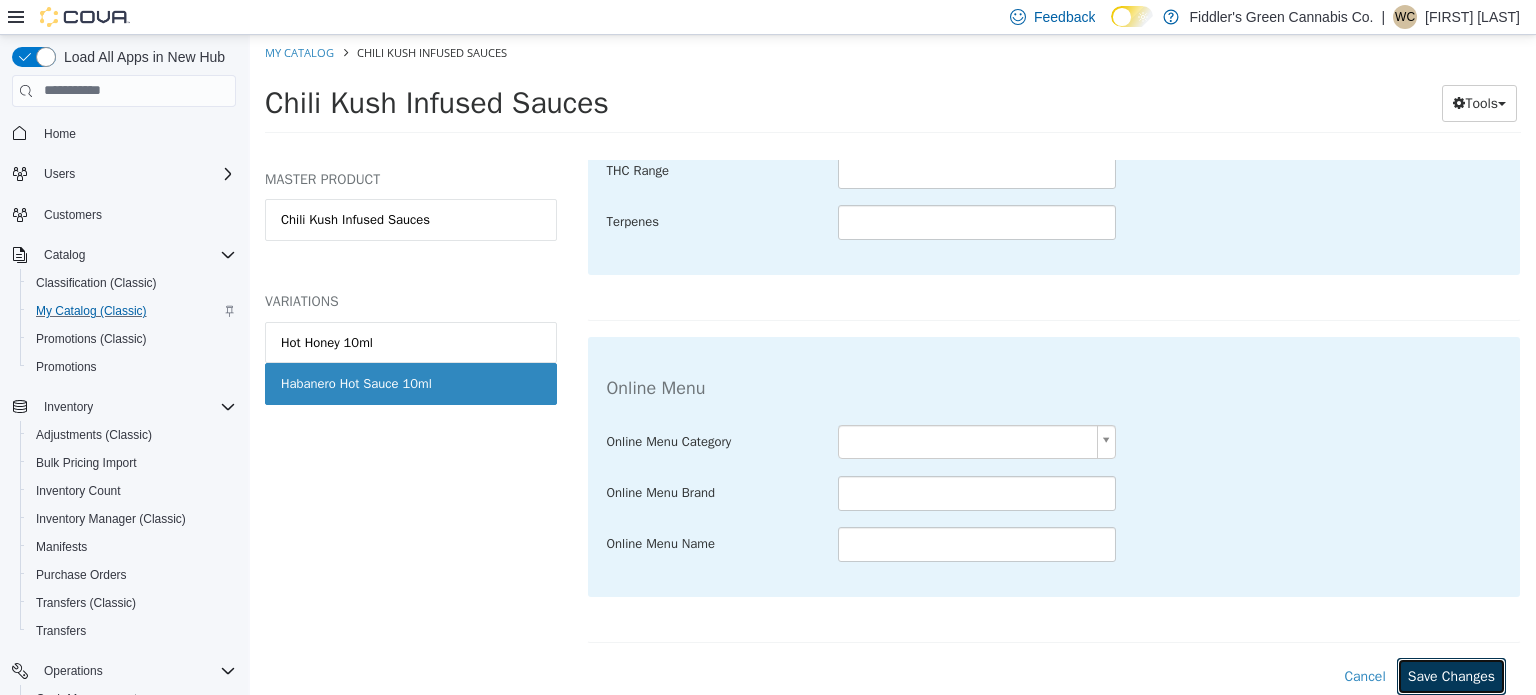click on "Save Changes" at bounding box center [1451, 675] 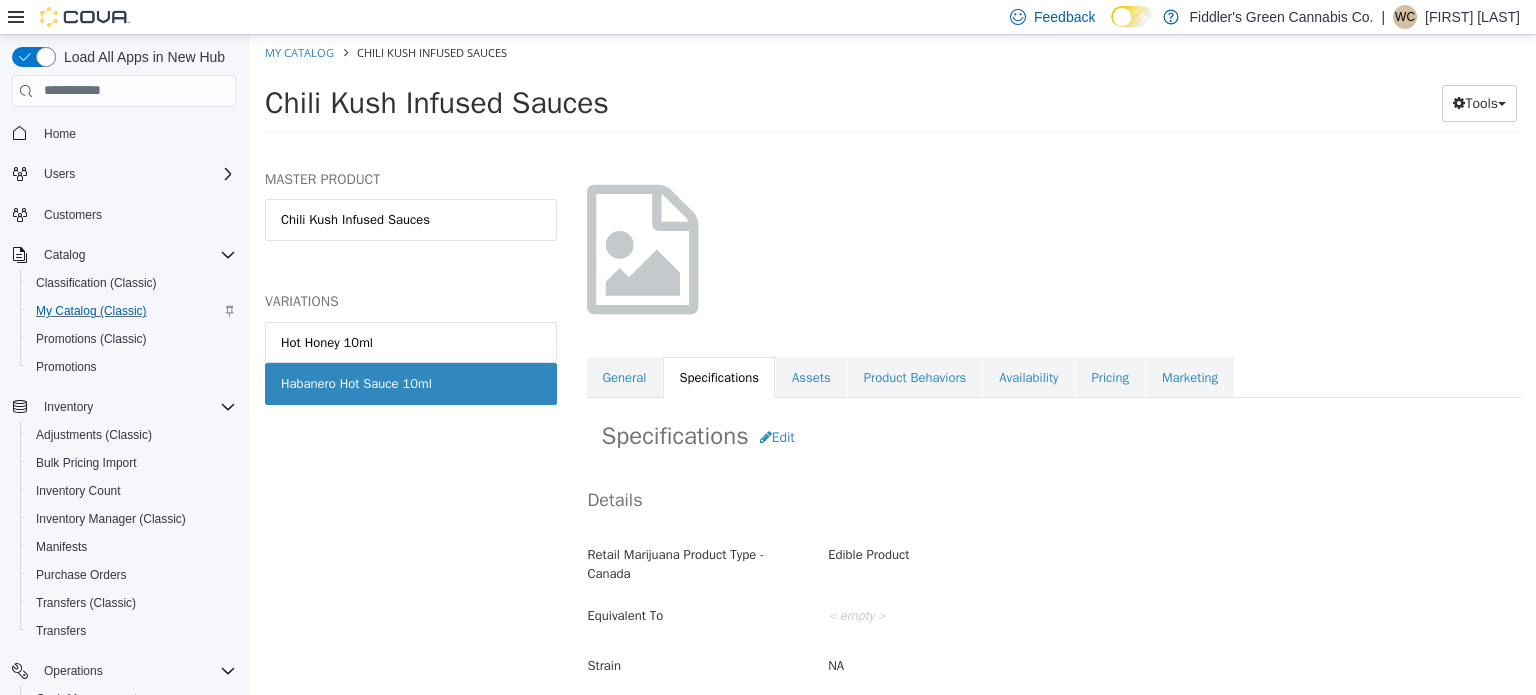 scroll, scrollTop: 0, scrollLeft: 0, axis: both 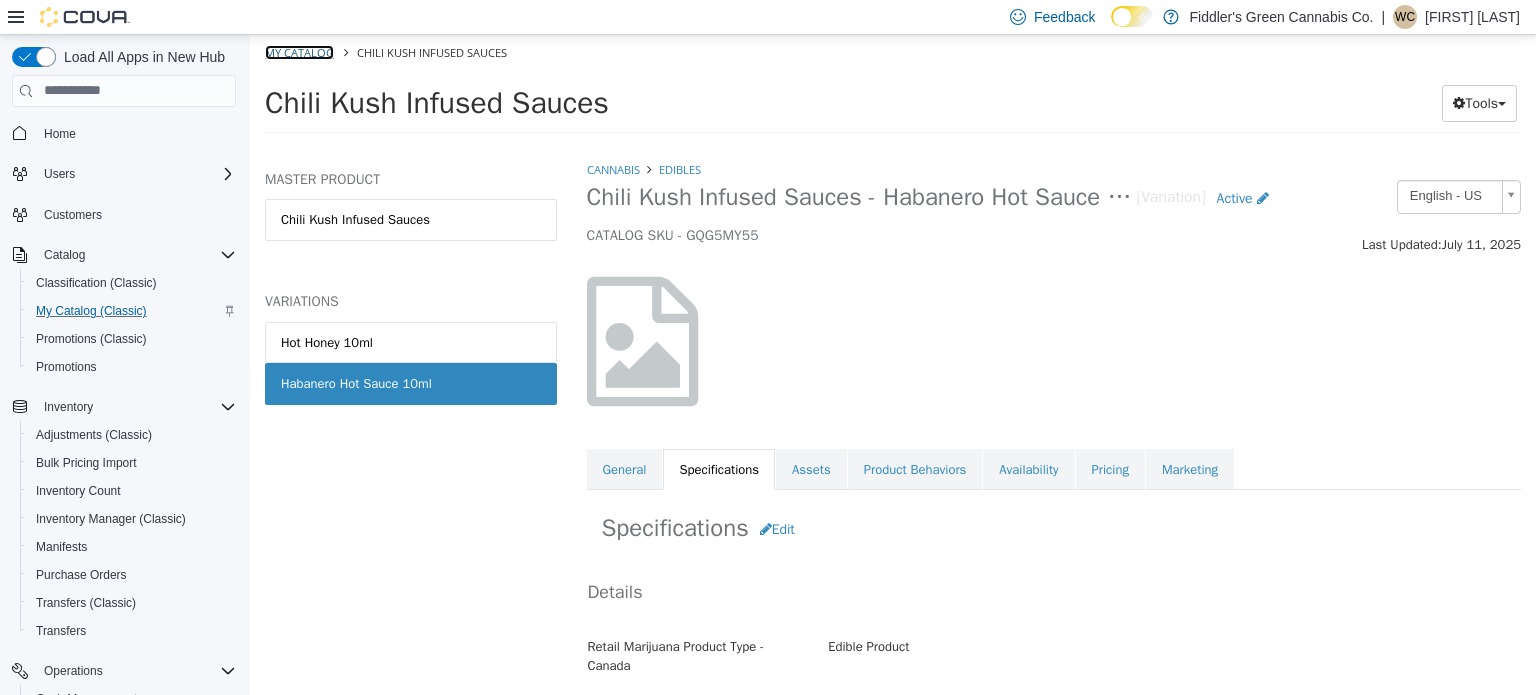 click on "My Catalog" at bounding box center [299, 51] 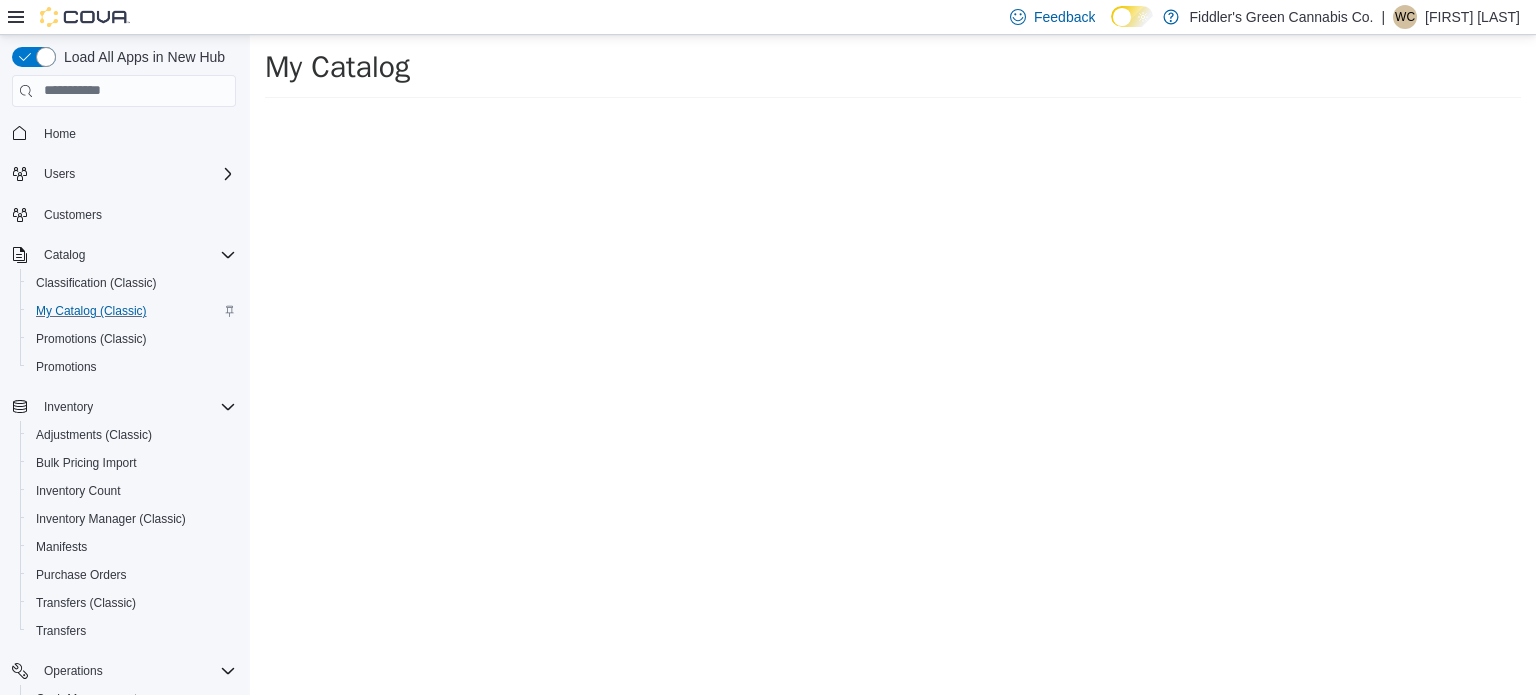 select on "**********" 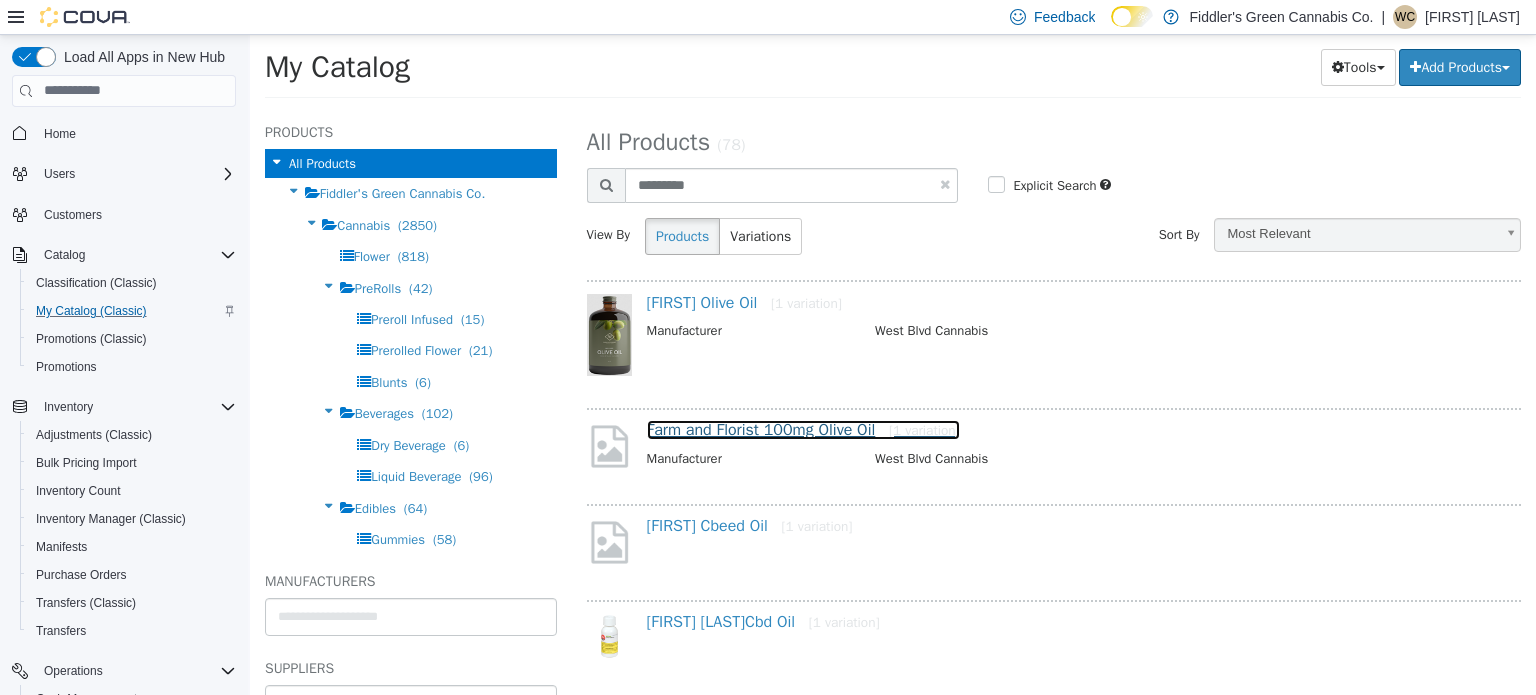 click on "[FIRST] Olive Oil
[1 variation]" at bounding box center [803, 429] 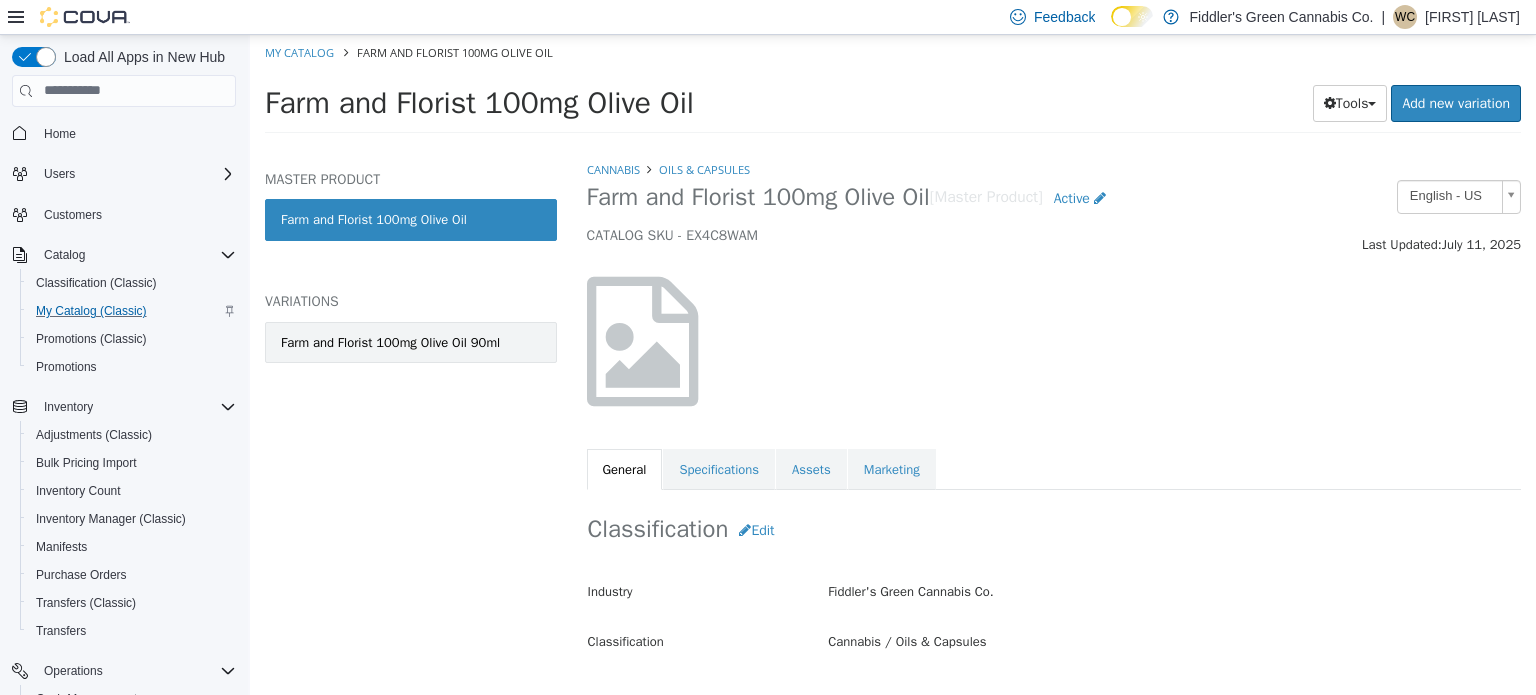 click on "Farm and Florist 100mg Olive Oil 90ml" at bounding box center (411, 342) 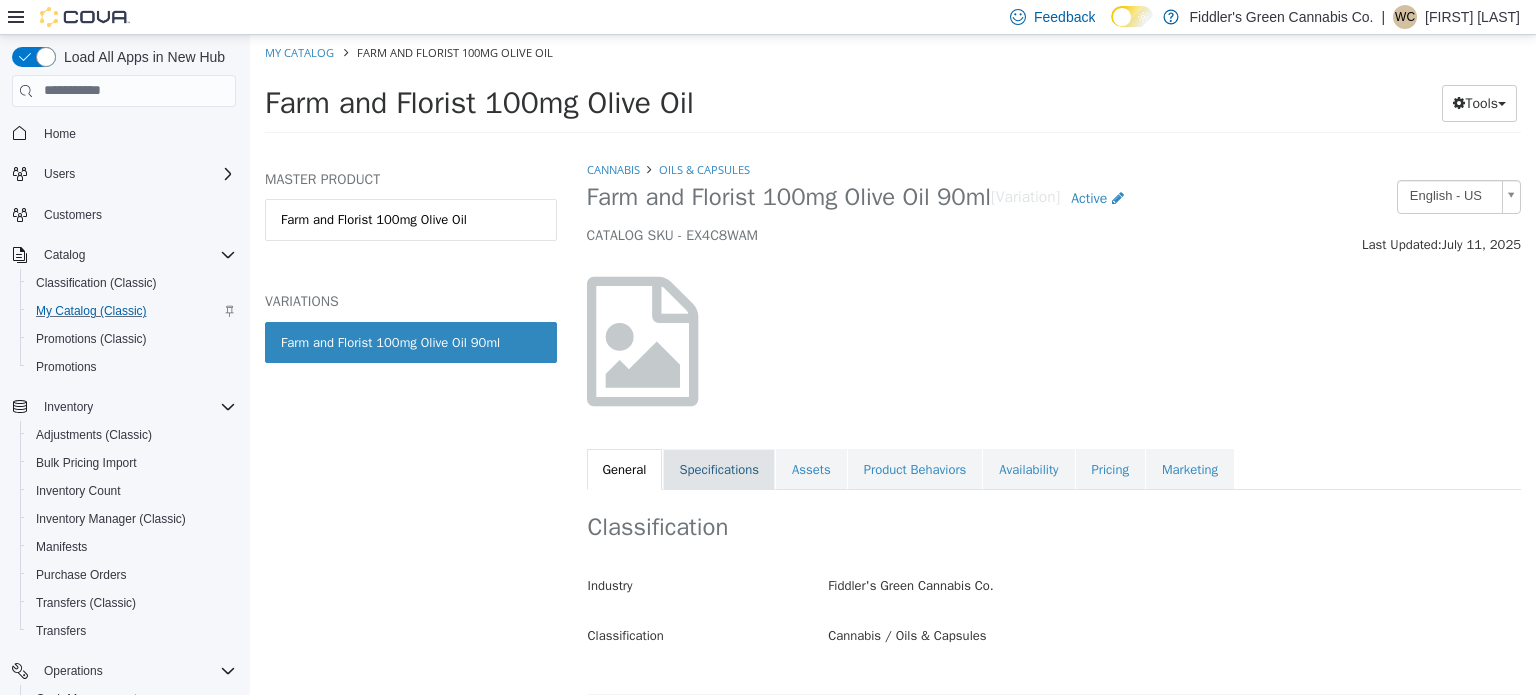 click on "Specifications" at bounding box center [719, 469] 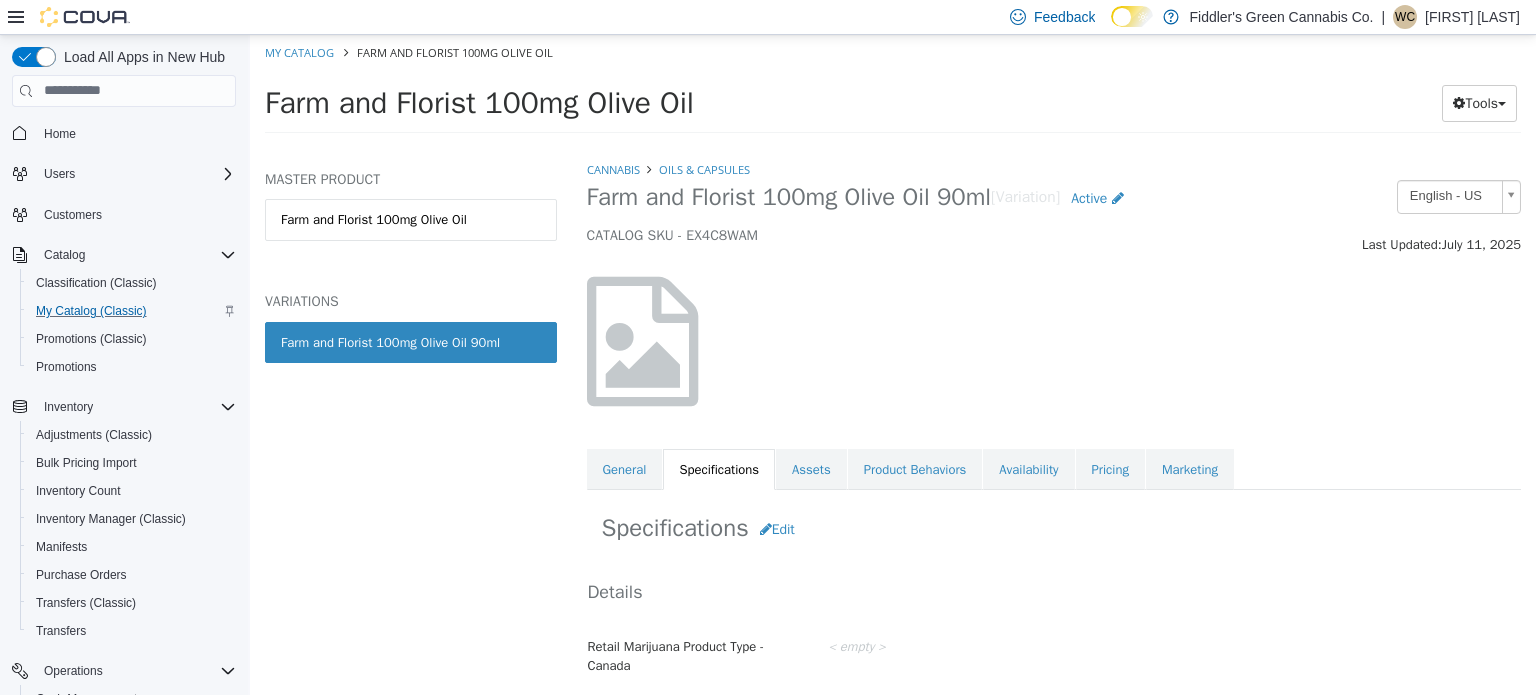 scroll, scrollTop: 278, scrollLeft: 0, axis: vertical 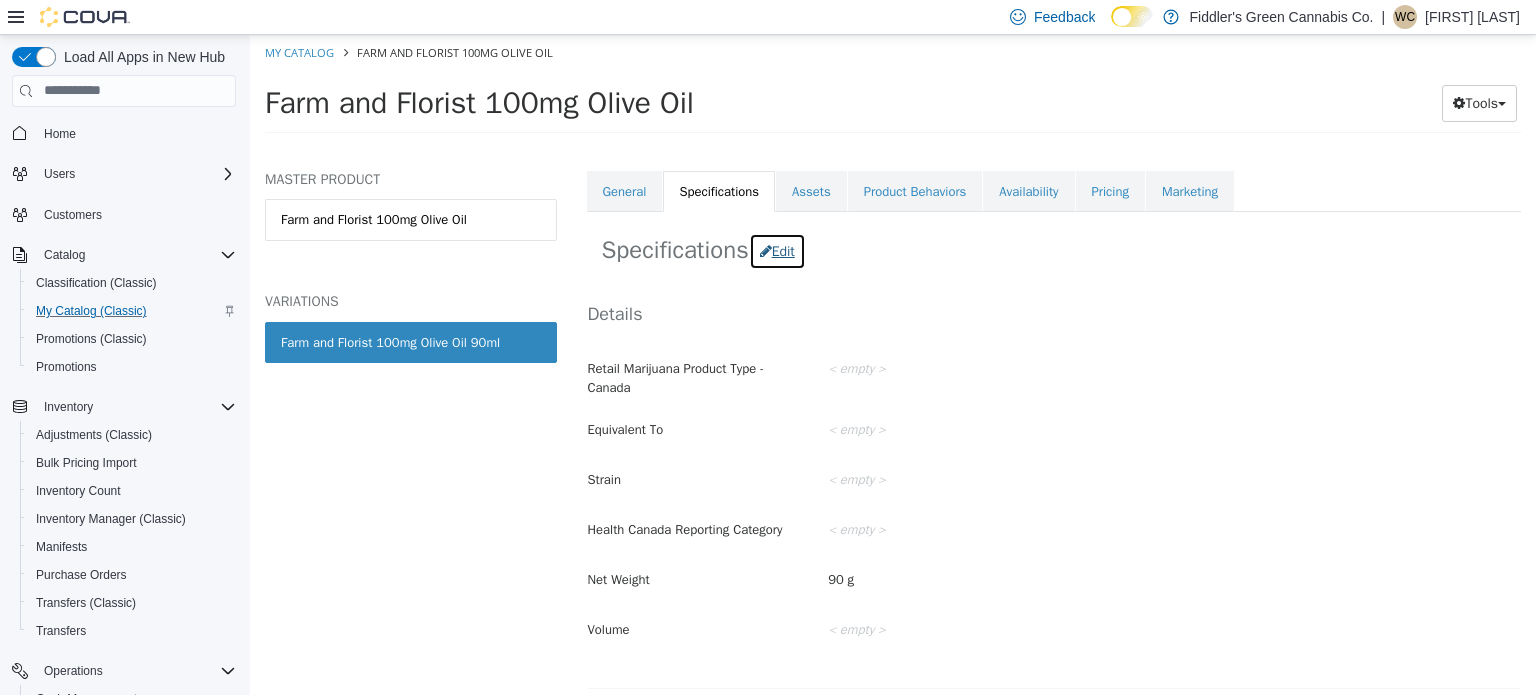 click on "Edit" at bounding box center (777, 250) 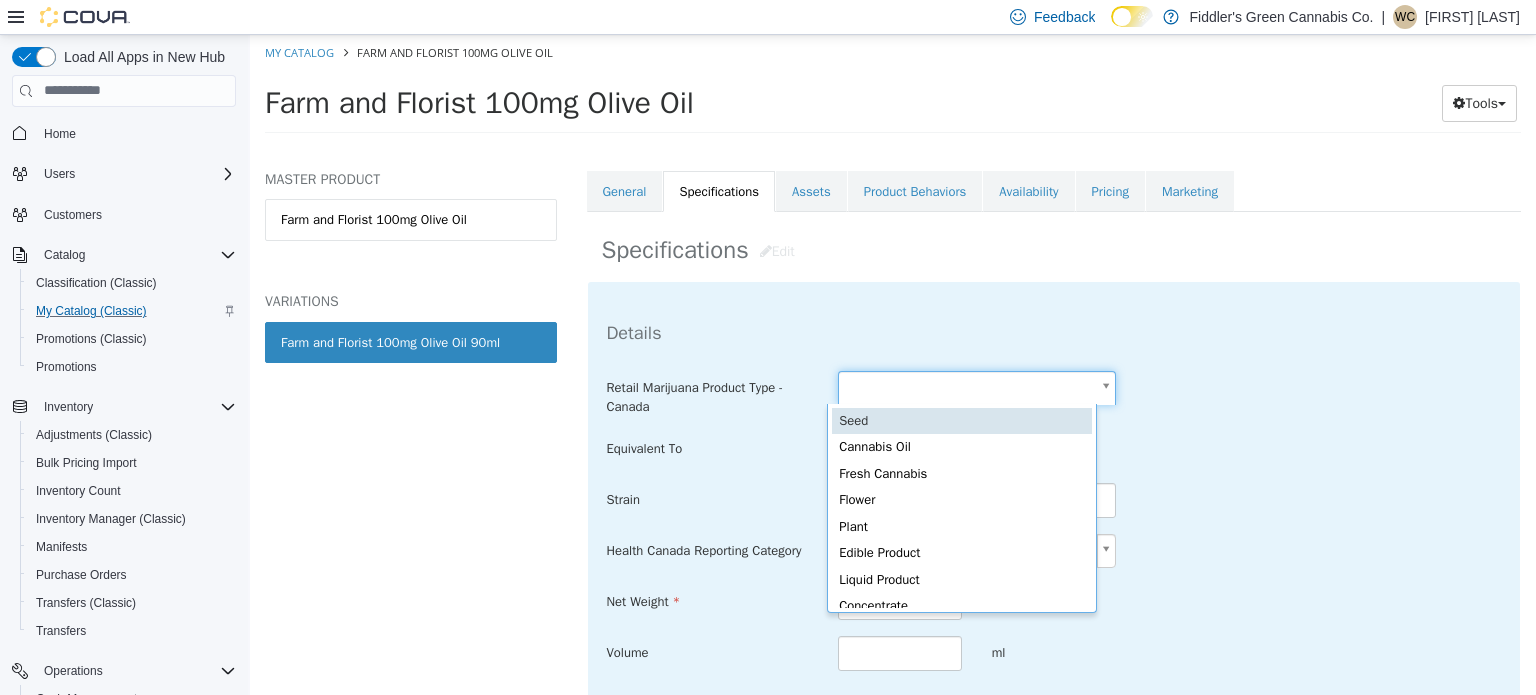 click on "Saving Bulk Changes...
×
The new products has been created successfully.
My Catalog
Farm and Florist 100mg Olive Oil
Farm and Florist 100mg Olive Oil
Tools  Move Variations
Print Labels
MASTER PRODUCT
Farm and Florist 100mg Olive Oil
VARIATIONS
Farm and Florist 100mg Olive Oil 90ml
Cannabis
Oils & Capsules
Farm and Florist 100mg Olive Oil 90ml
[Variation] Active  CATALOG SKU - EX4C8WAM     English - US                             Last Updated:  [DATE]
General Specifications Assets Product Behaviors Availability Pricing
Marketing Specifications  Edit Details Retail Marijuana Product Type - Canada
Equivalent To
g
Strain
Health Canada Reporting Category
Net Weight
**
g
Volume
ml
Additional Details Brand
CBD Range
THC Range
Terpenes
Online Menu Online Menu Category" at bounding box center (893, 89) 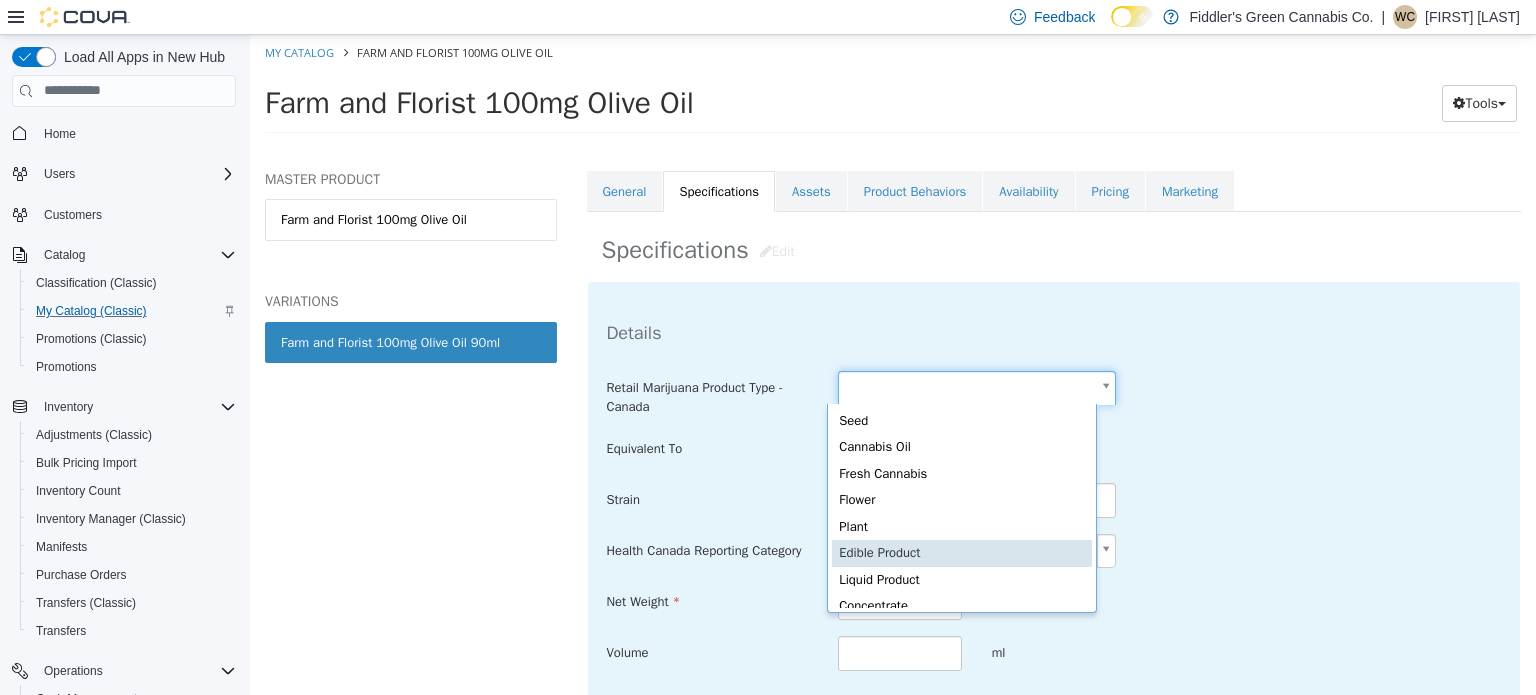 type on "**********" 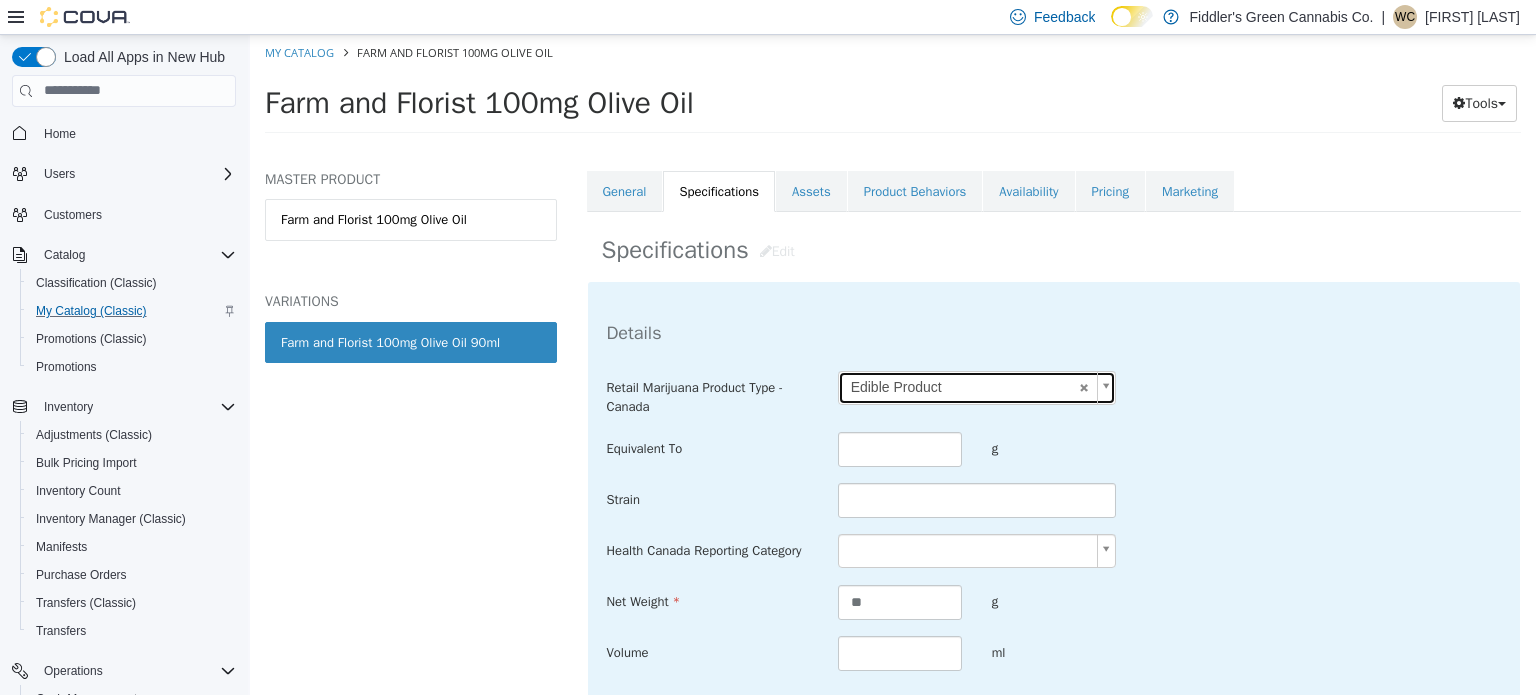 scroll, scrollTop: 0, scrollLeft: 0, axis: both 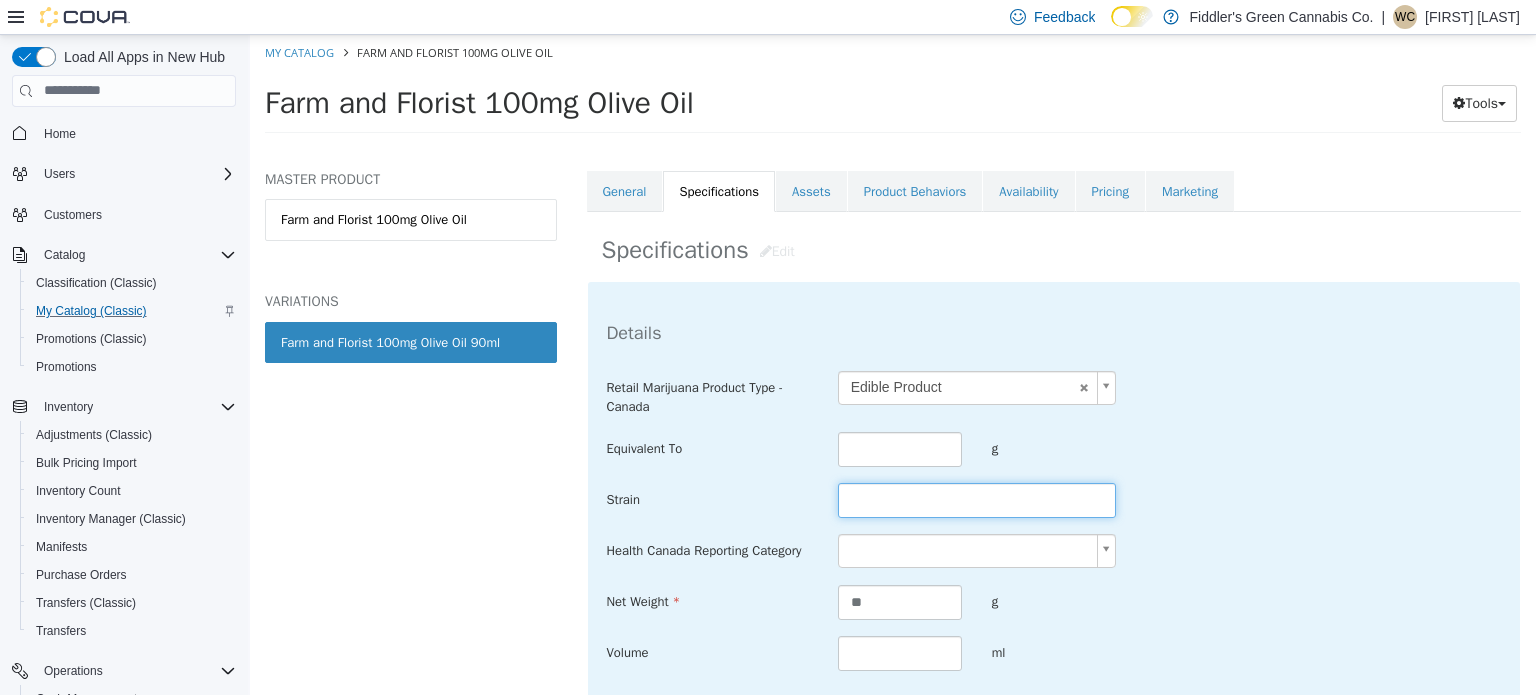 click at bounding box center [977, 499] 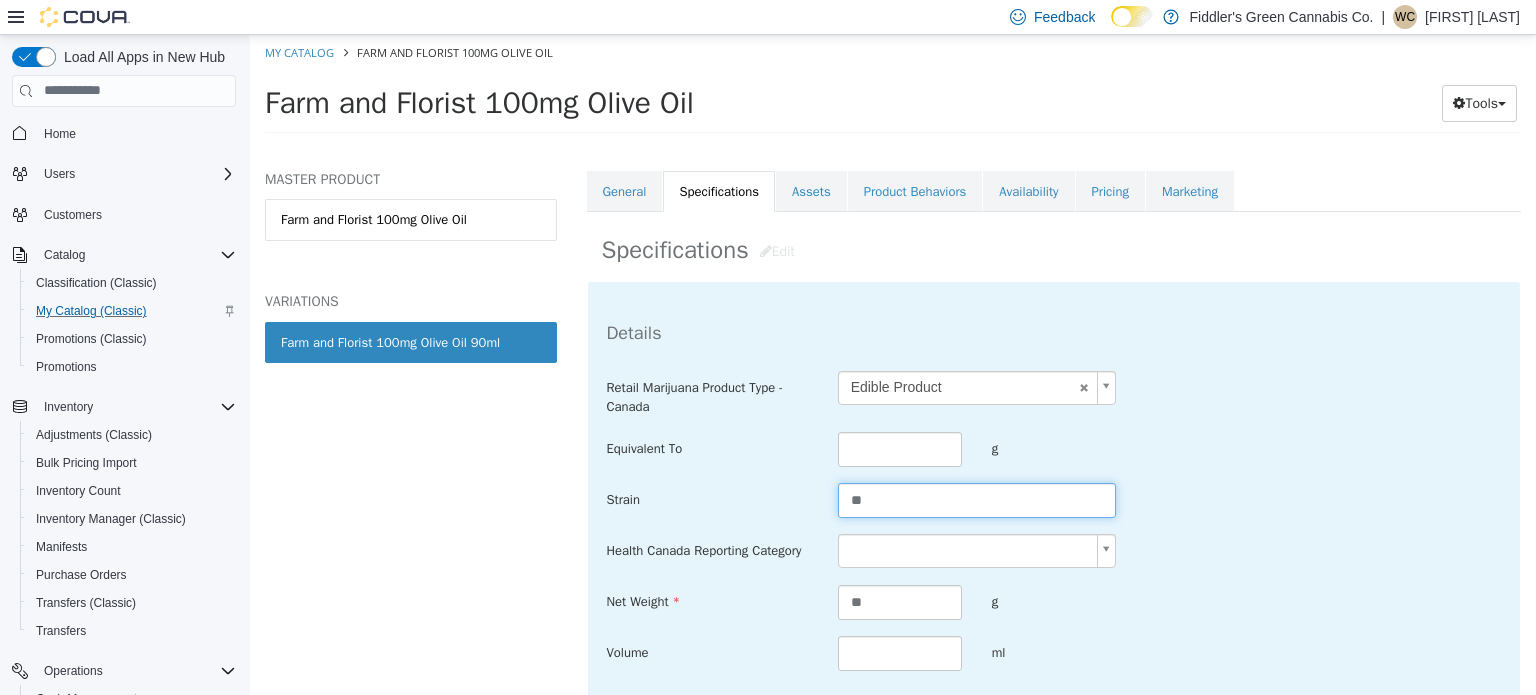 type on "**" 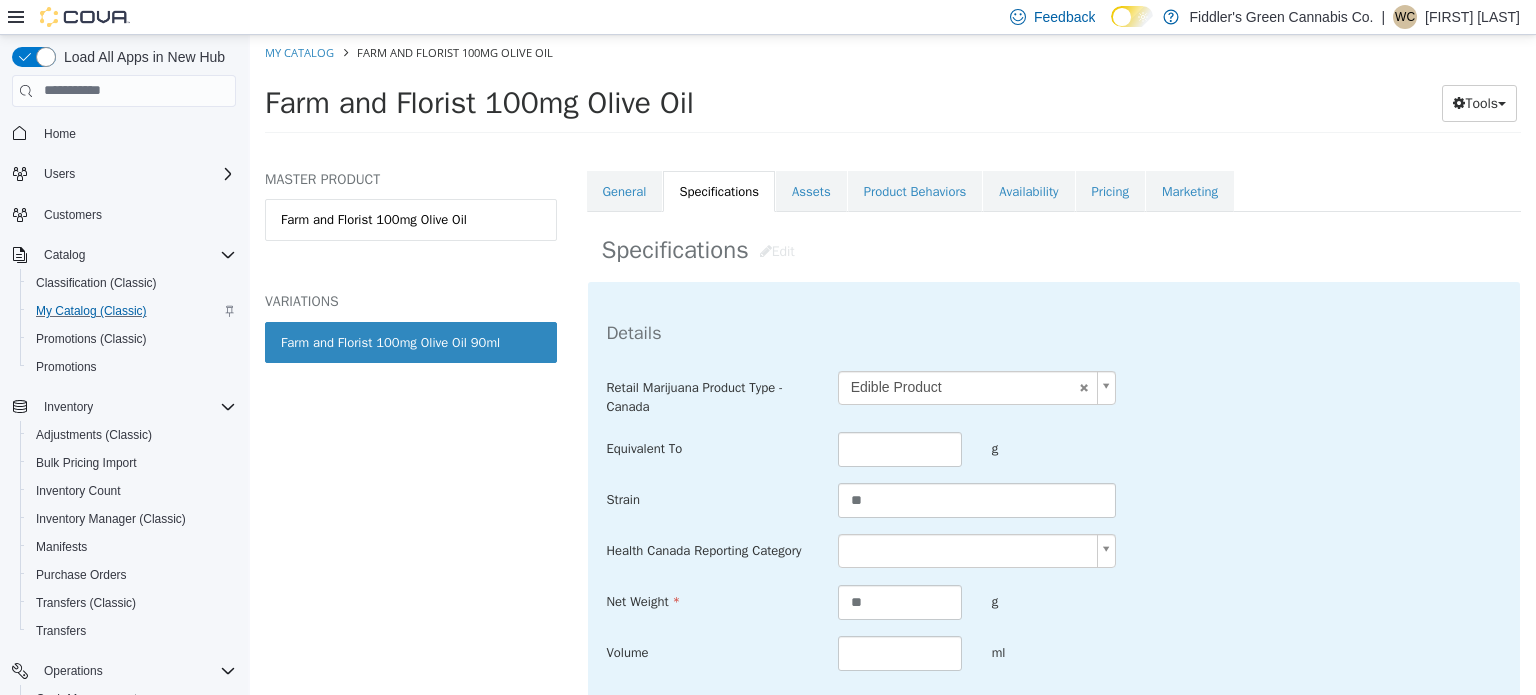 click on "**********" at bounding box center [893, 89] 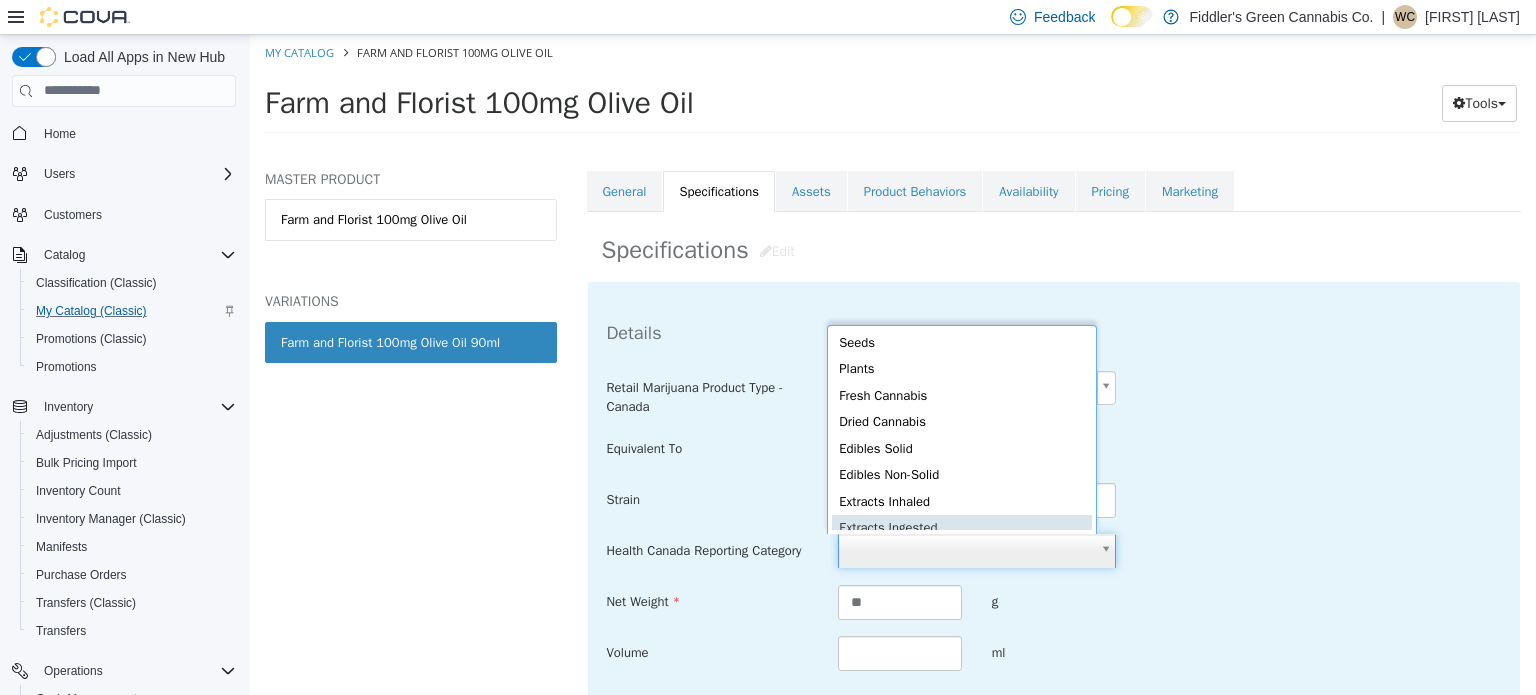 scroll, scrollTop: 4, scrollLeft: 0, axis: vertical 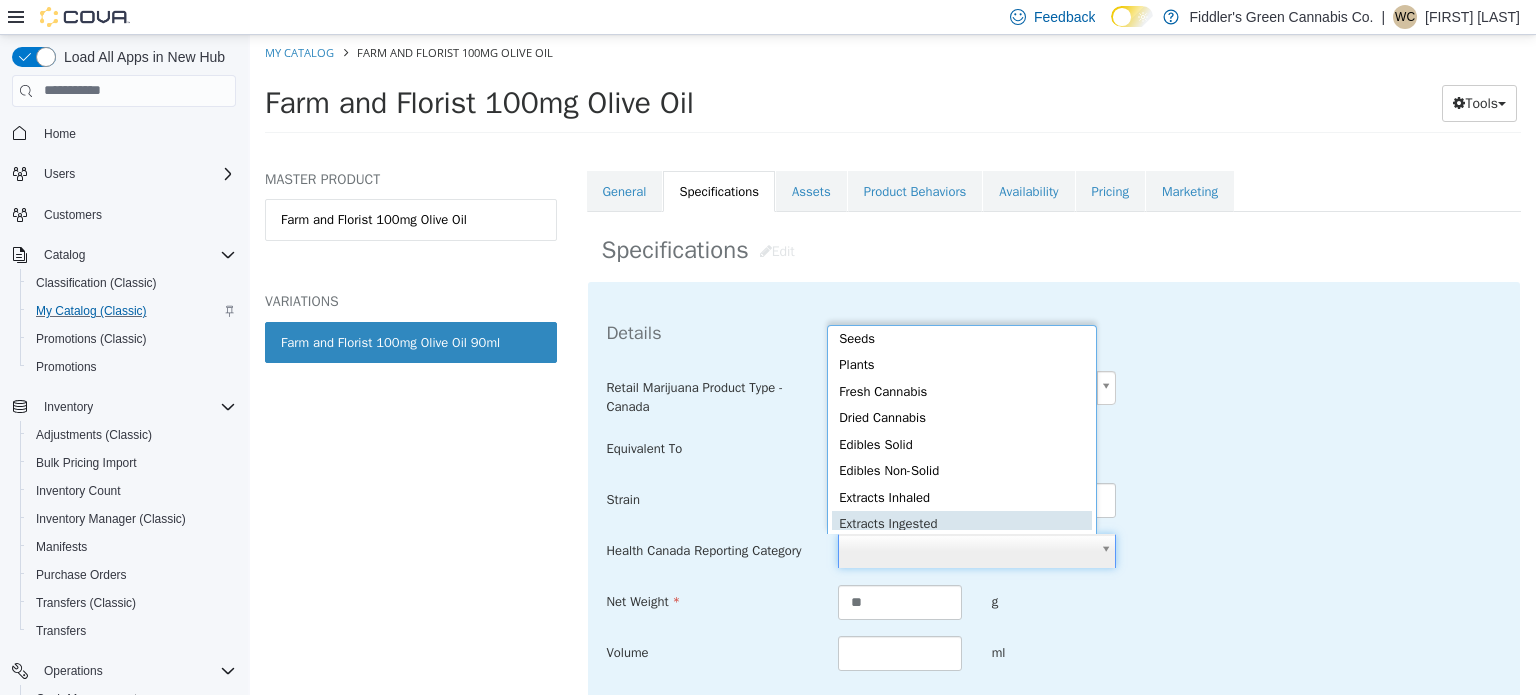 type on "**********" 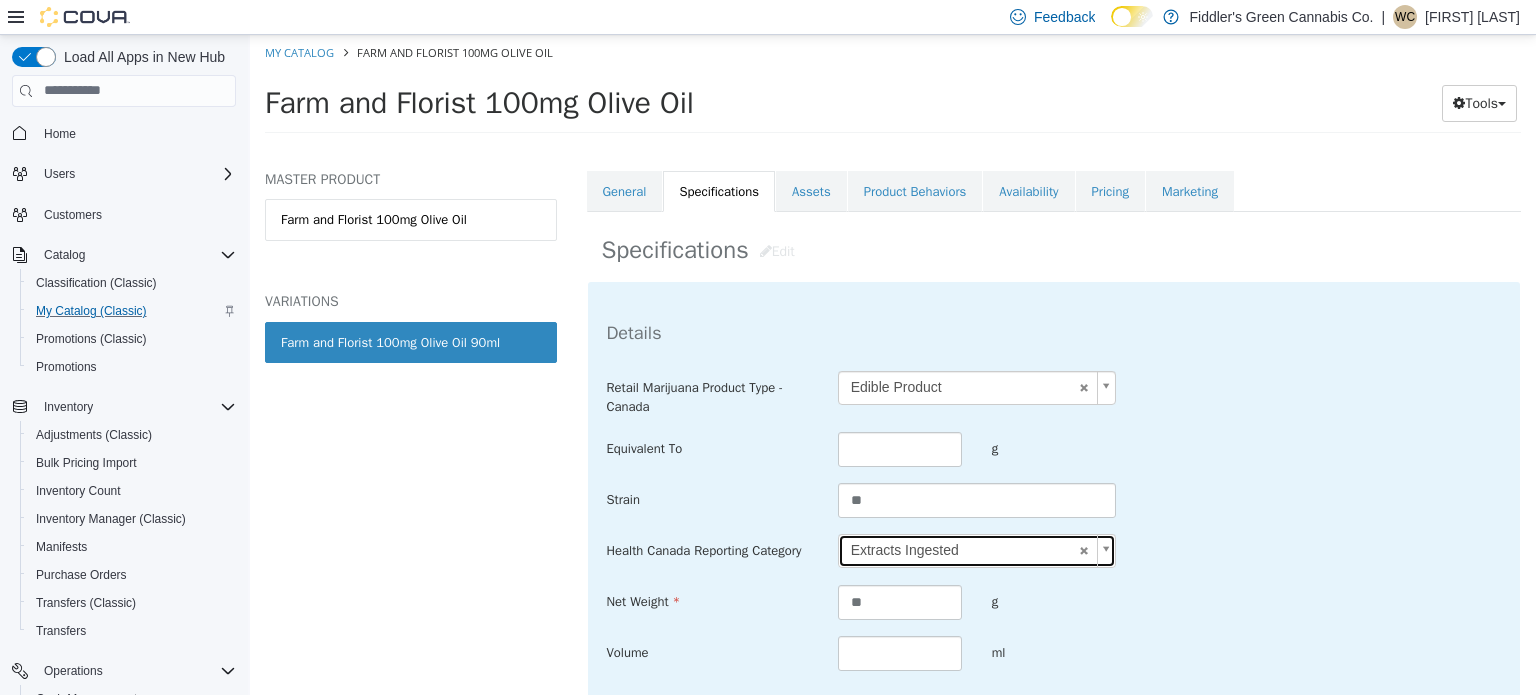 scroll, scrollTop: 0, scrollLeft: 0, axis: both 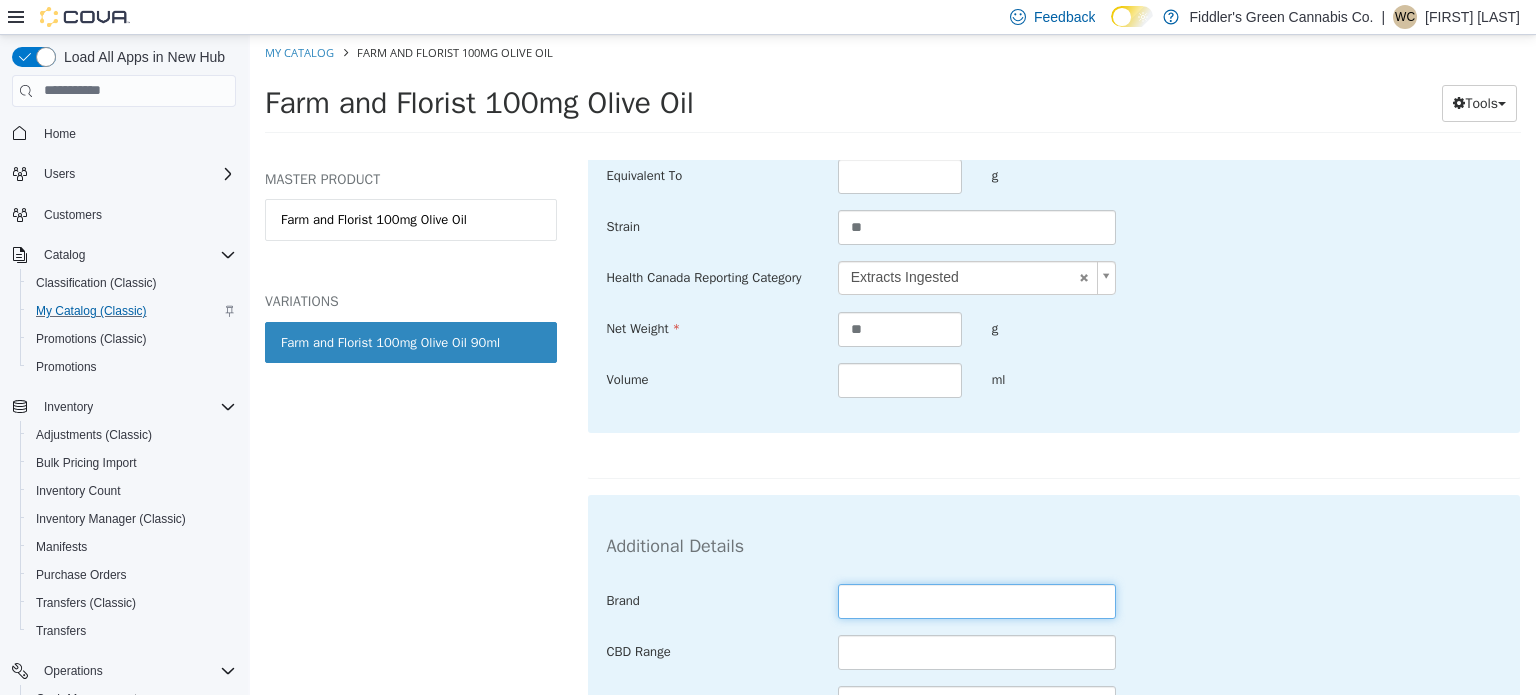 click at bounding box center (977, 600) 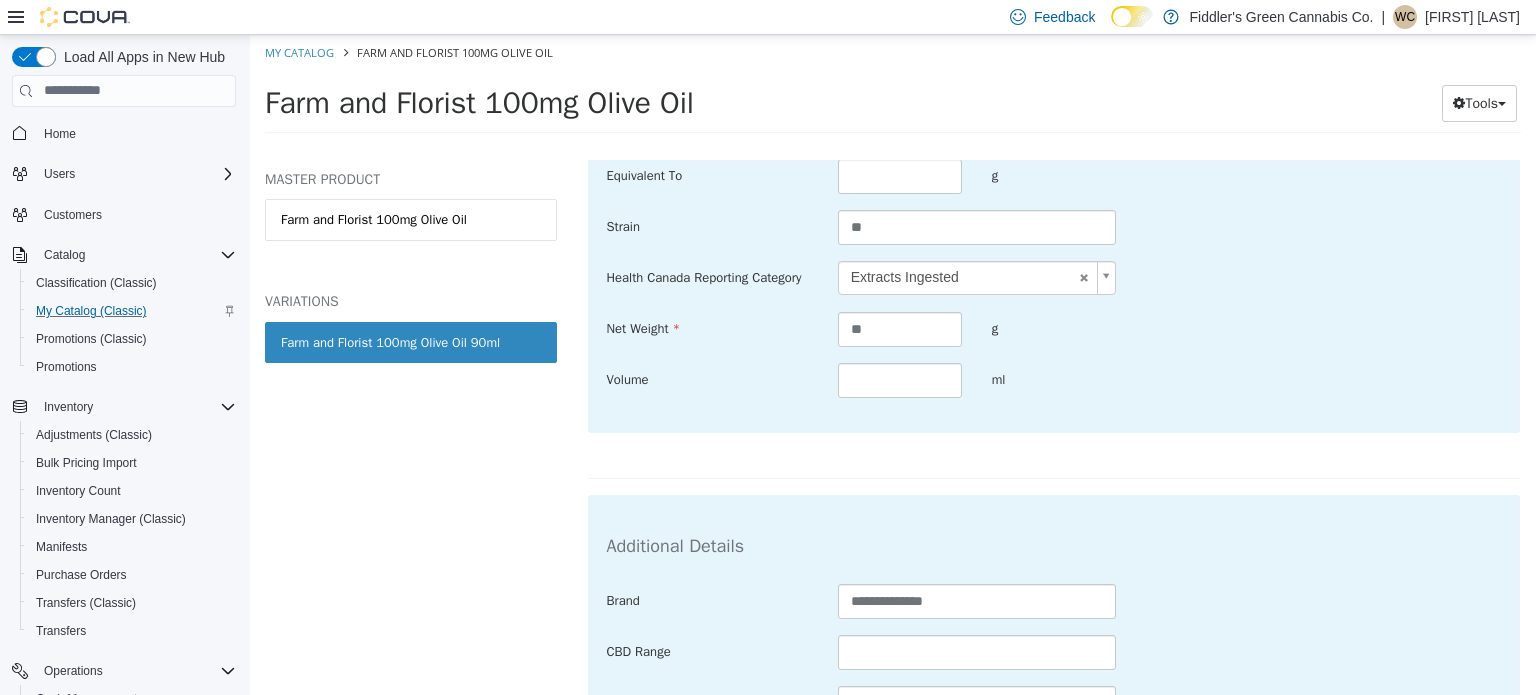 click on "**********" at bounding box center (1054, 650) 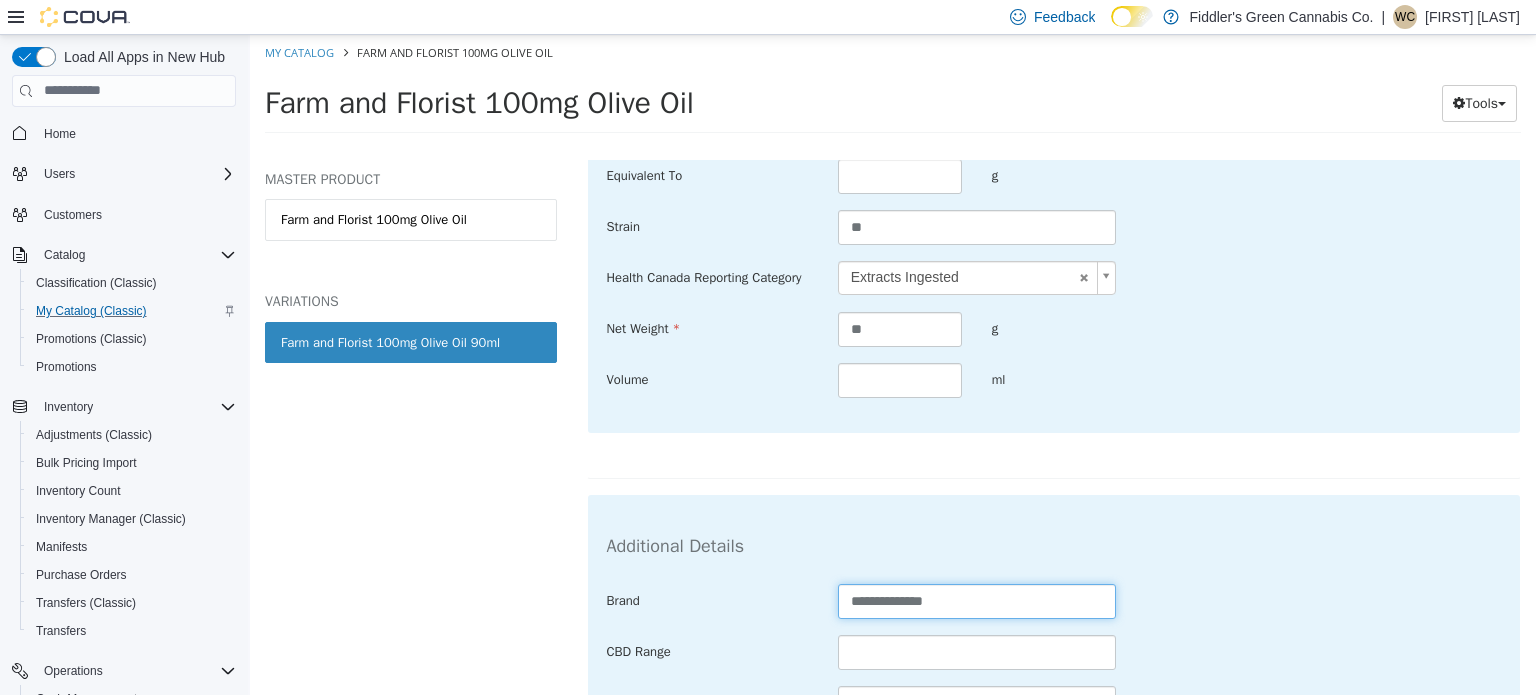 click on "**********" at bounding box center [977, 600] 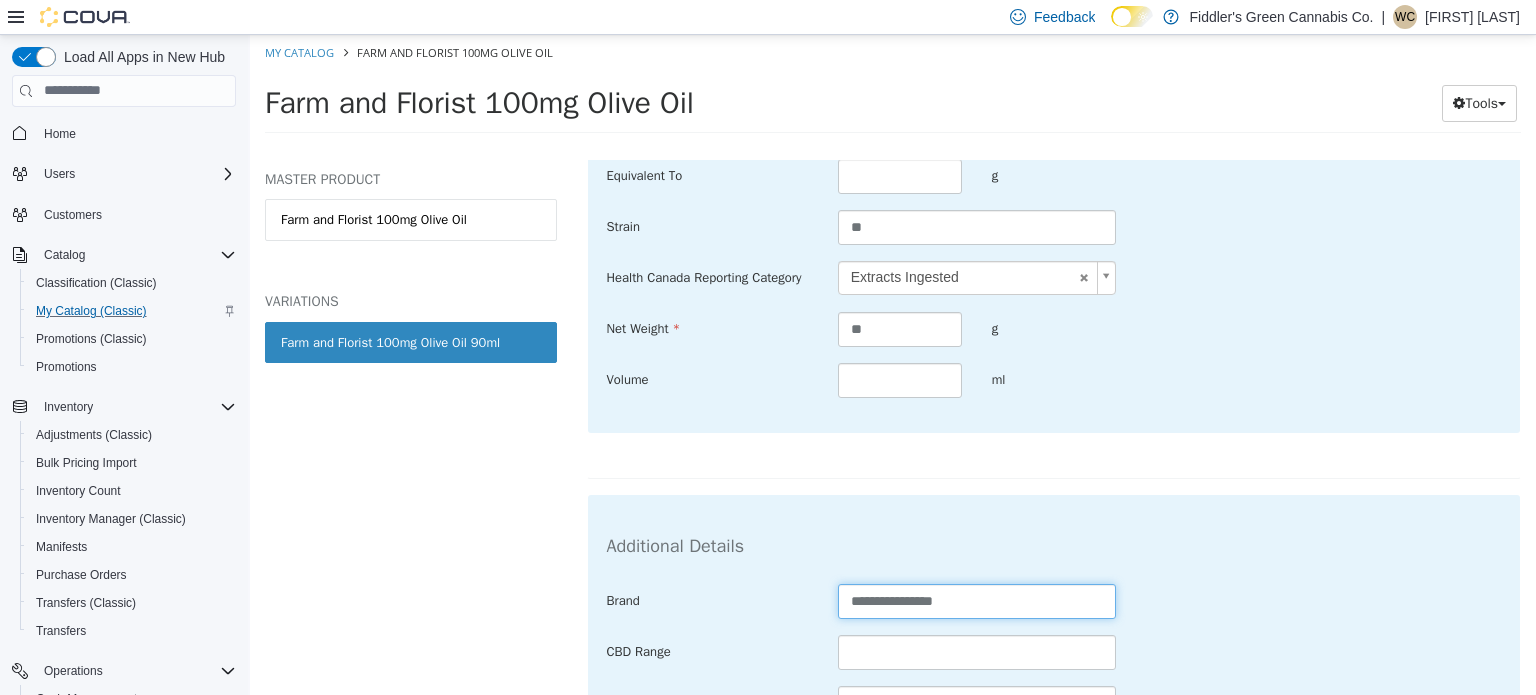 type on "**********" 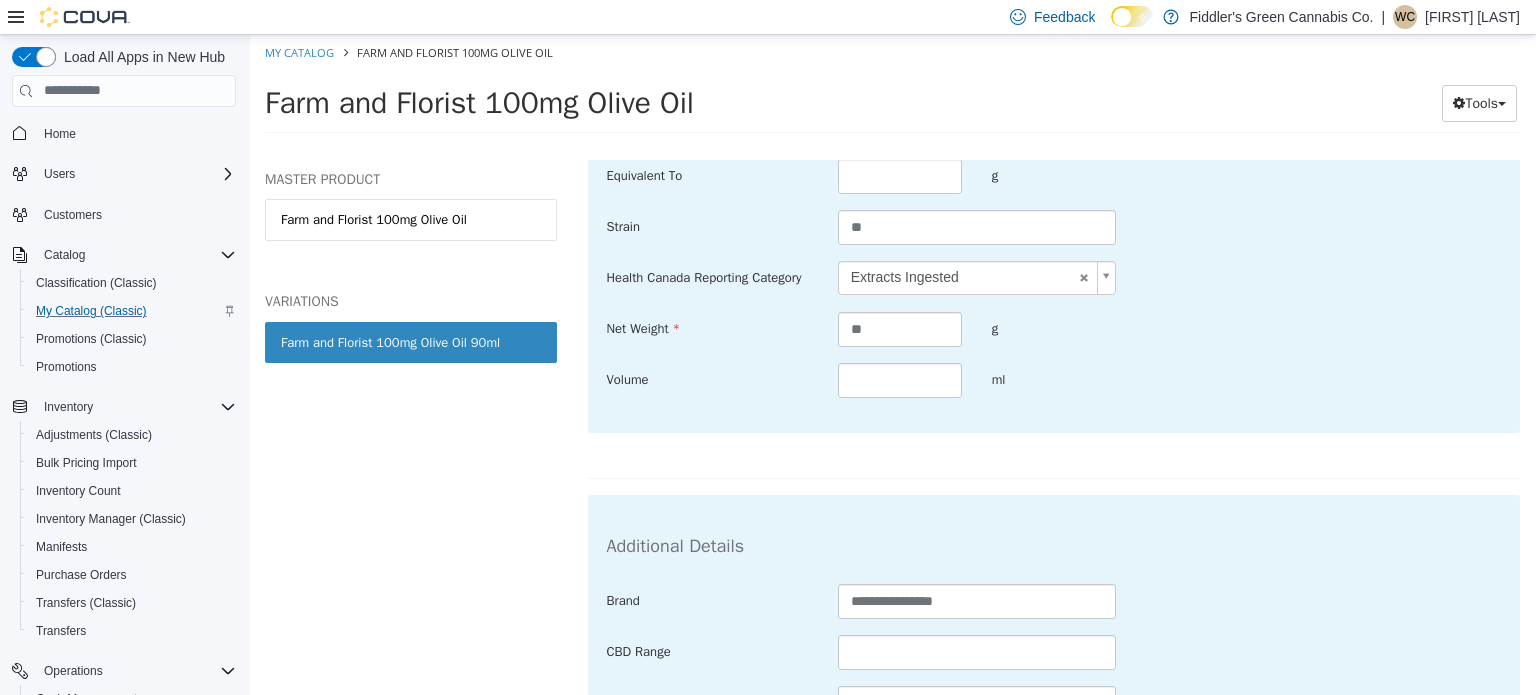 click on "**********" at bounding box center [1054, 242] 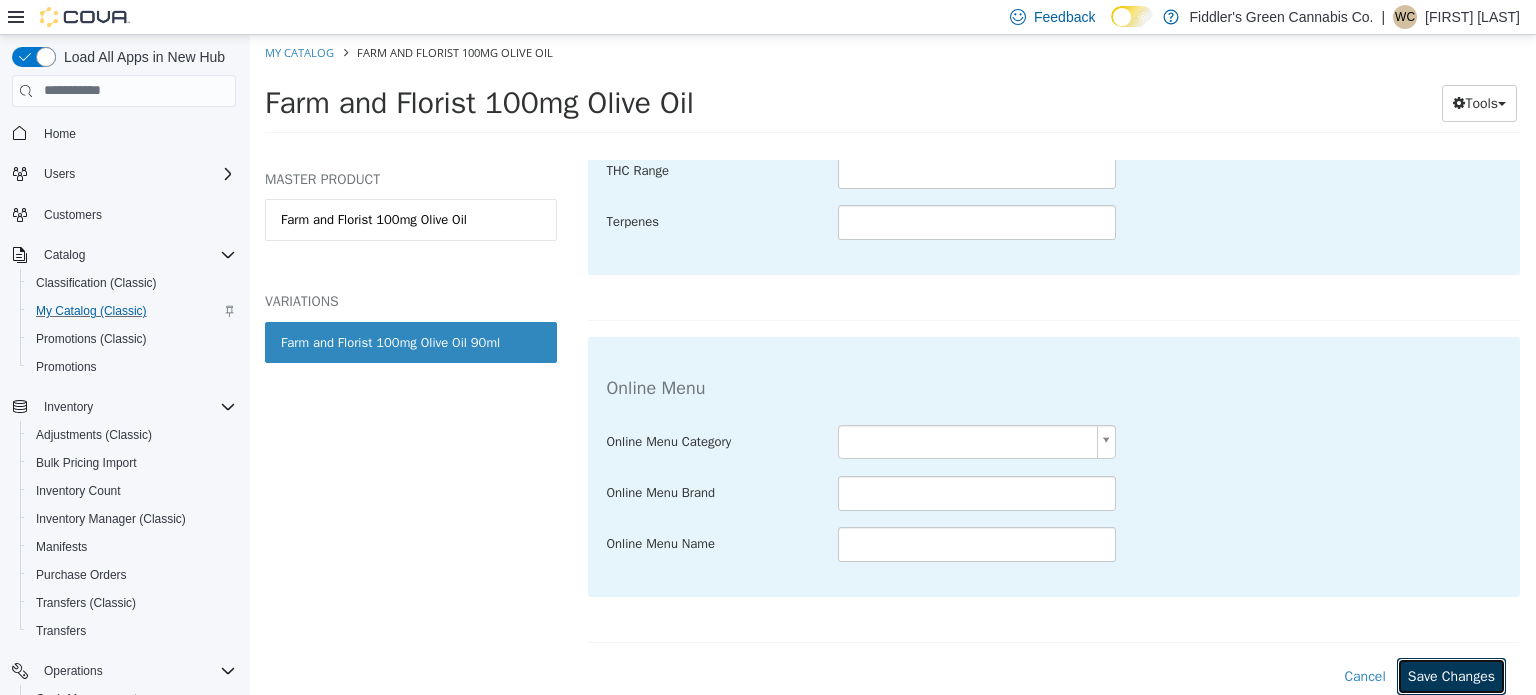 click on "Save Changes" at bounding box center (1451, 675) 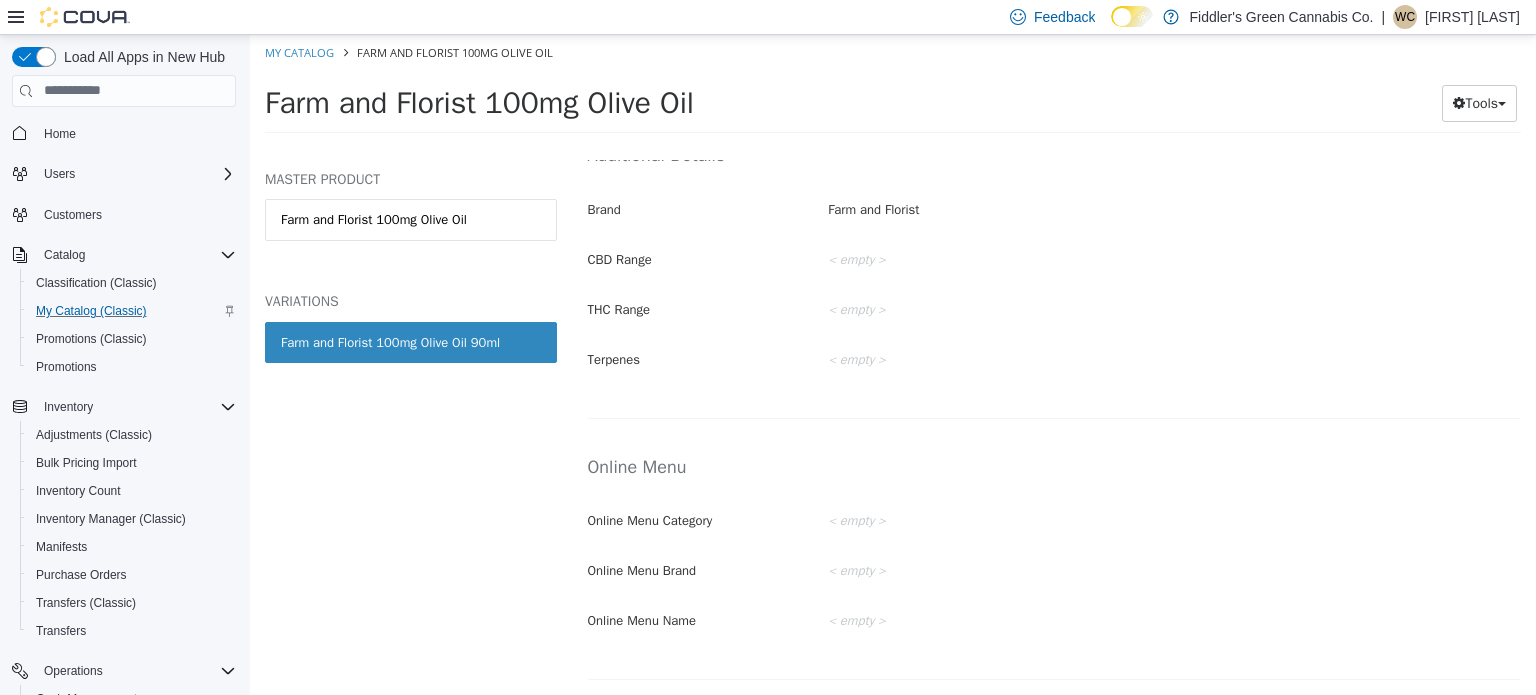 scroll, scrollTop: 868, scrollLeft: 0, axis: vertical 